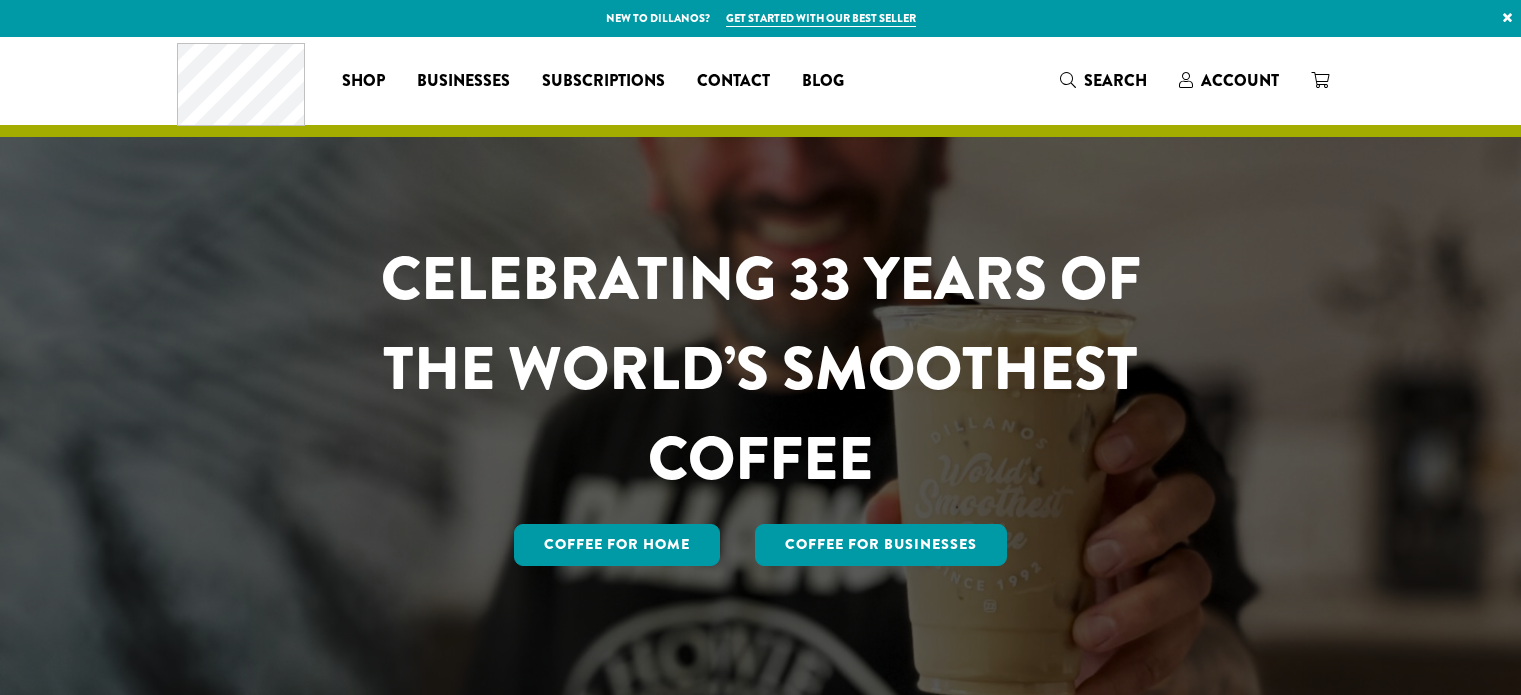 scroll, scrollTop: 0, scrollLeft: 0, axis: both 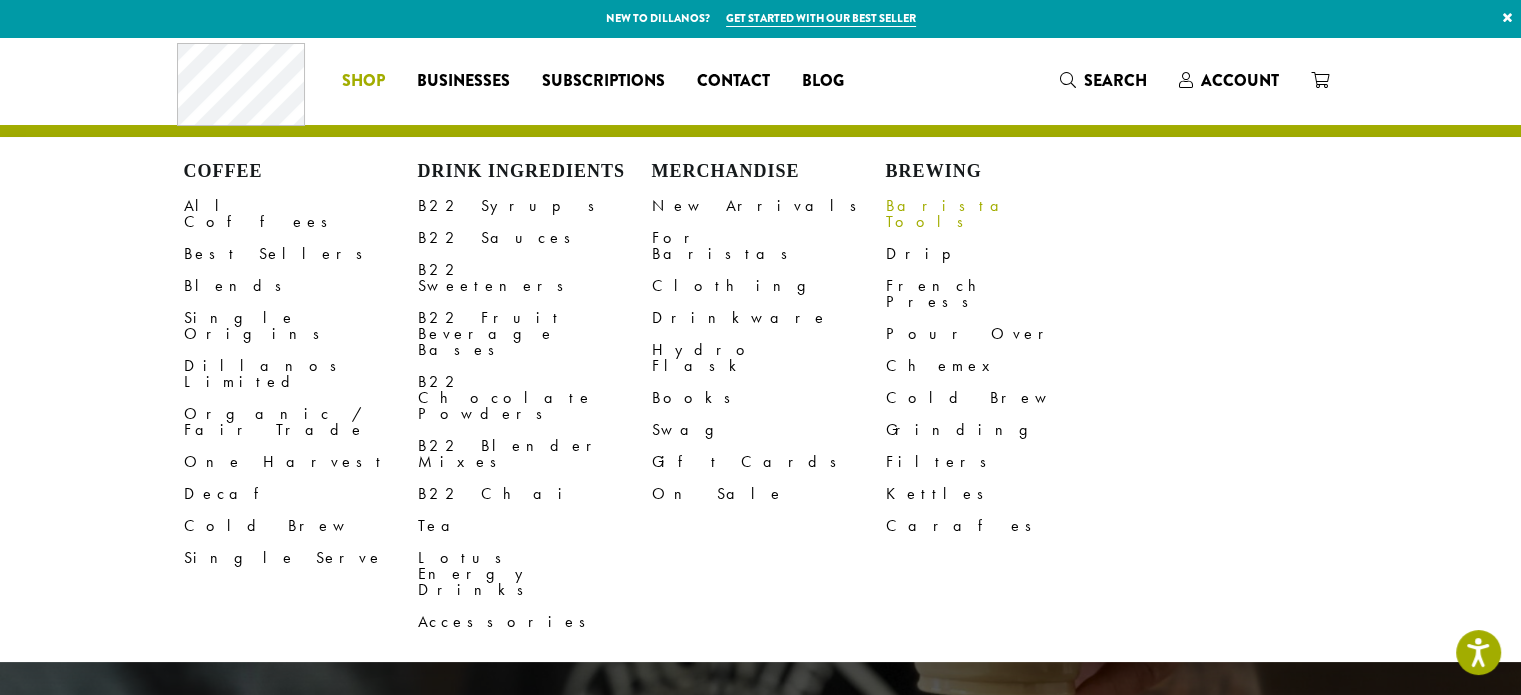 click on "Barista Tools" at bounding box center (1003, 214) 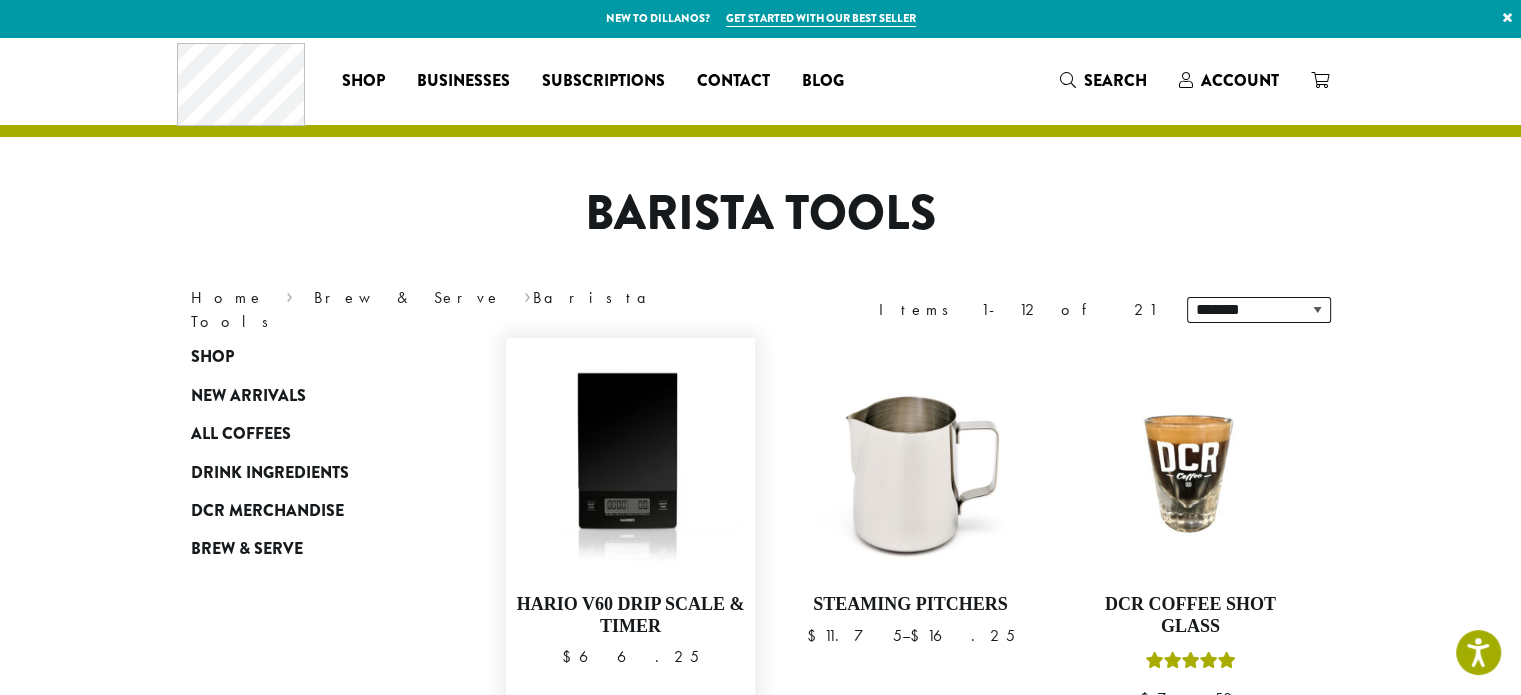 scroll, scrollTop: 105, scrollLeft: 0, axis: vertical 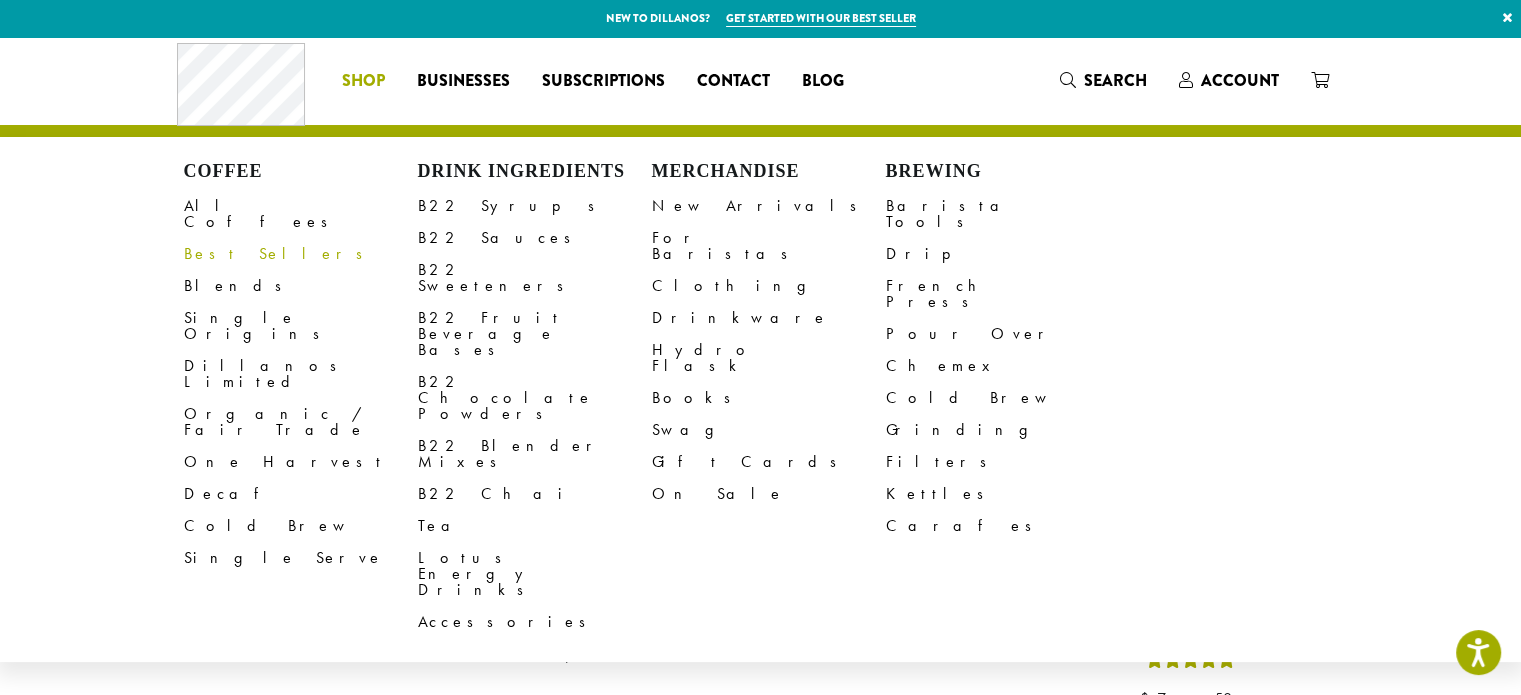 click on "Best Sellers" at bounding box center [301, 254] 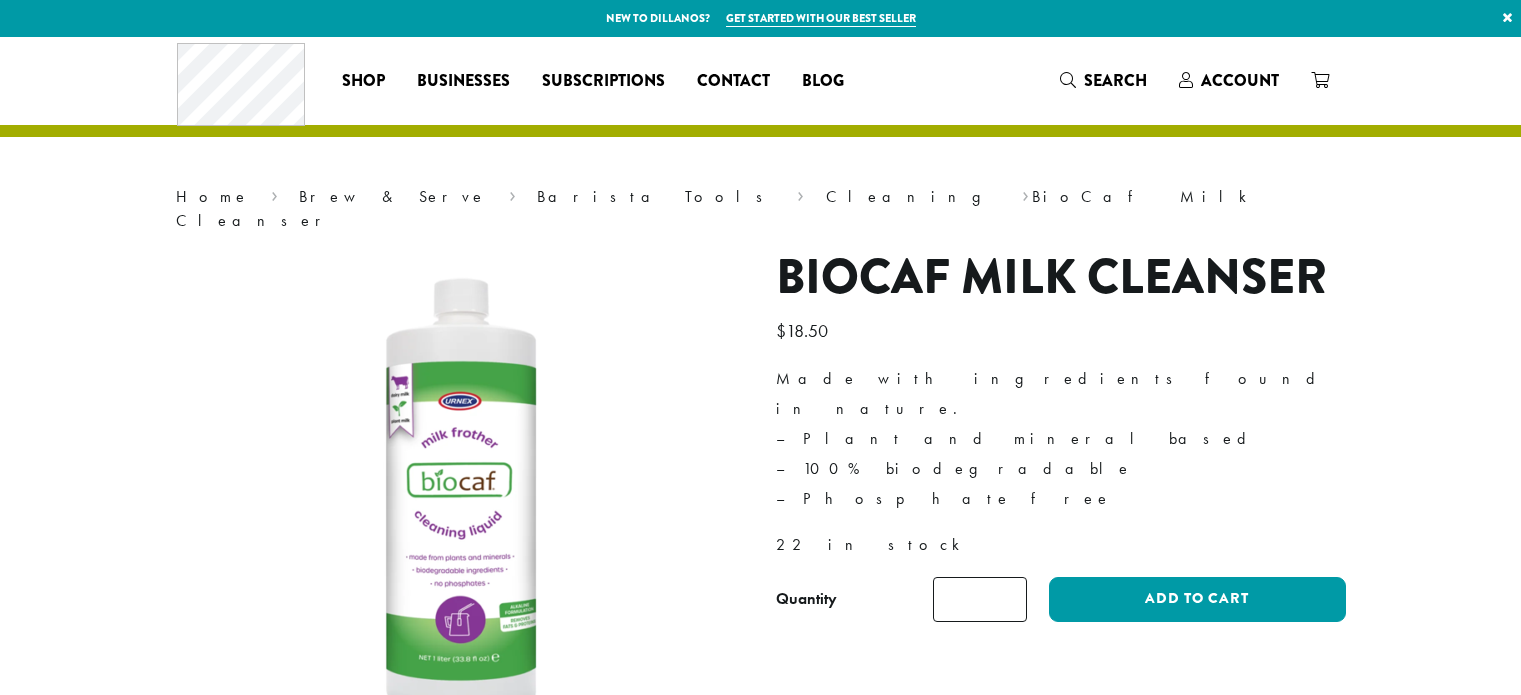 scroll, scrollTop: 0, scrollLeft: 0, axis: both 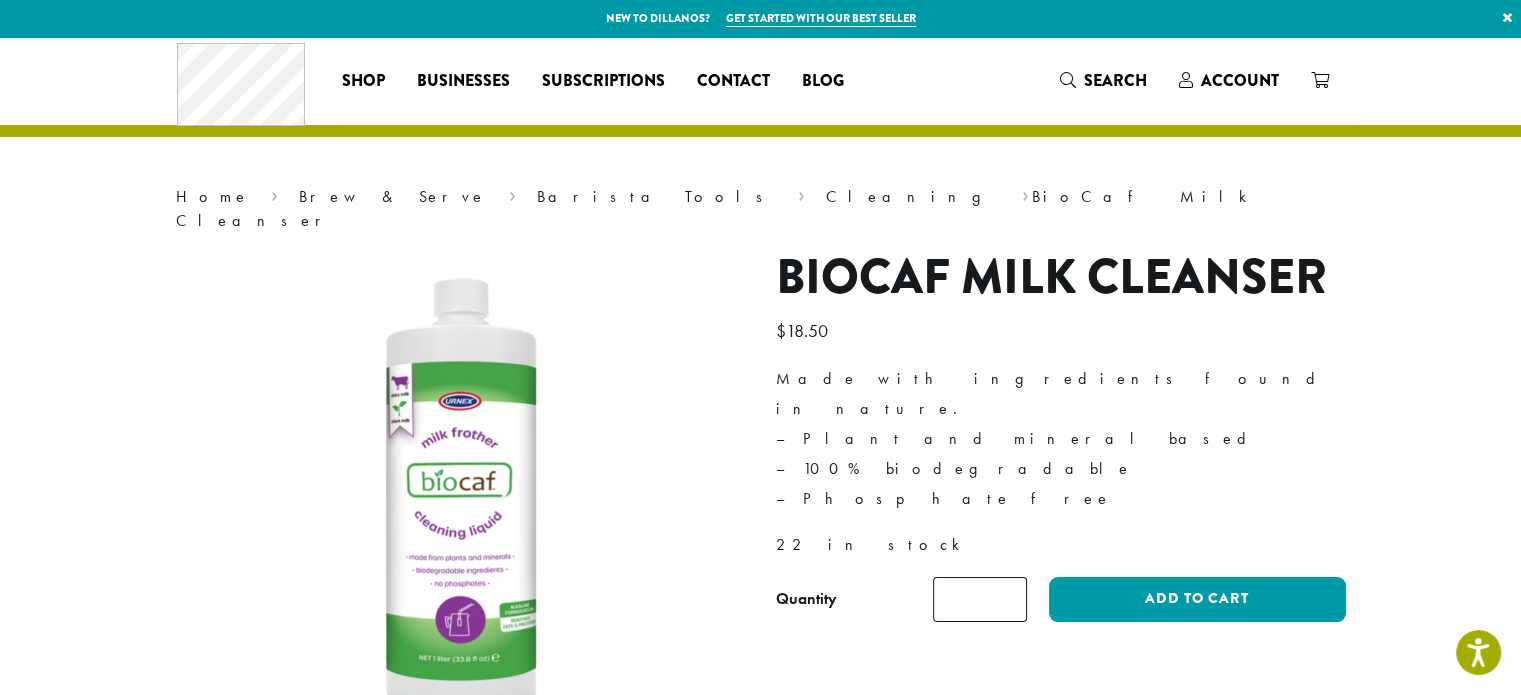 click on "BioCaf Milk Cleanser" at bounding box center (1061, 278) 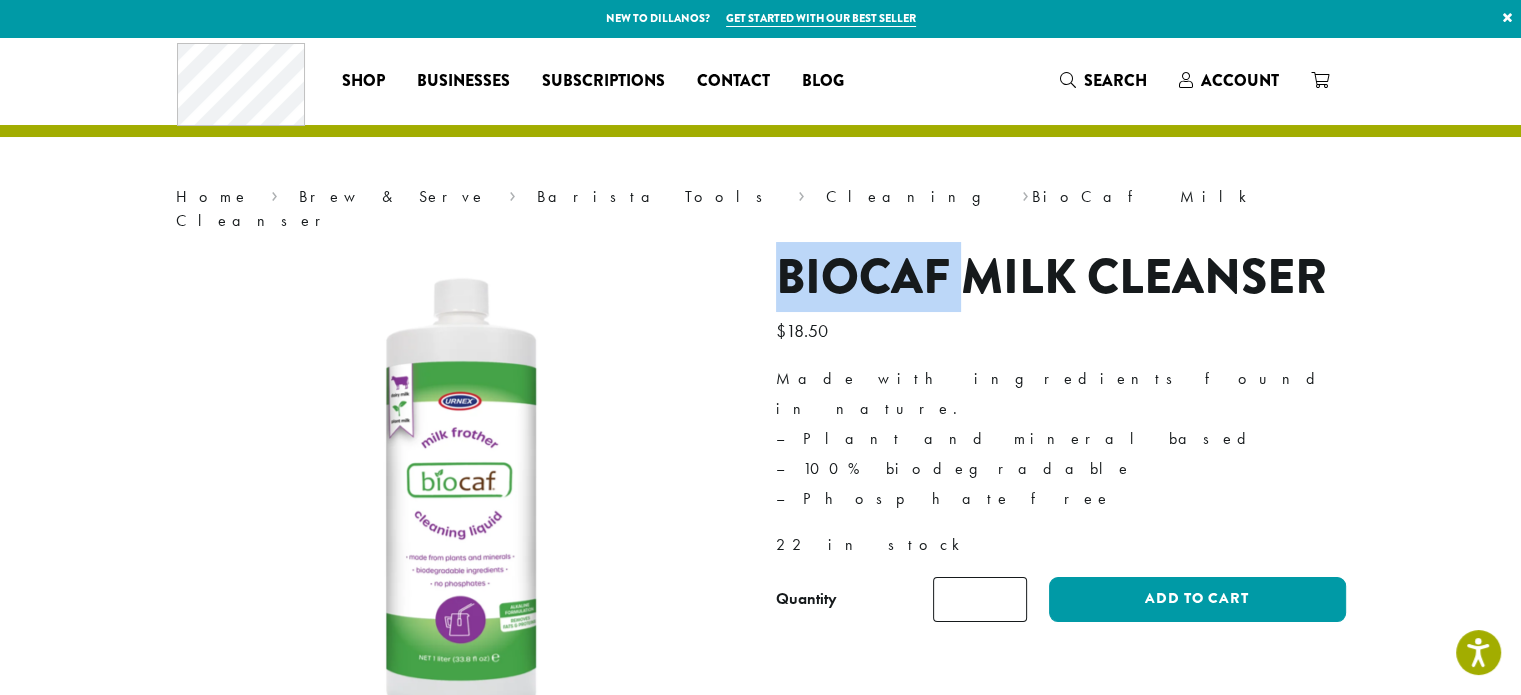 click on "BioCaf Milk Cleanser" at bounding box center (1061, 278) 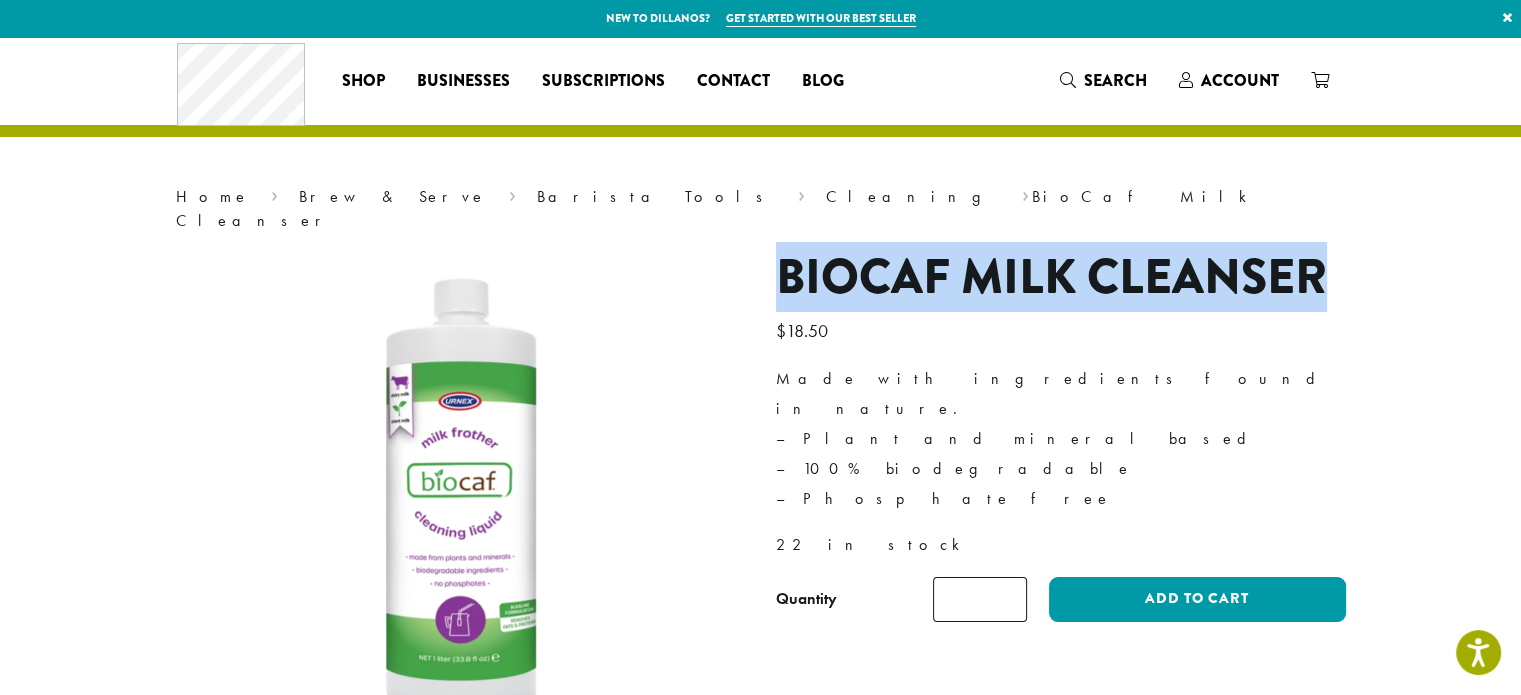 click on "BioCaf Milk Cleanser" at bounding box center (1061, 278) 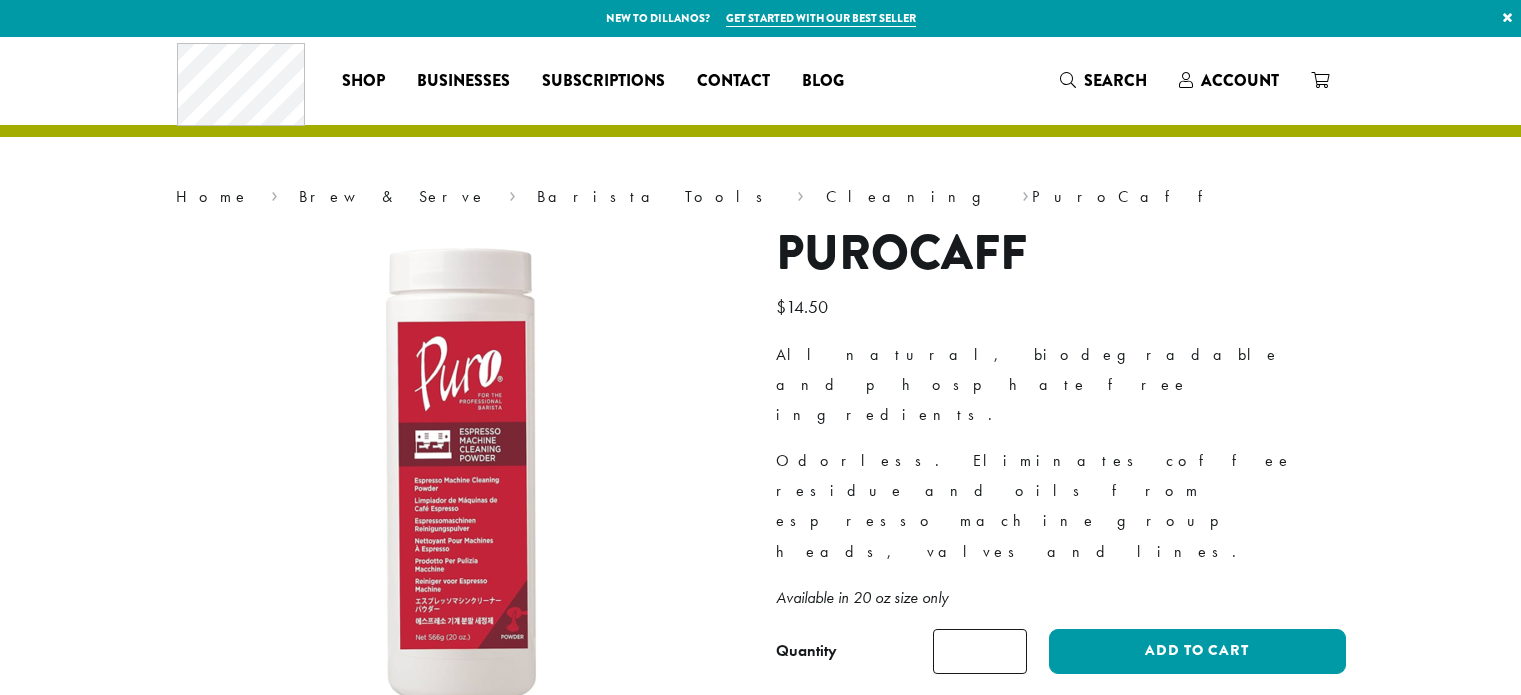 scroll, scrollTop: 0, scrollLeft: 0, axis: both 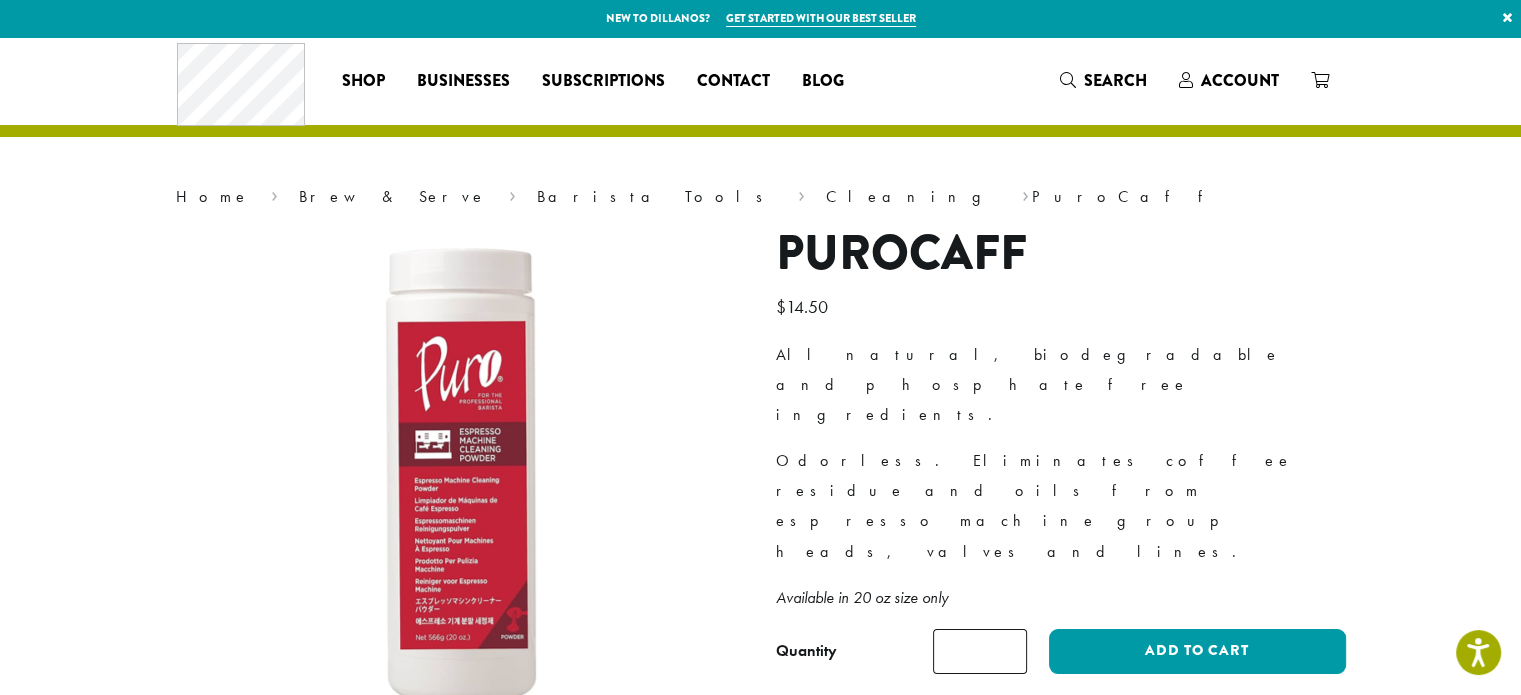 click on "Odorless. Eliminates coffee residue and oils from espresso machine group heads, valves and lines." at bounding box center (1061, 506) 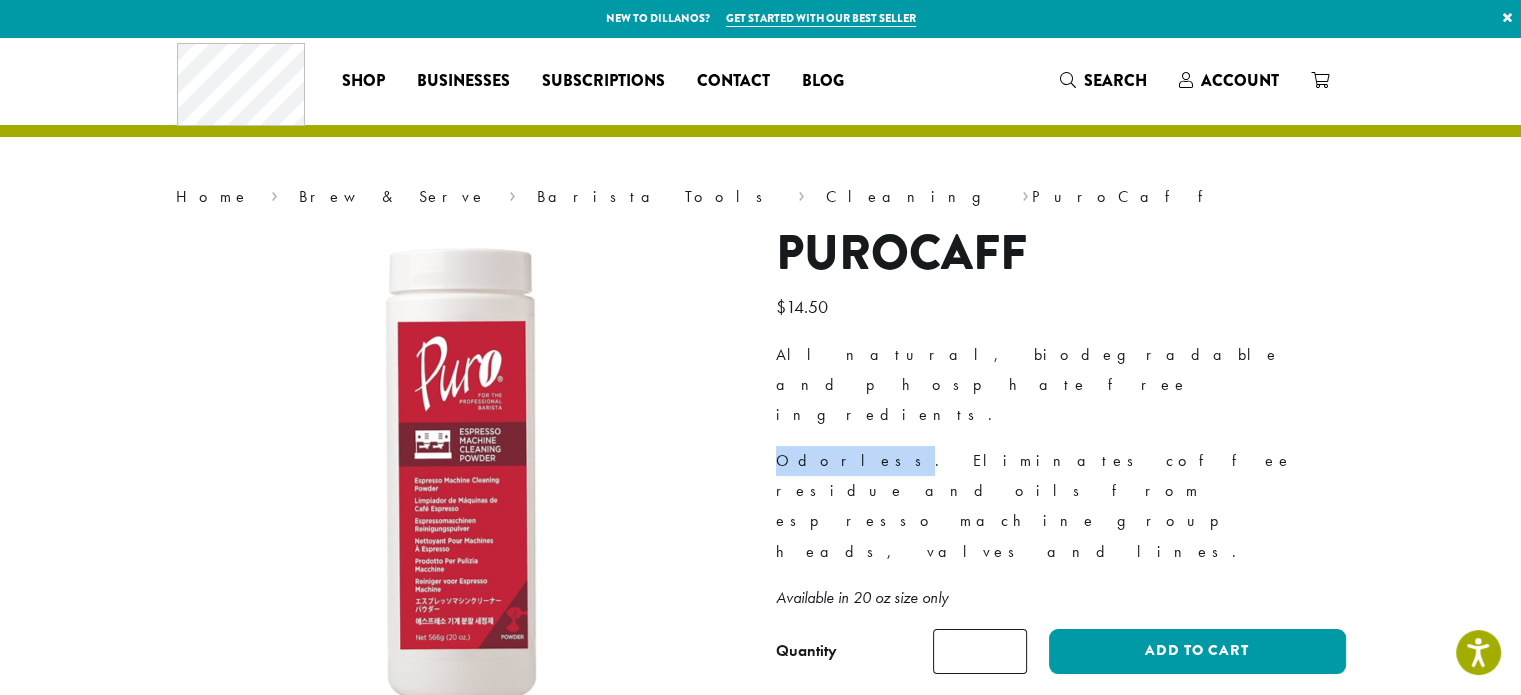 click on "Odorless. Eliminates coffee residue and oils from espresso machine group heads, valves and lines." at bounding box center (1061, 506) 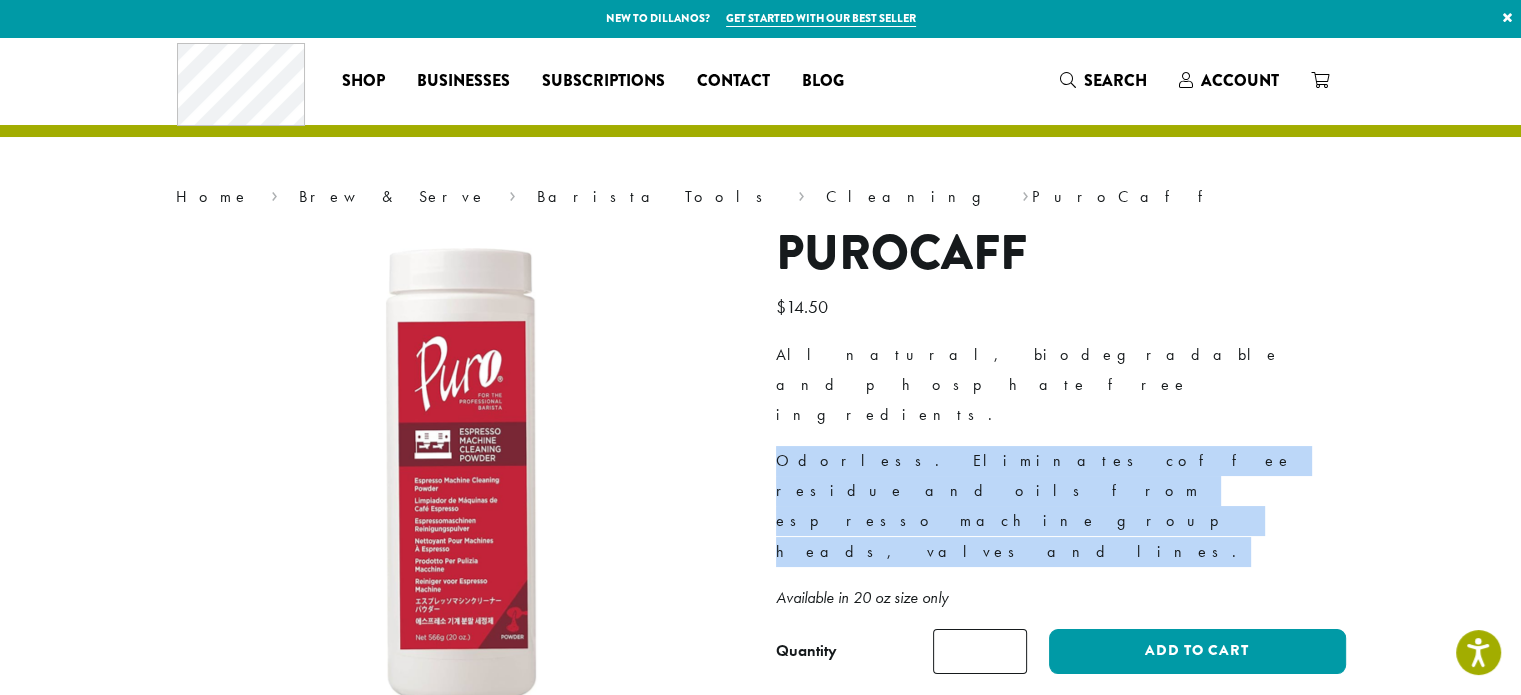 click on "Odorless. Eliminates coffee residue and oils from espresso machine group heads, valves and lines." at bounding box center [1061, 506] 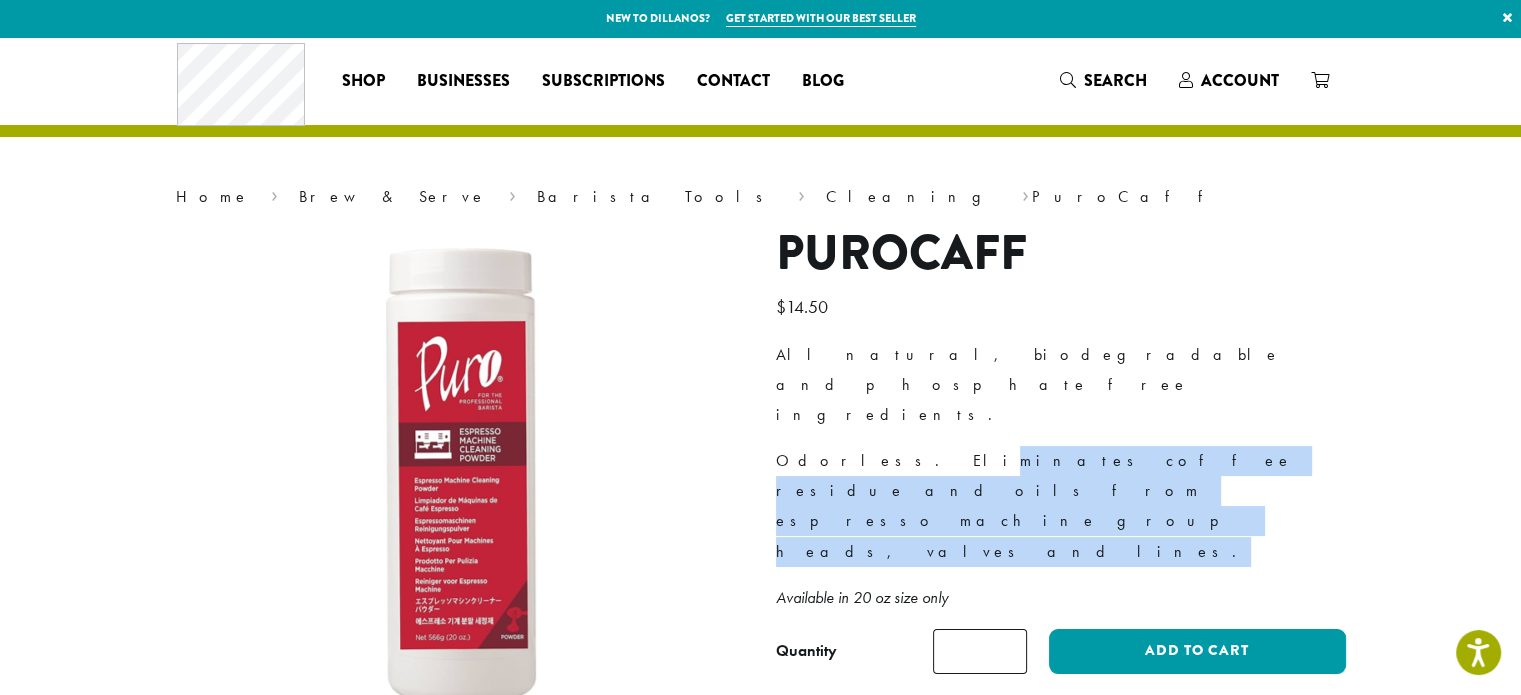 drag, startPoint x: 853, startPoint y: 406, endPoint x: 876, endPoint y: 427, distance: 31.144823 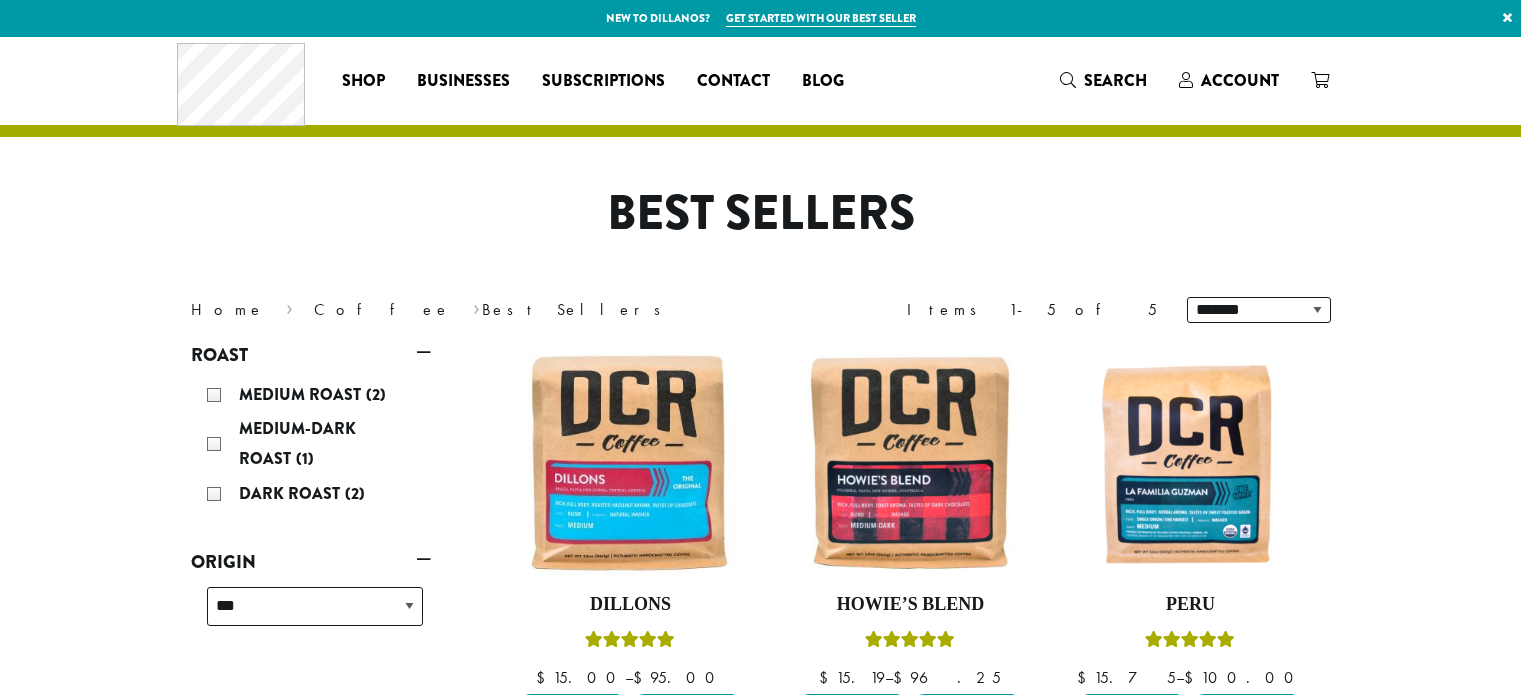 scroll, scrollTop: 0, scrollLeft: 0, axis: both 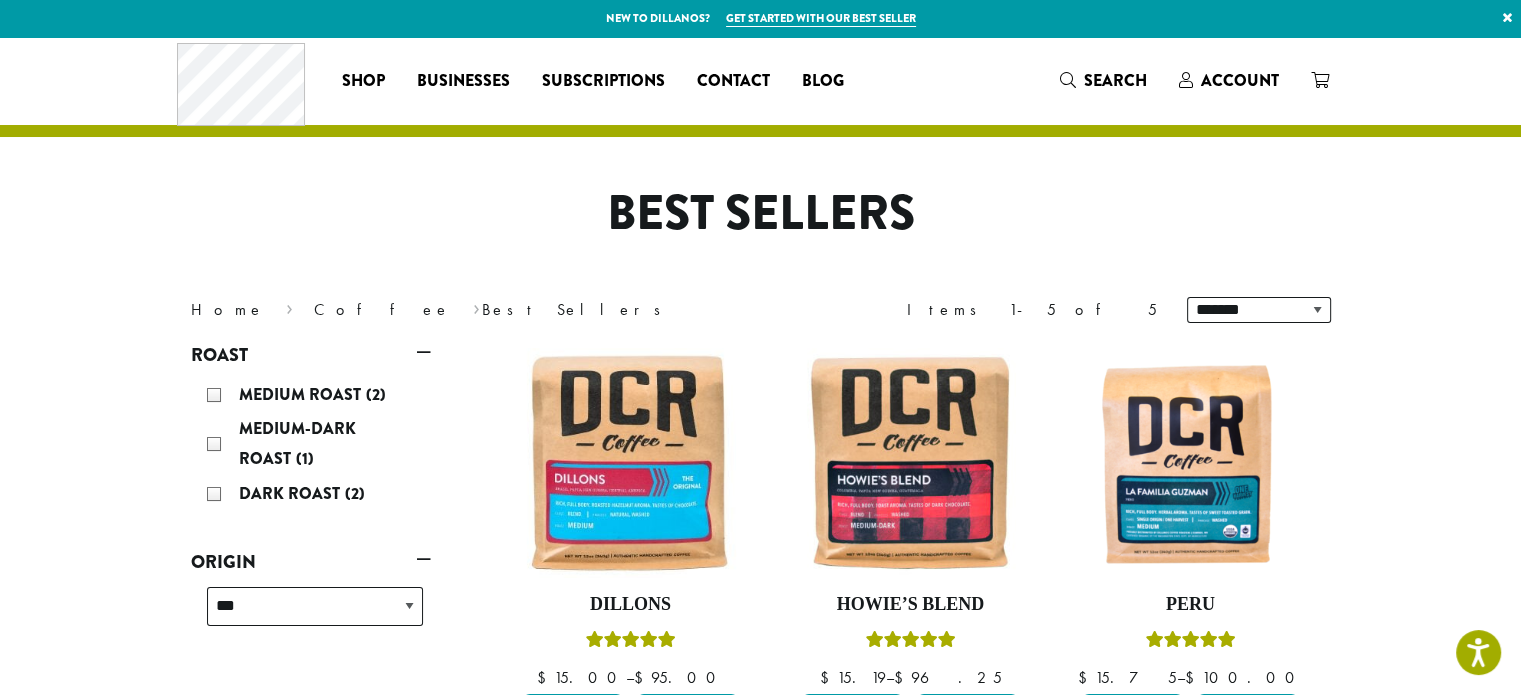 click on "Get started with our best seller" at bounding box center (821, 18) 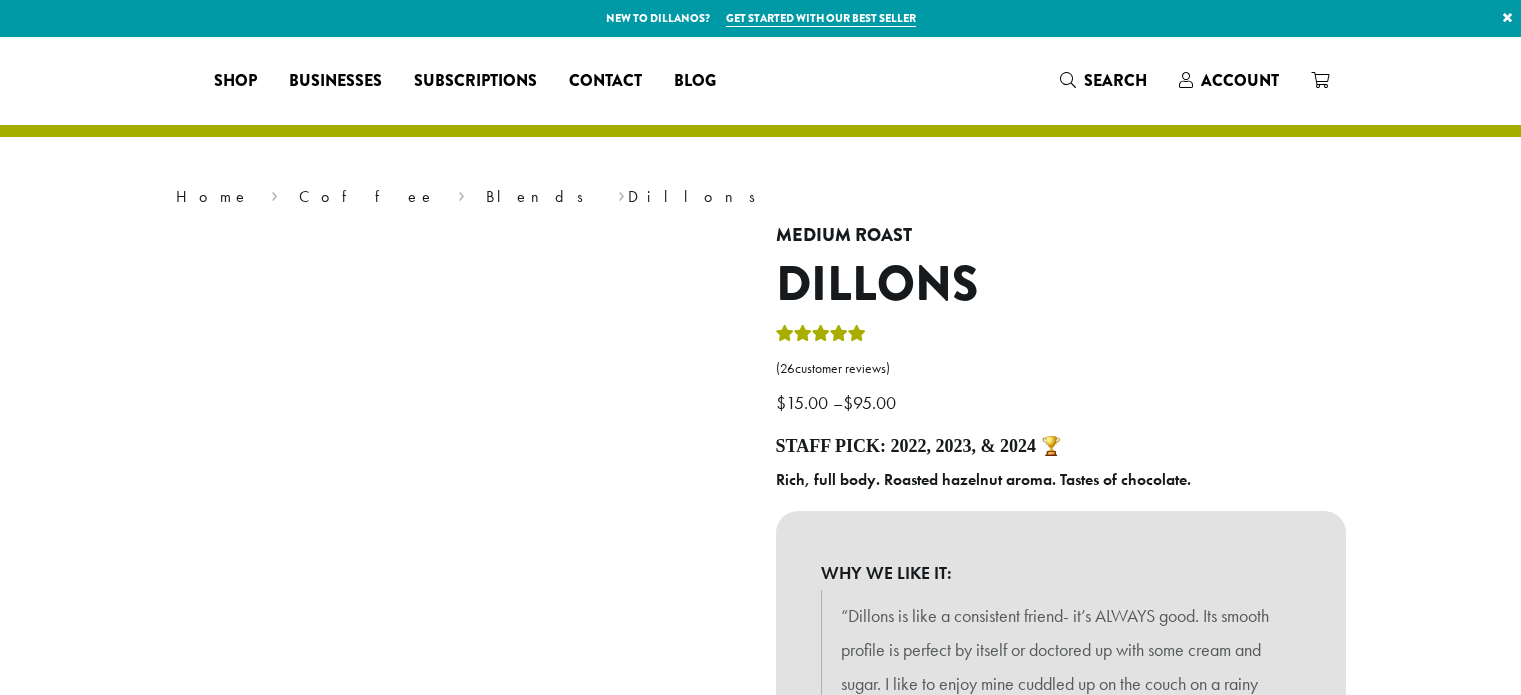 scroll, scrollTop: 0, scrollLeft: 0, axis: both 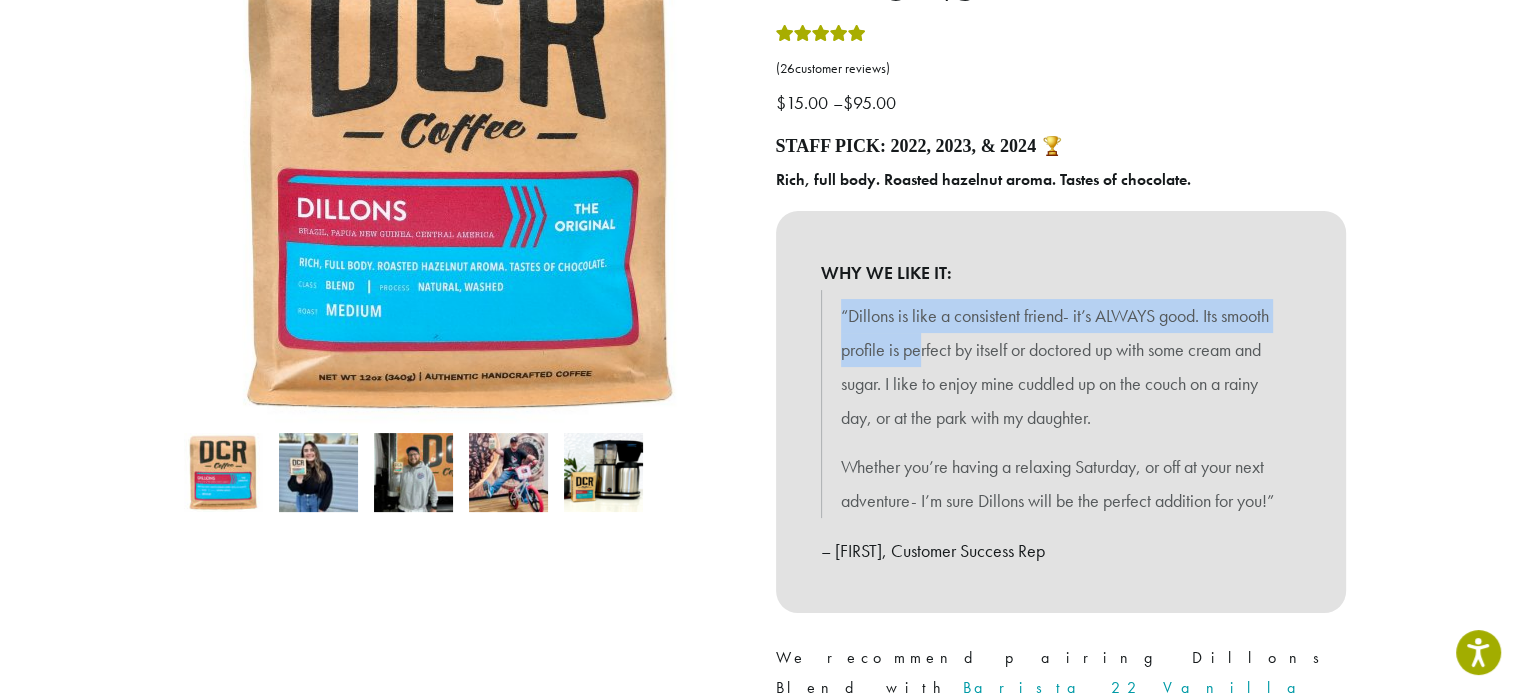 drag, startPoint x: 827, startPoint y: 307, endPoint x: 936, endPoint y: 347, distance: 116.10771 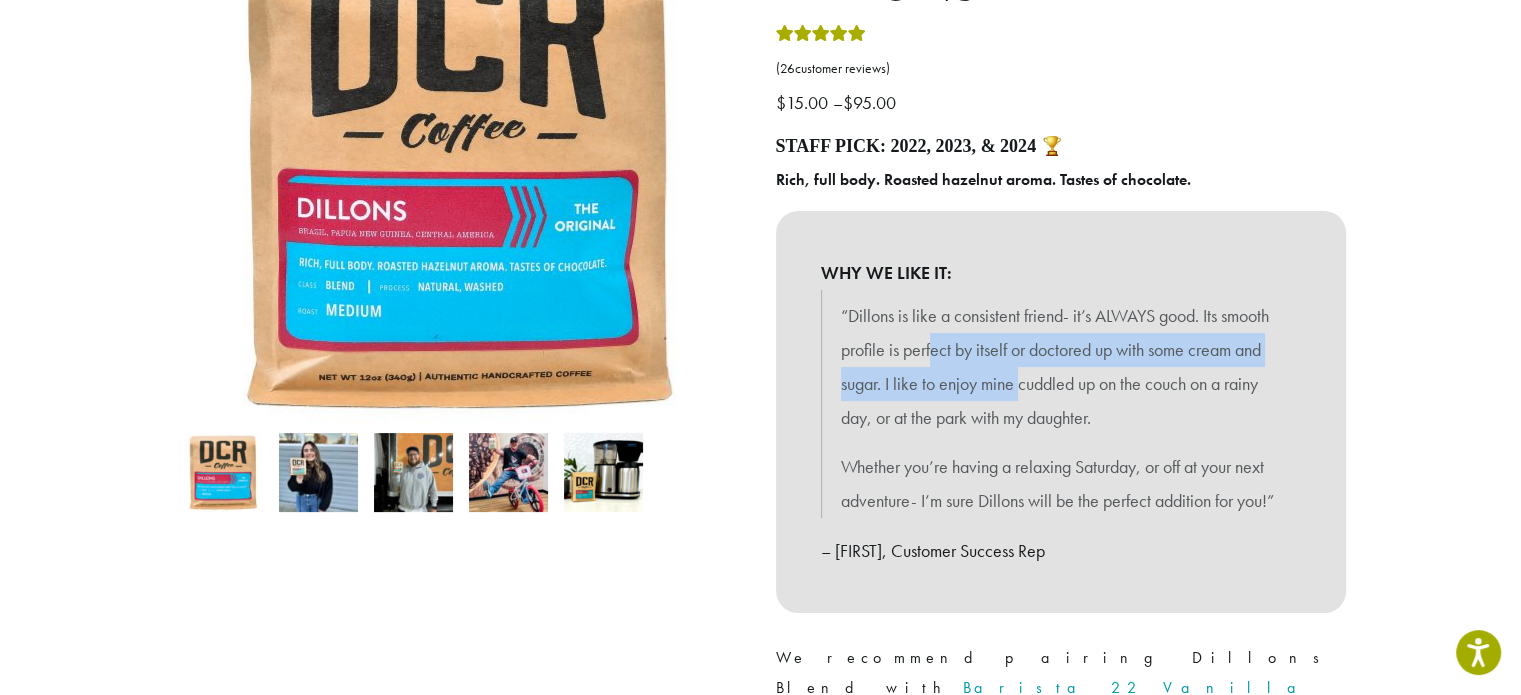drag, startPoint x: 936, startPoint y: 347, endPoint x: 1020, endPoint y: 381, distance: 90.62009 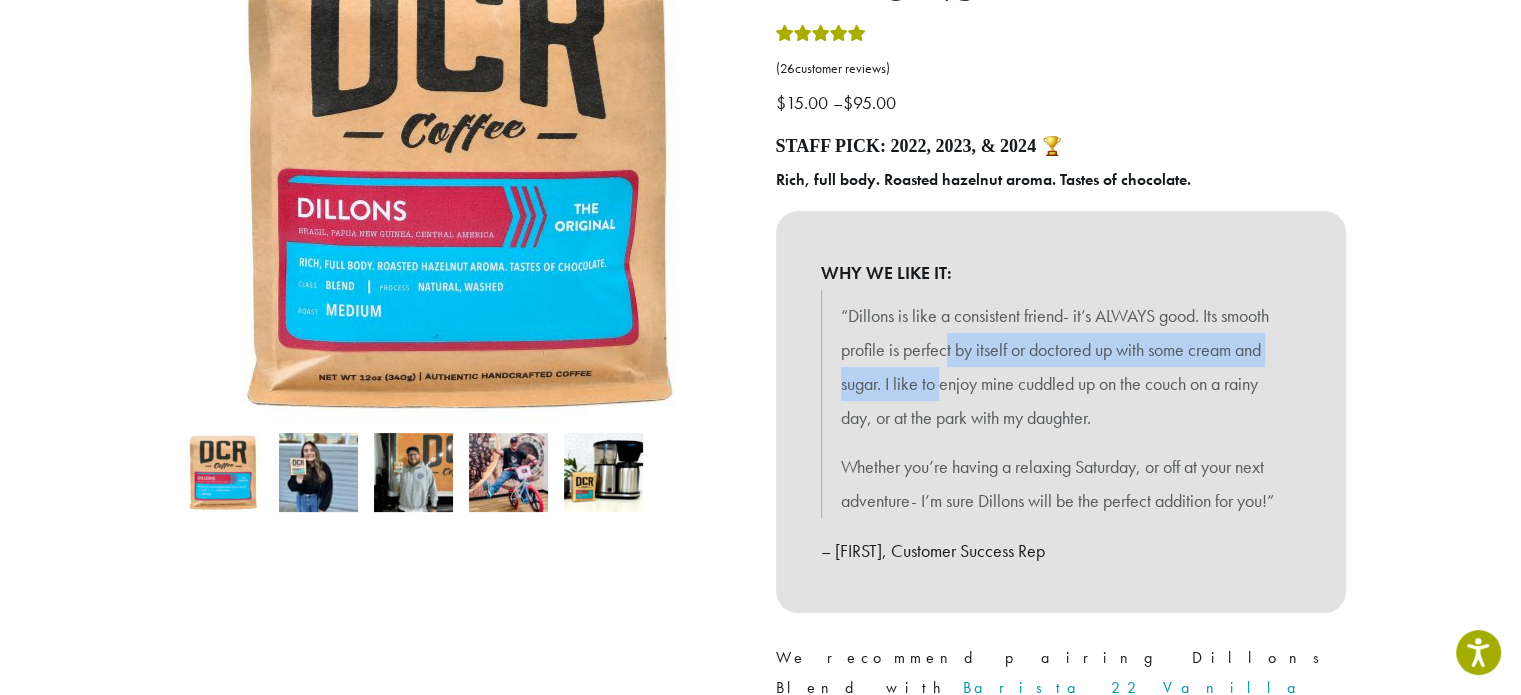 drag, startPoint x: 947, startPoint y: 336, endPoint x: 944, endPoint y: 391, distance: 55.081757 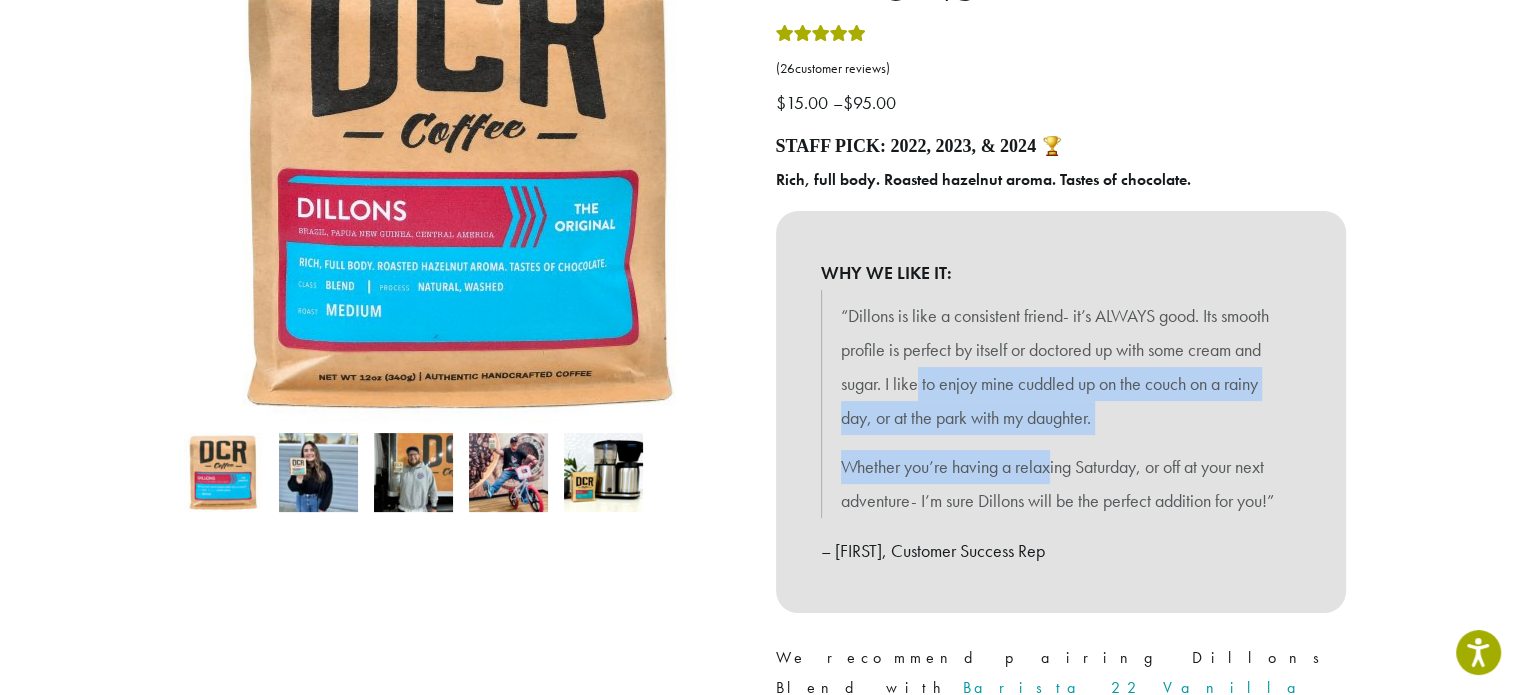 drag, startPoint x: 917, startPoint y: 383, endPoint x: 1052, endPoint y: 438, distance: 145.7738 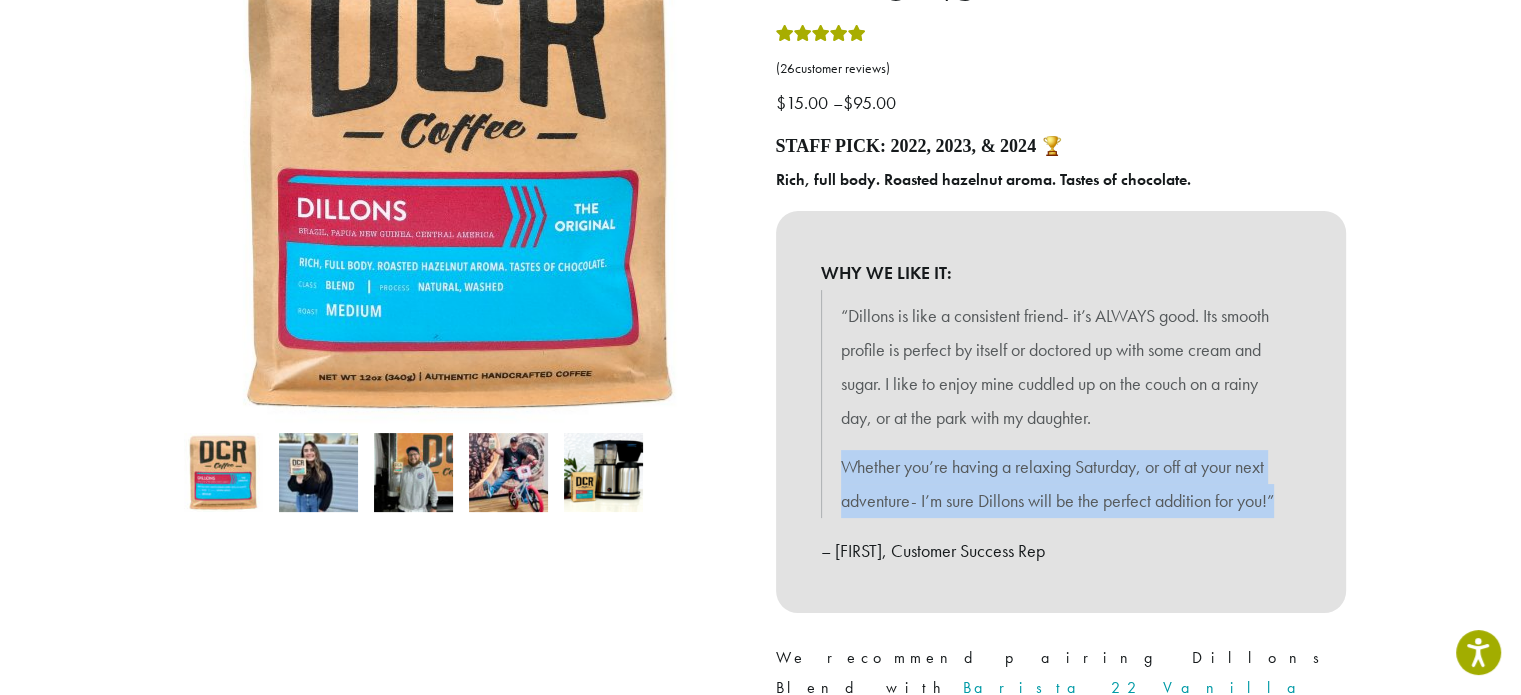 drag, startPoint x: 846, startPoint y: 471, endPoint x: 996, endPoint y: 527, distance: 160.11246 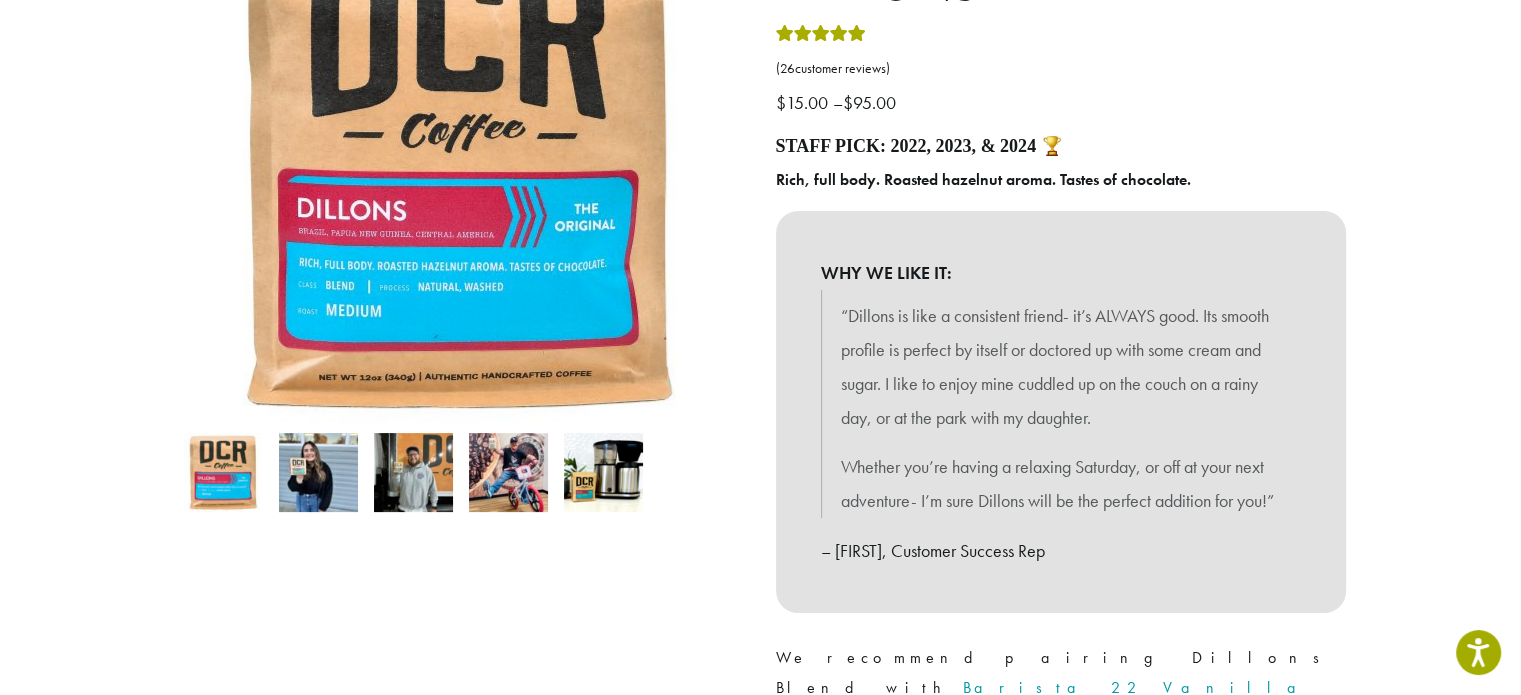 click on "Whether you’re having a relaxing Saturday, or off at your next adventure- I’m sure Dillons will be the perfect addition for you!”" at bounding box center [1061, 484] 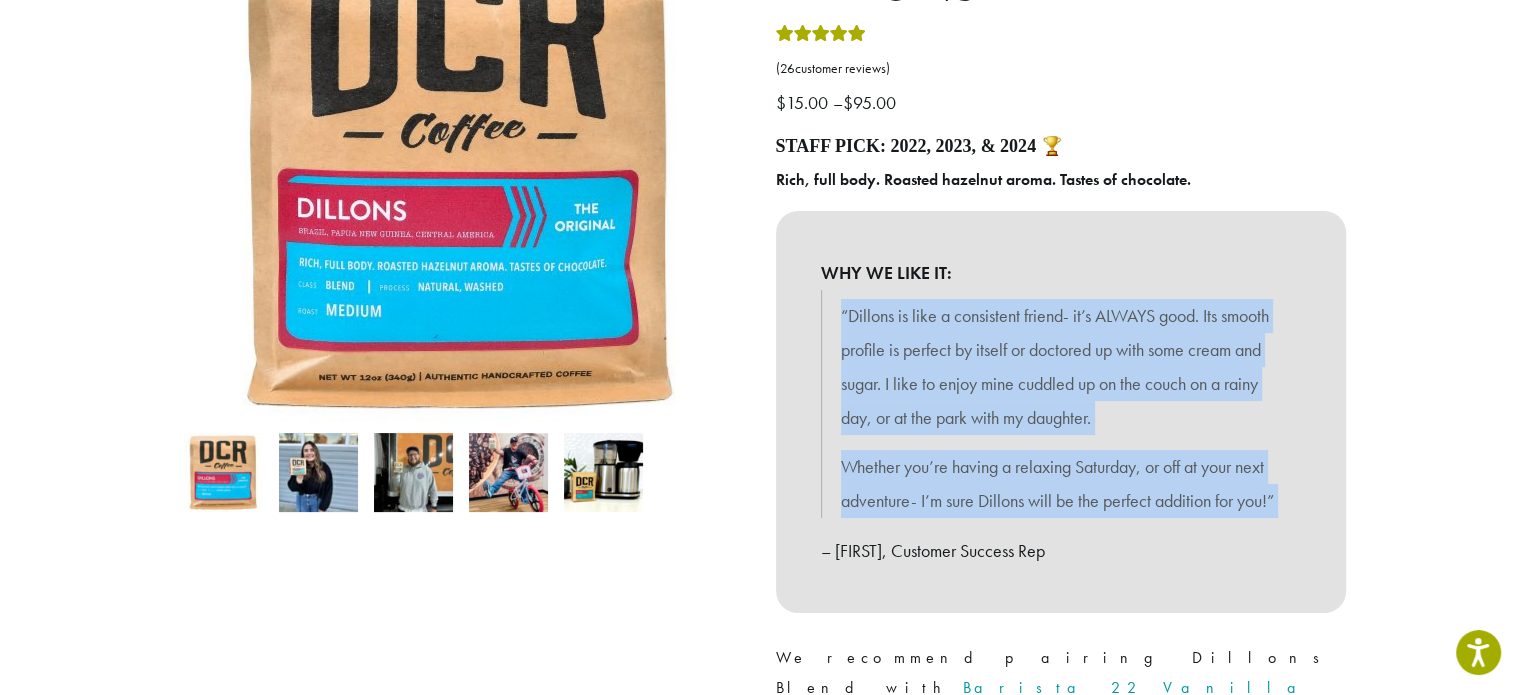 drag, startPoint x: 996, startPoint y: 527, endPoint x: 948, endPoint y: 307, distance: 225.17549 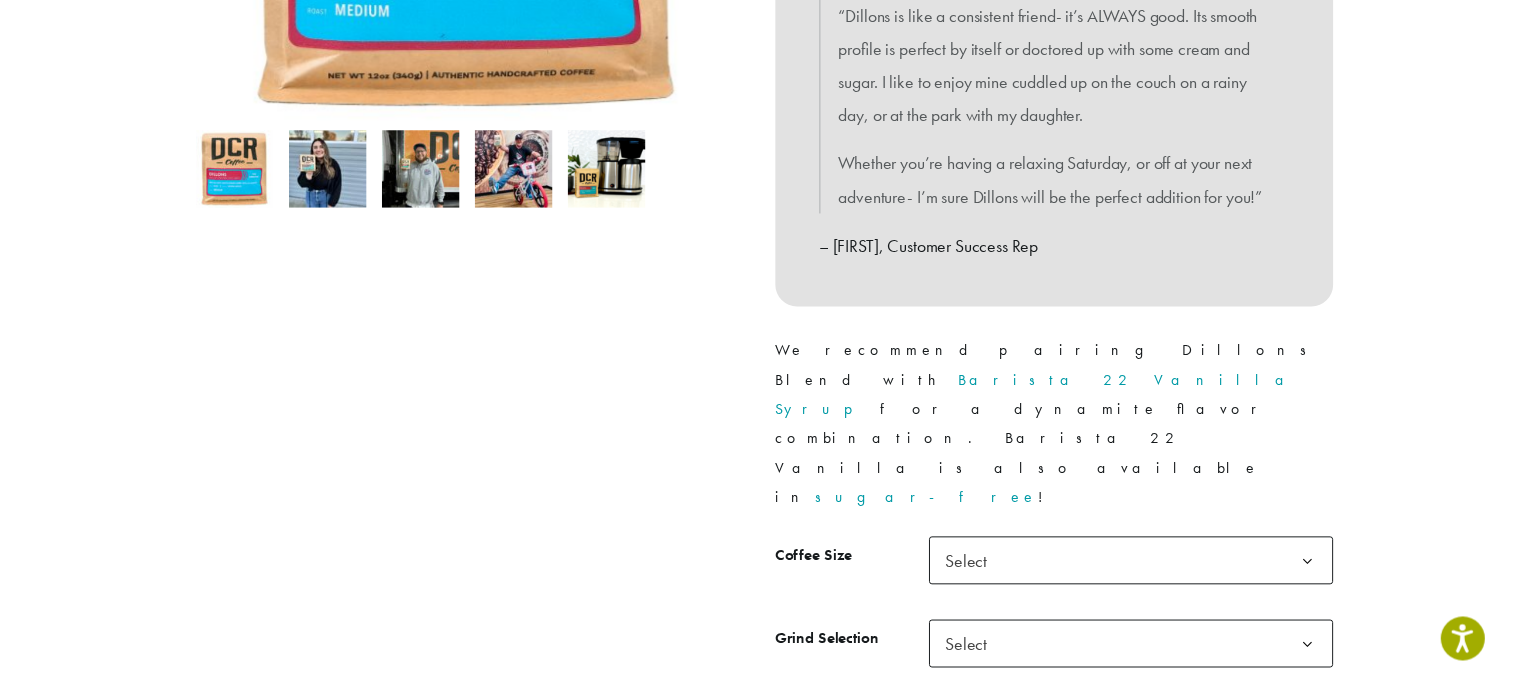 scroll, scrollTop: 700, scrollLeft: 0, axis: vertical 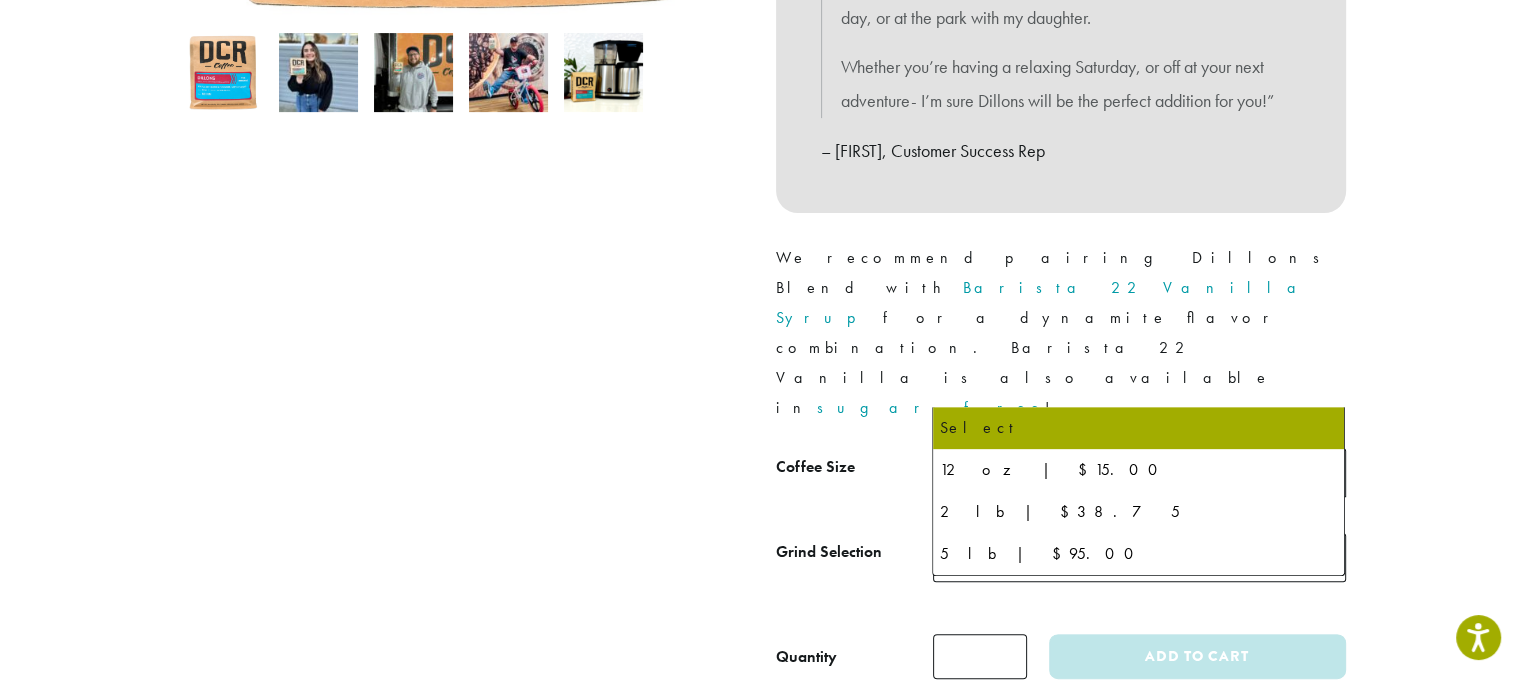 click on "Select" 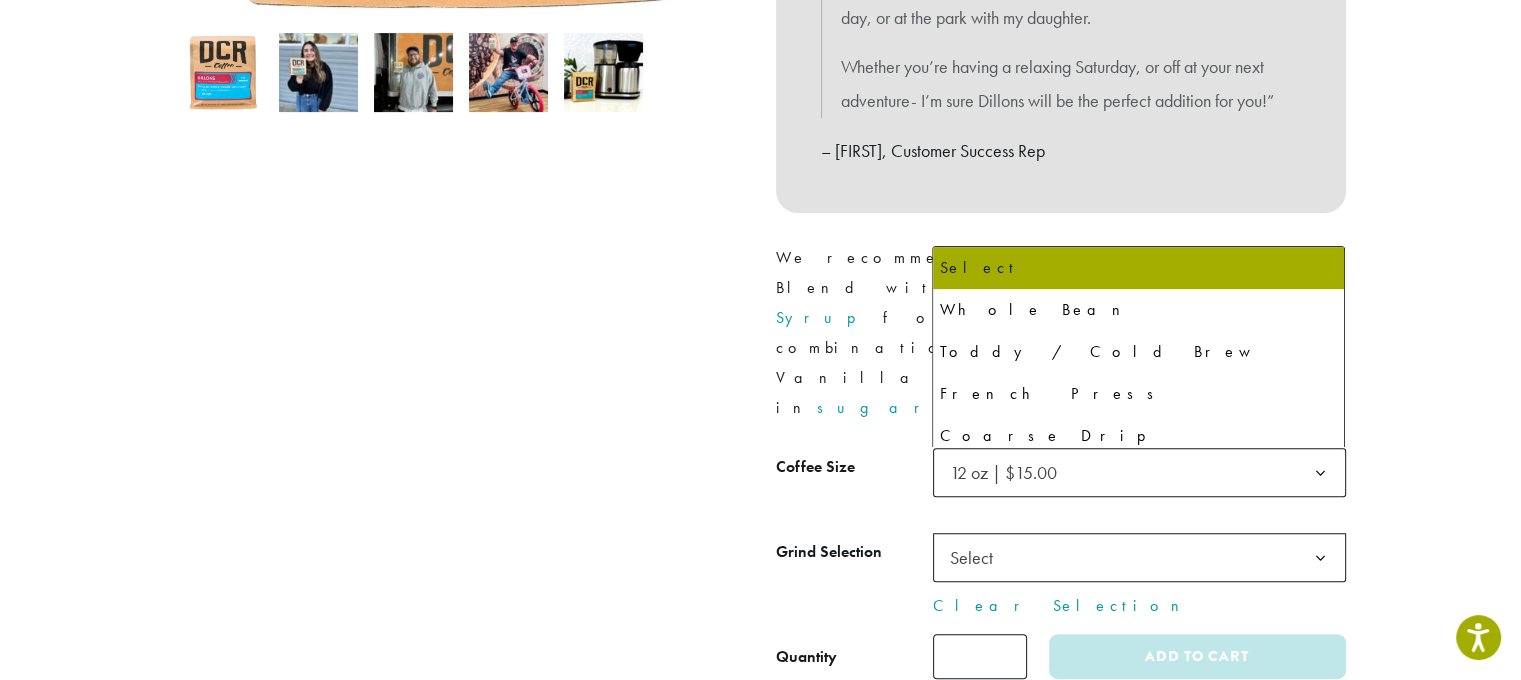 click on "Select" 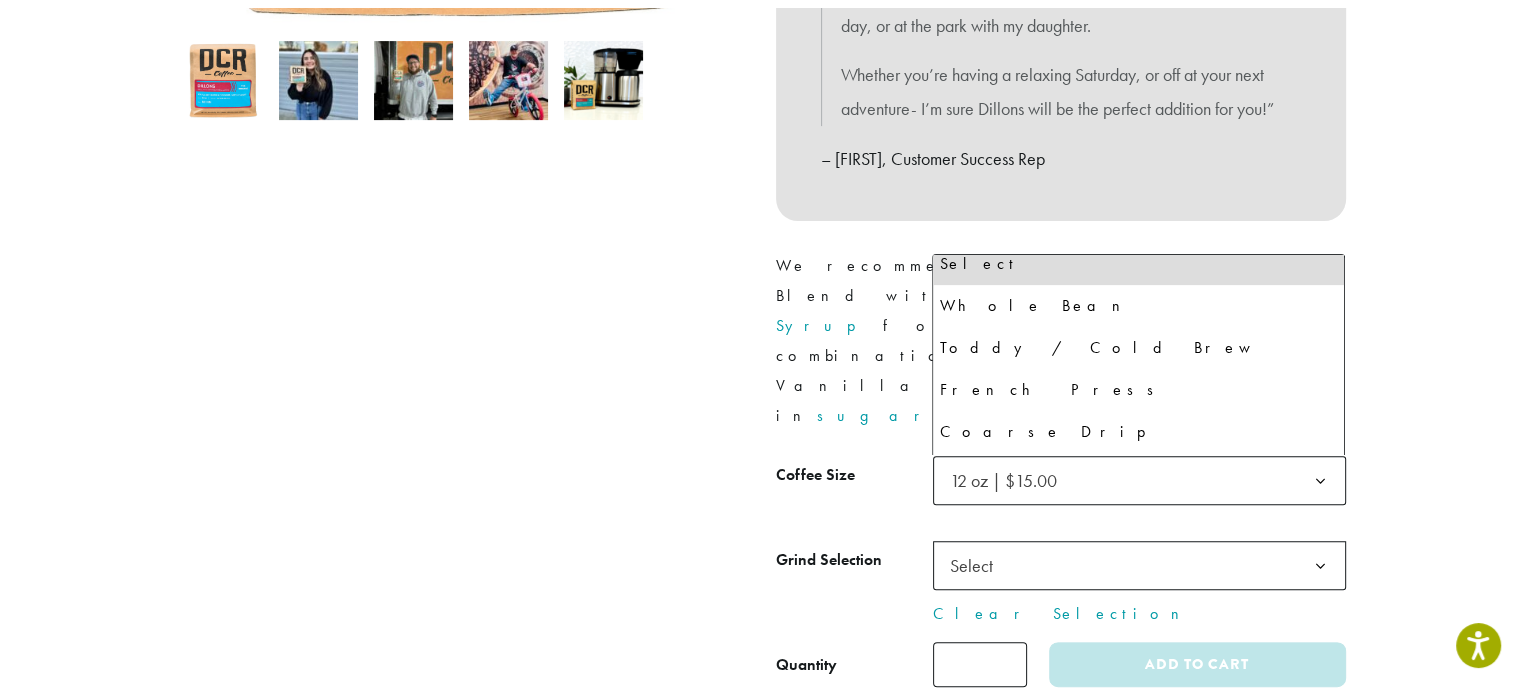scroll, scrollTop: 0, scrollLeft: 0, axis: both 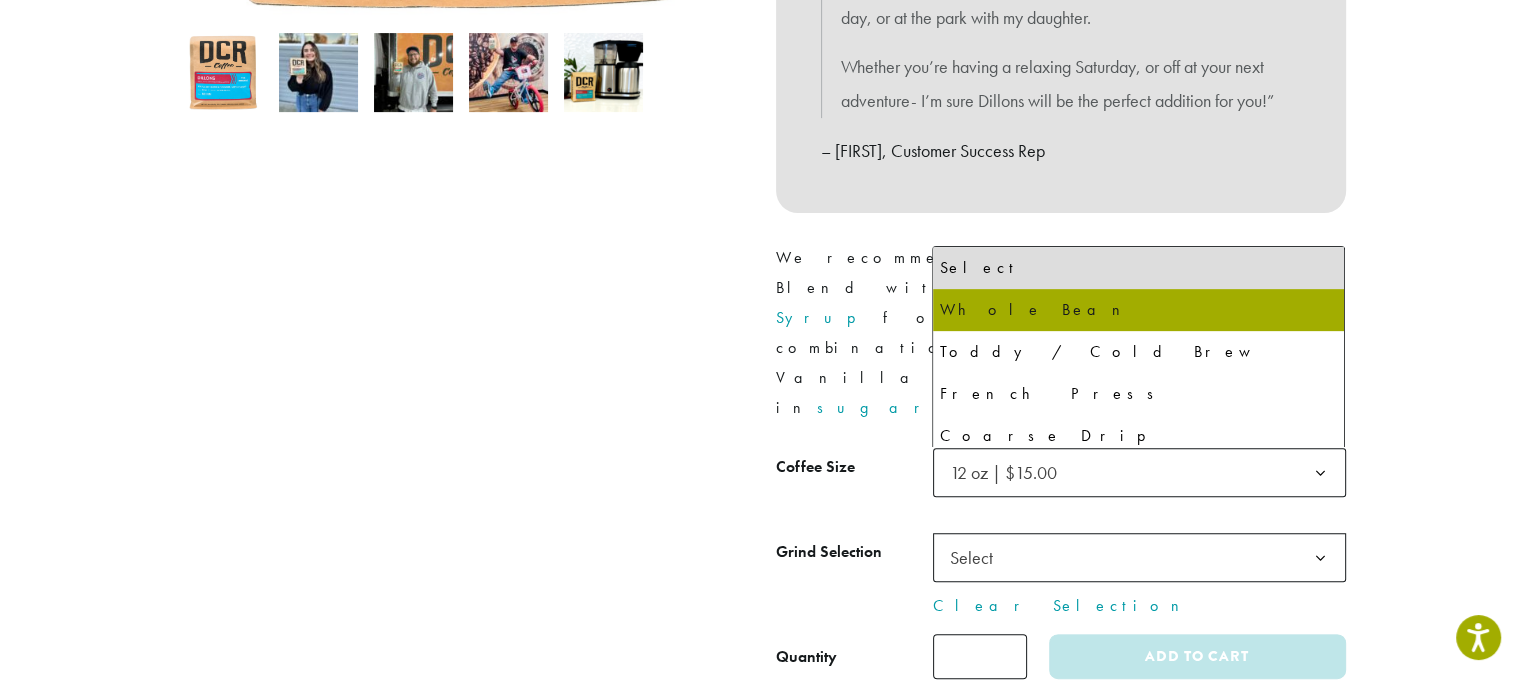 select on "*********" 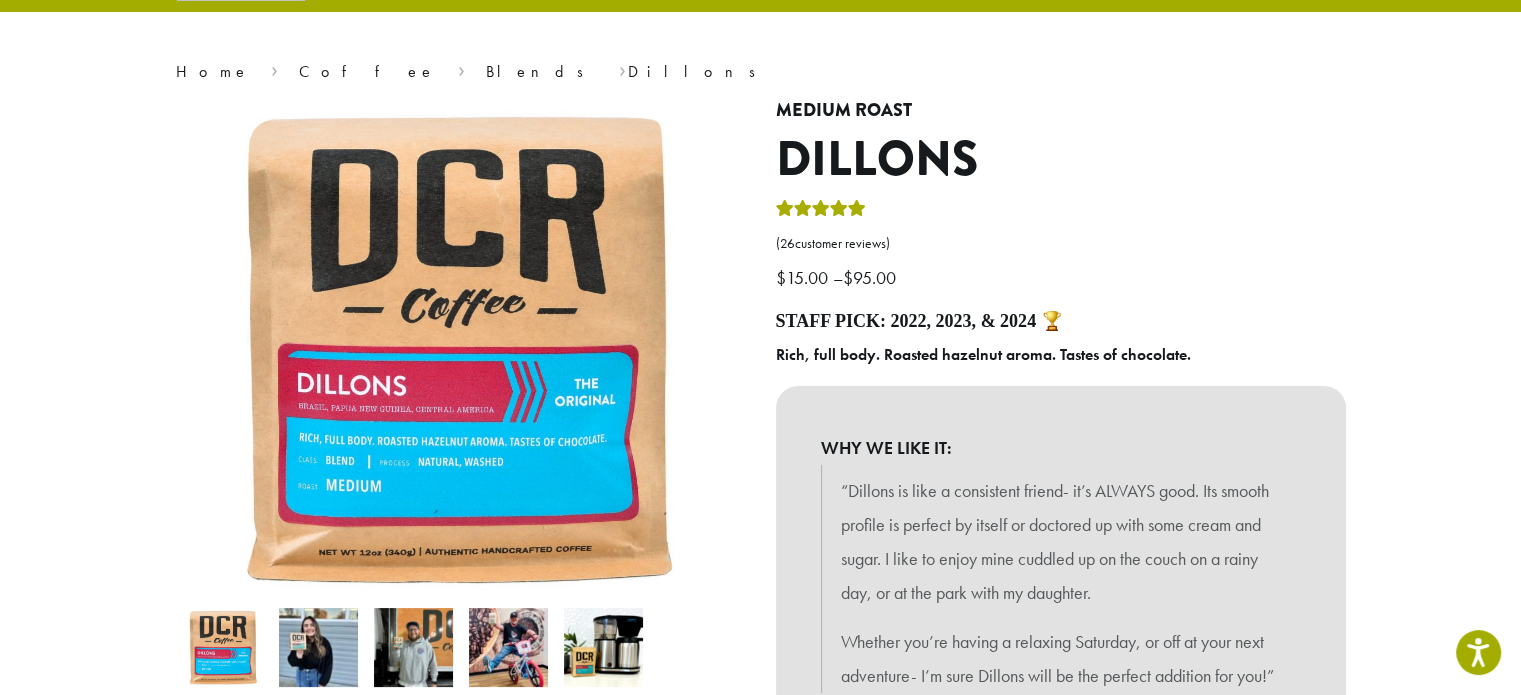 scroll, scrollTop: 0, scrollLeft: 0, axis: both 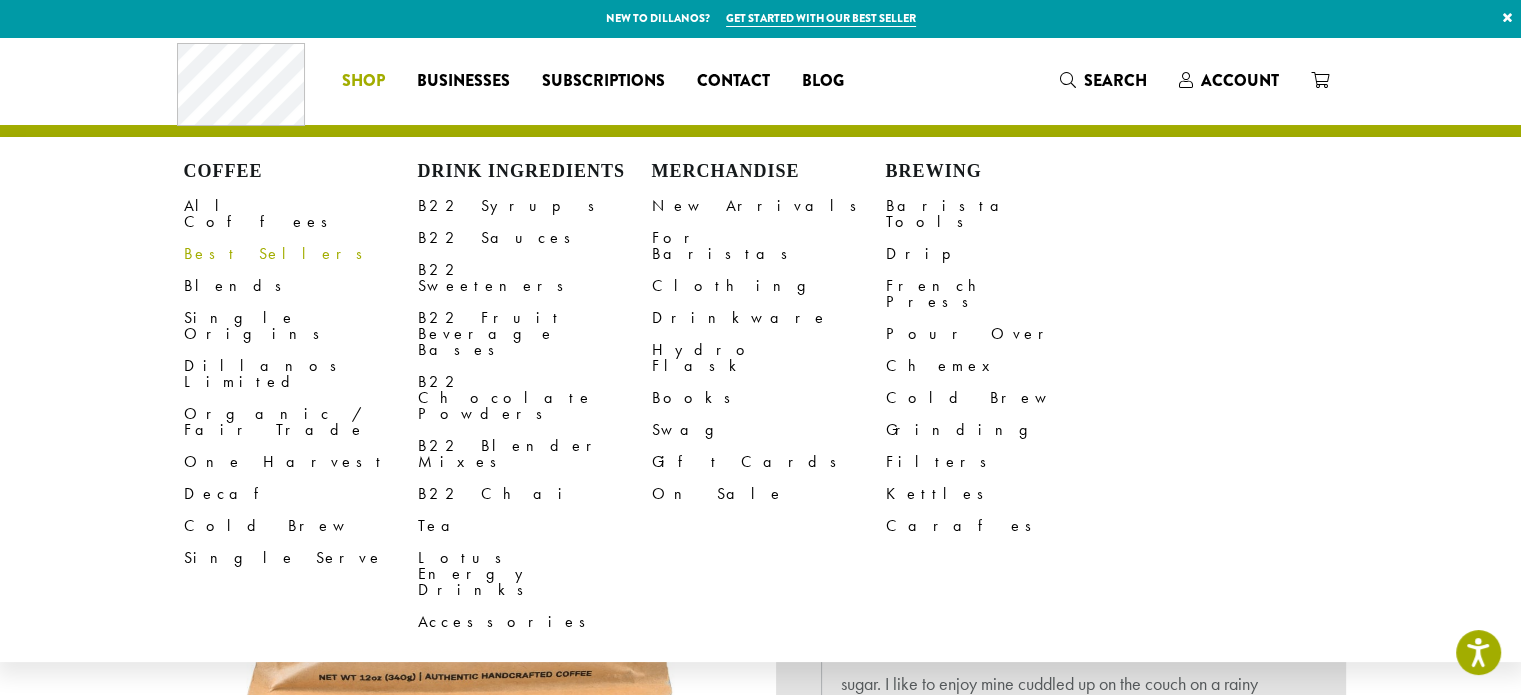 click on "Best Sellers" at bounding box center [301, 254] 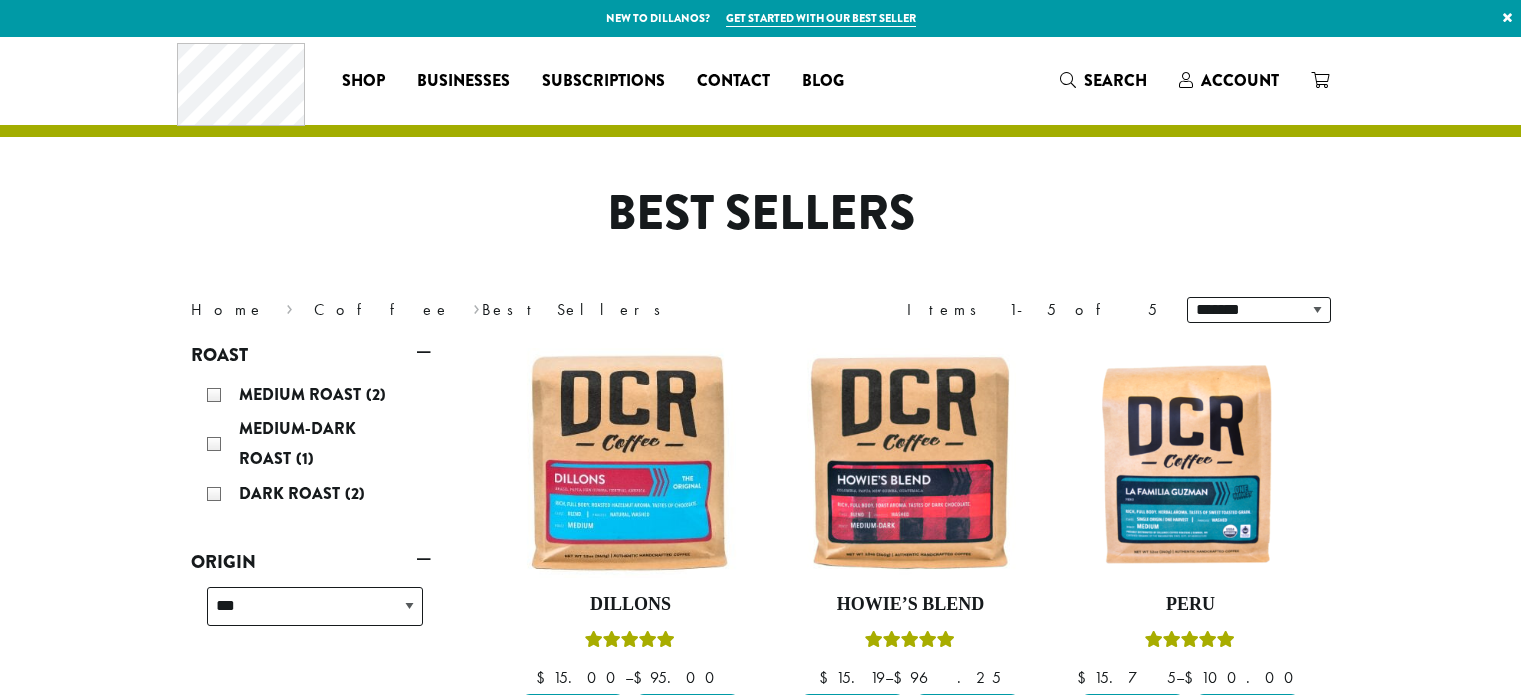 scroll, scrollTop: 0, scrollLeft: 0, axis: both 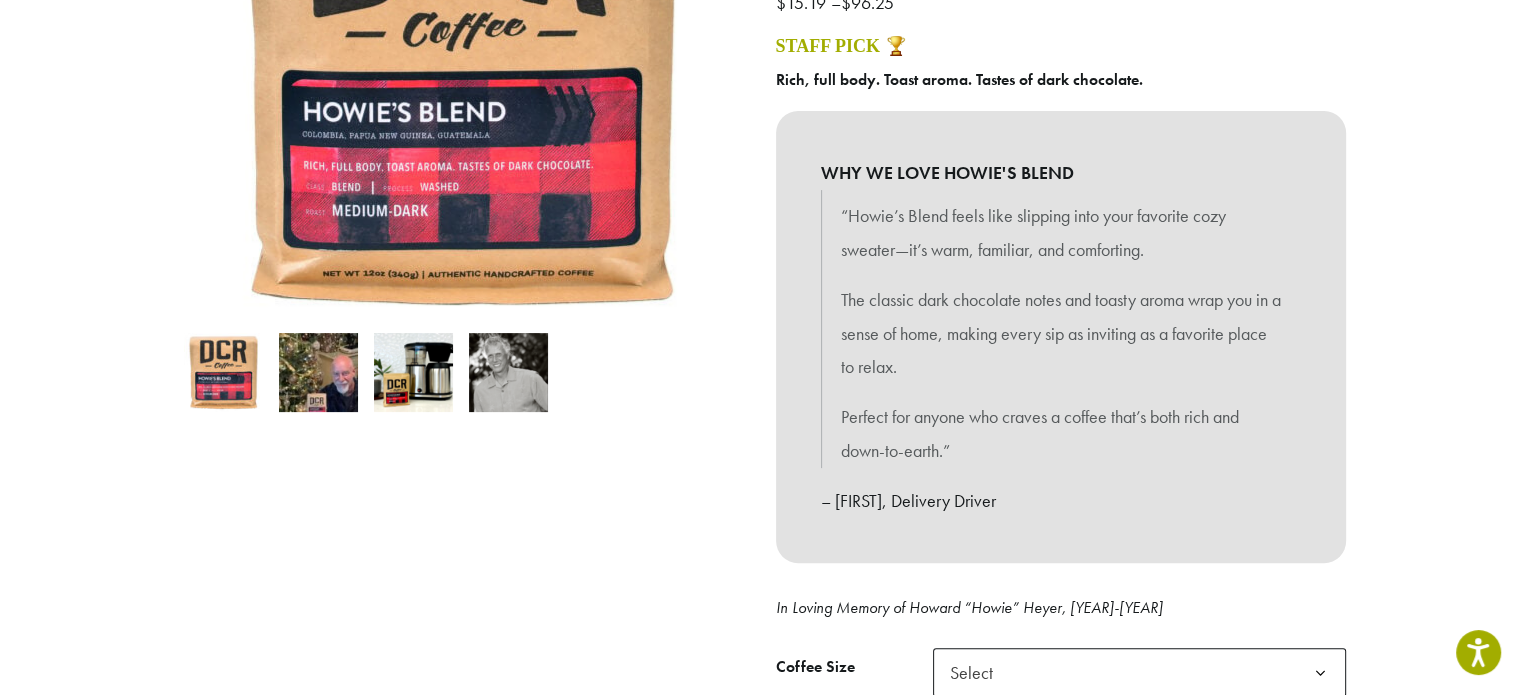 click on "“Howie’s Blend feels like slipping into your favorite cozy sweater—it’s warm, familiar, and comforting." at bounding box center (1061, 233) 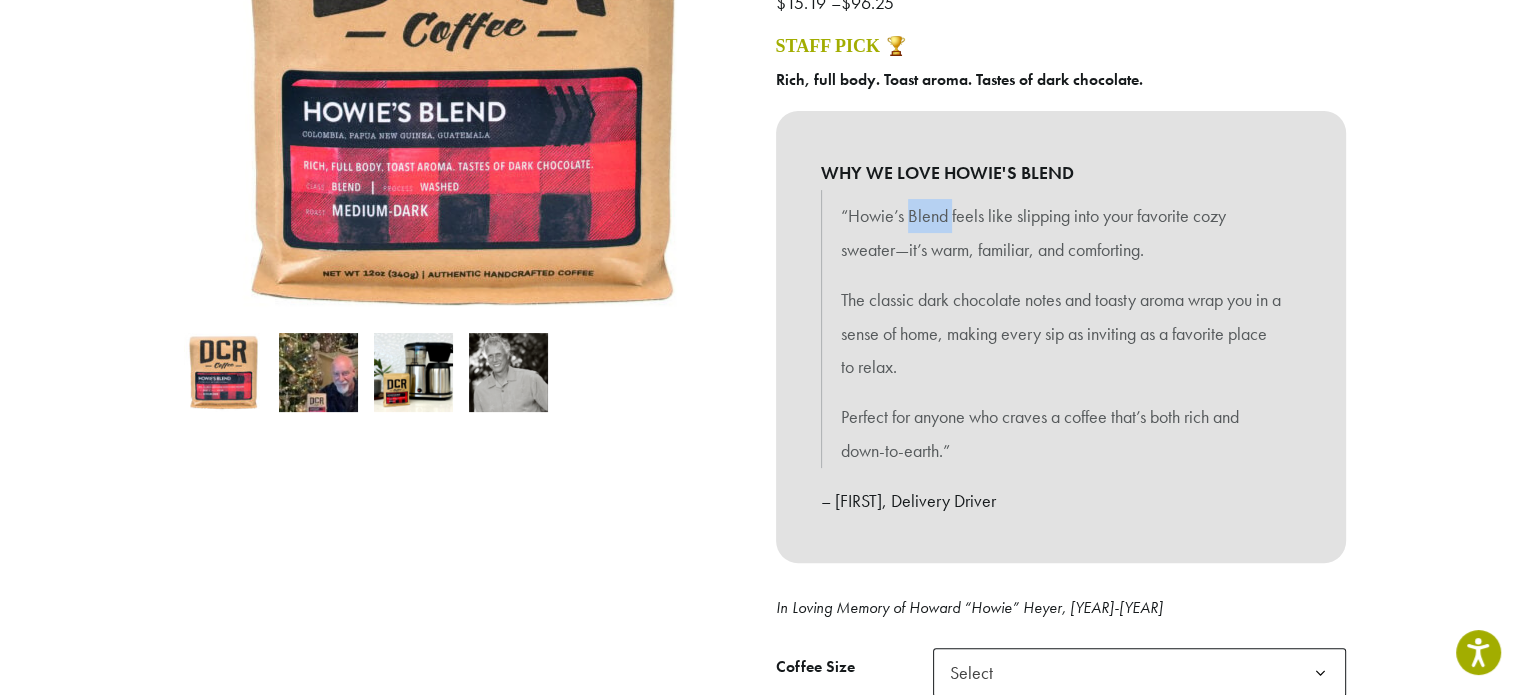 click on "“Howie’s Blend feels like slipping into your favorite cozy sweater—it’s warm, familiar, and comforting." at bounding box center (1061, 233) 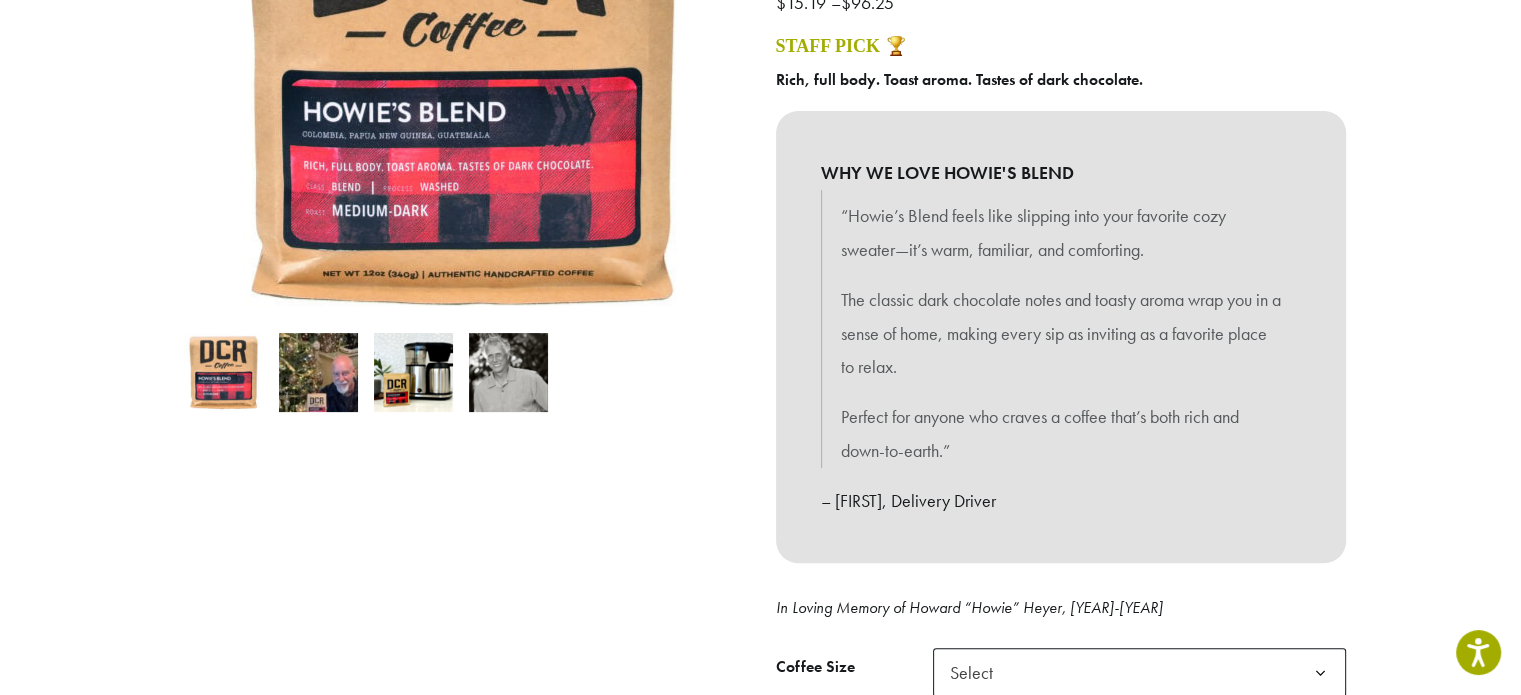 click on "The classic dark chocolate notes and toasty aroma wrap you in a sense of home, making every sip as inviting as a favorite place to relax." at bounding box center (1061, 333) 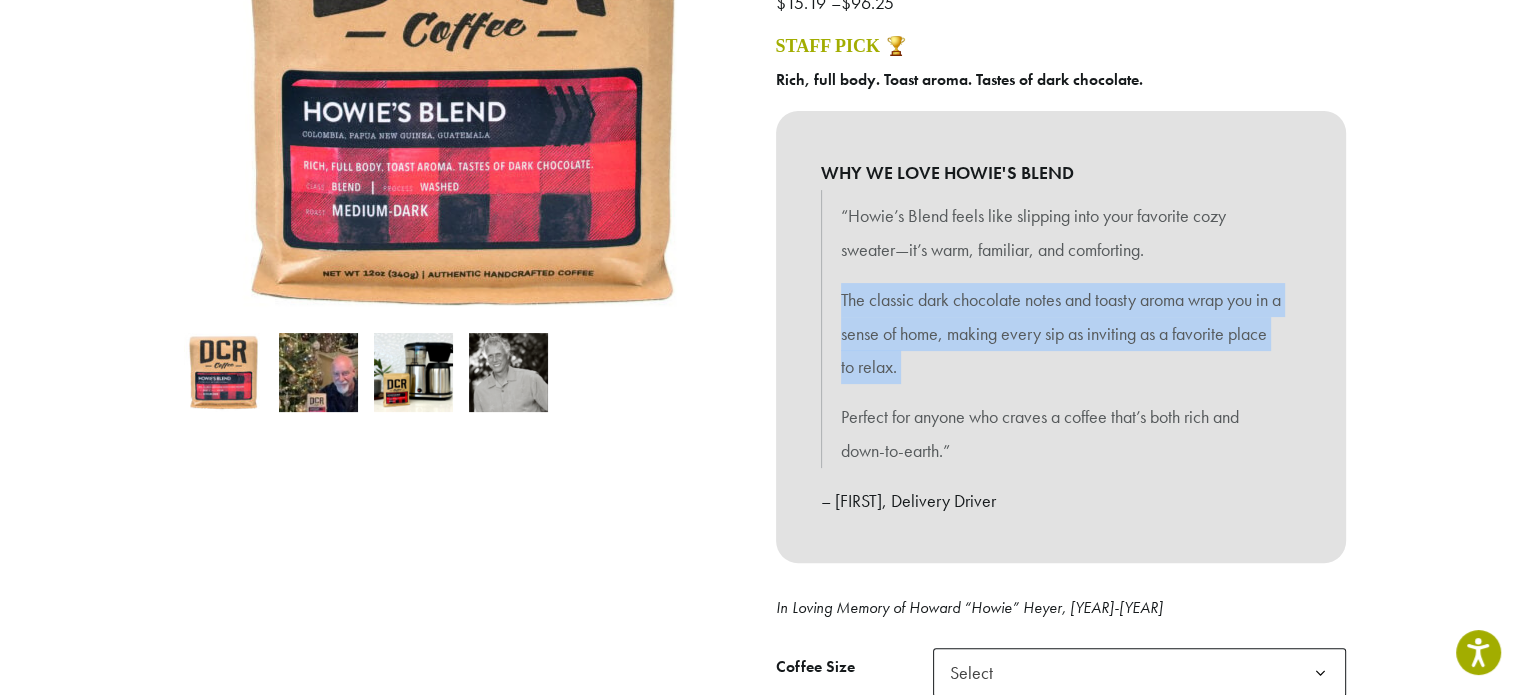 click on "The classic dark chocolate notes and toasty aroma wrap you in a sense of home, making every sip as inviting as a favorite place to relax." at bounding box center (1061, 333) 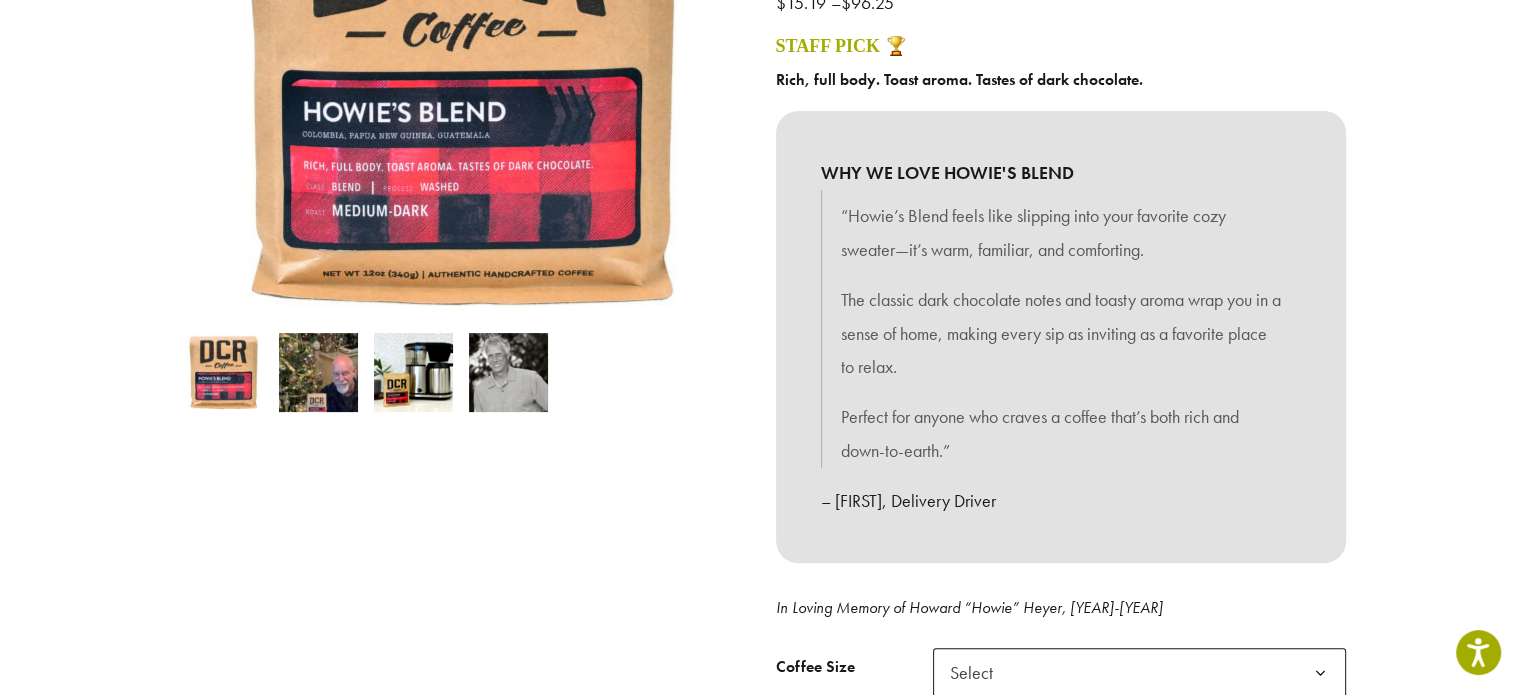 click on "The classic dark chocolate notes and toasty aroma wrap you in a sense of home, making every sip as inviting as a favorite place to relax." at bounding box center (1061, 333) 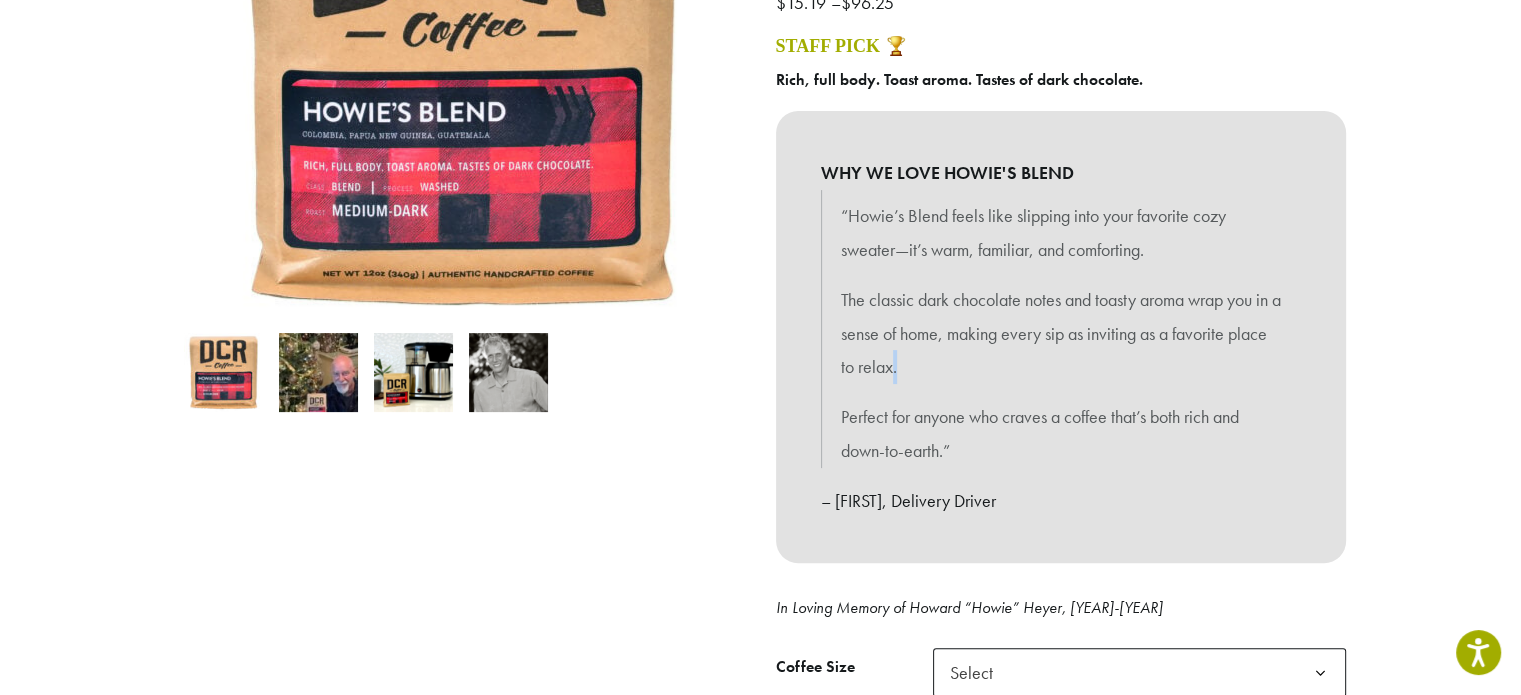 click on "The classic dark chocolate notes and toasty aroma wrap you in a sense of home, making every sip as inviting as a favorite place to relax." at bounding box center (1061, 333) 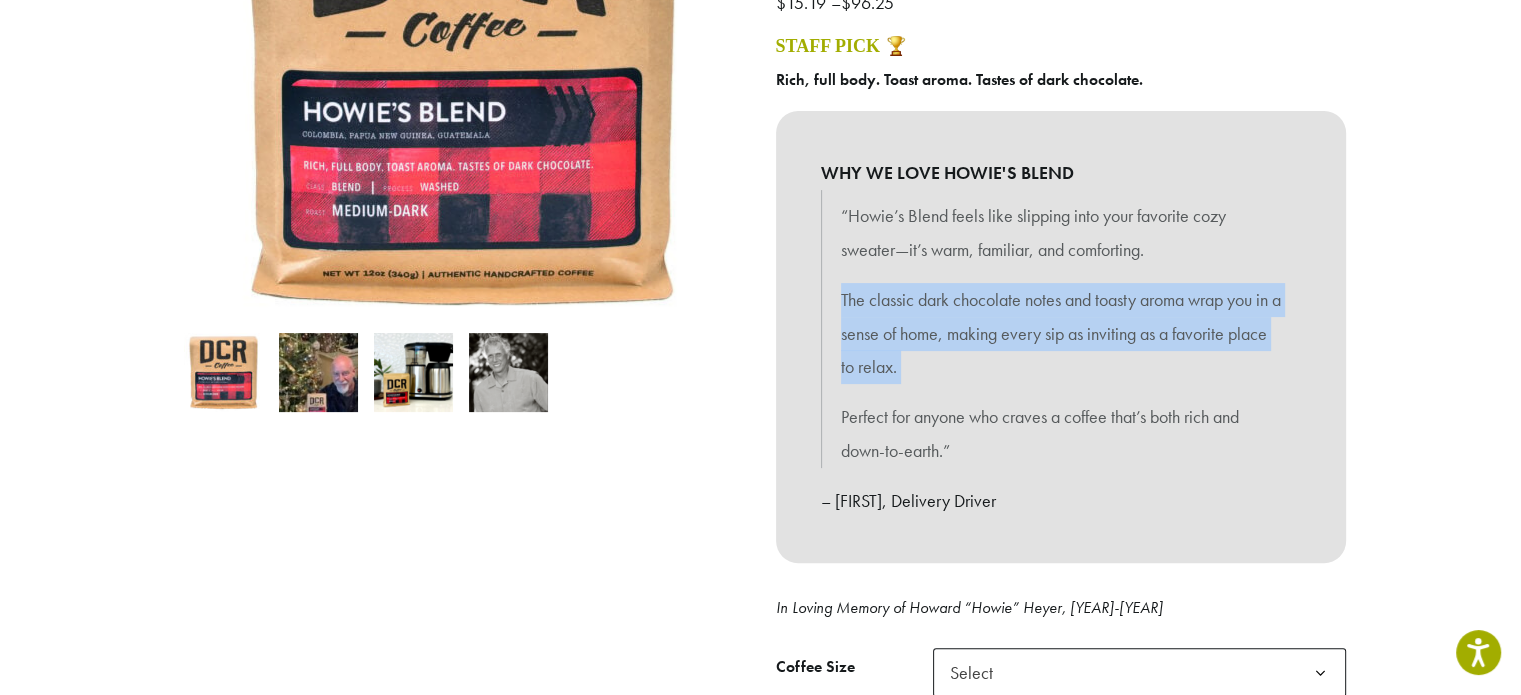 click on "The classic dark chocolate notes and toasty aroma wrap you in a sense of home, making every sip as inviting as a favorite place to relax." at bounding box center (1061, 333) 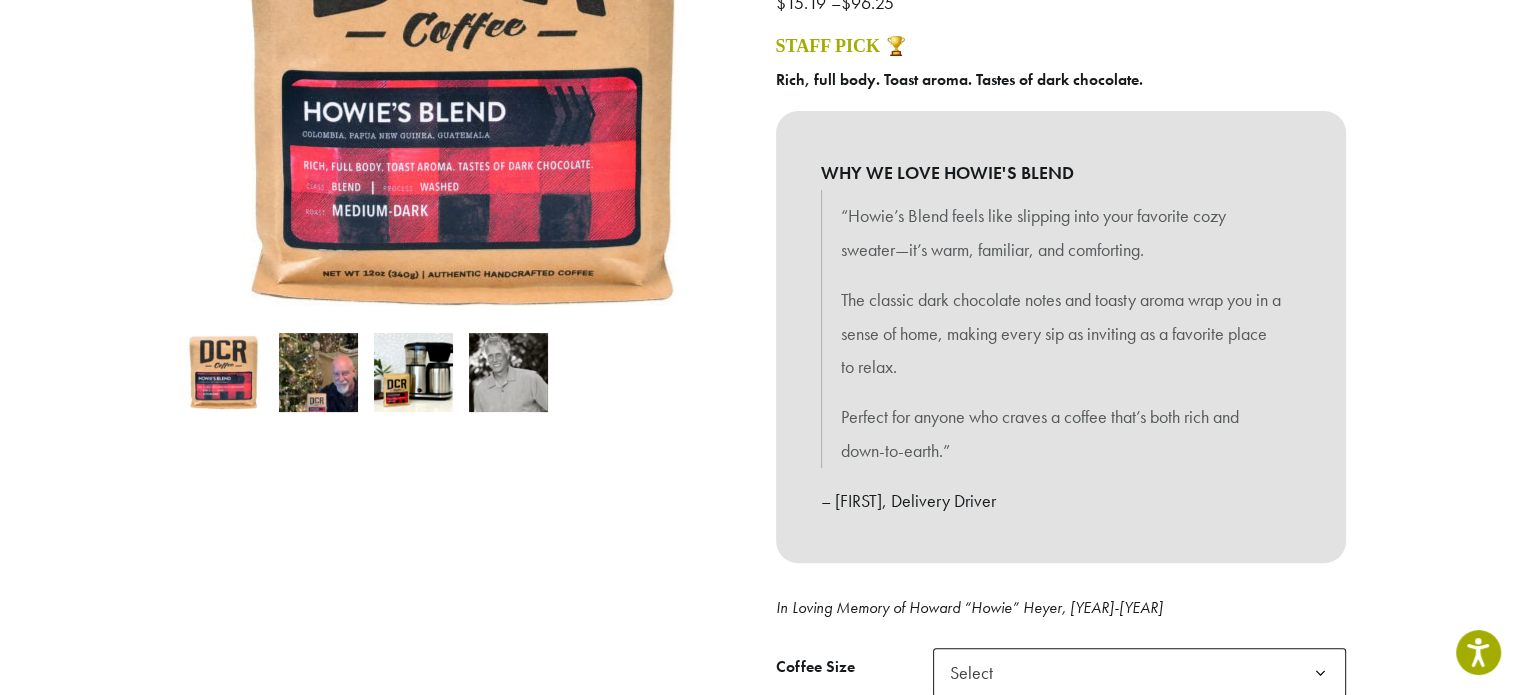 click on "Perfect for anyone who craves a coffee that’s both rich and down-to-earth.”" at bounding box center (1061, 434) 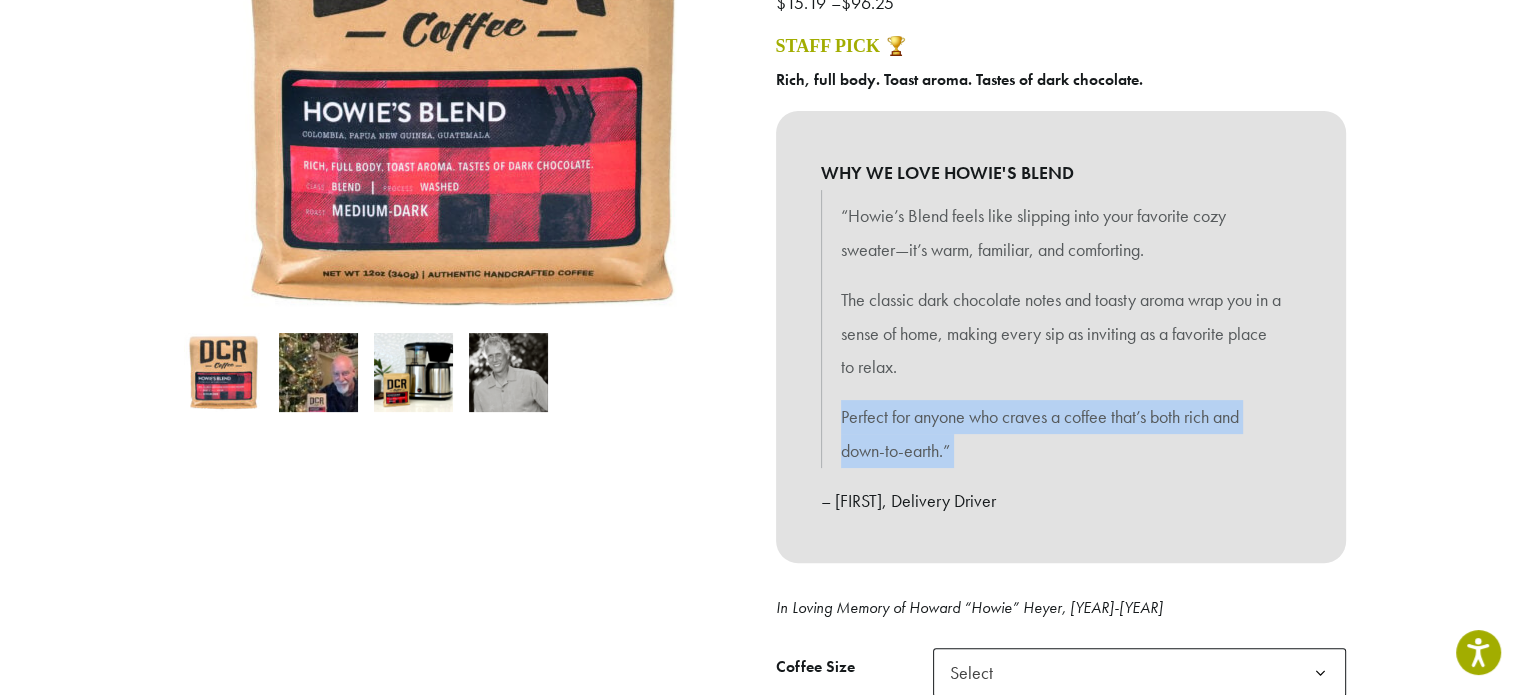 click on "Perfect for anyone who craves a coffee that’s both rich and down-to-earth.”" at bounding box center (1061, 434) 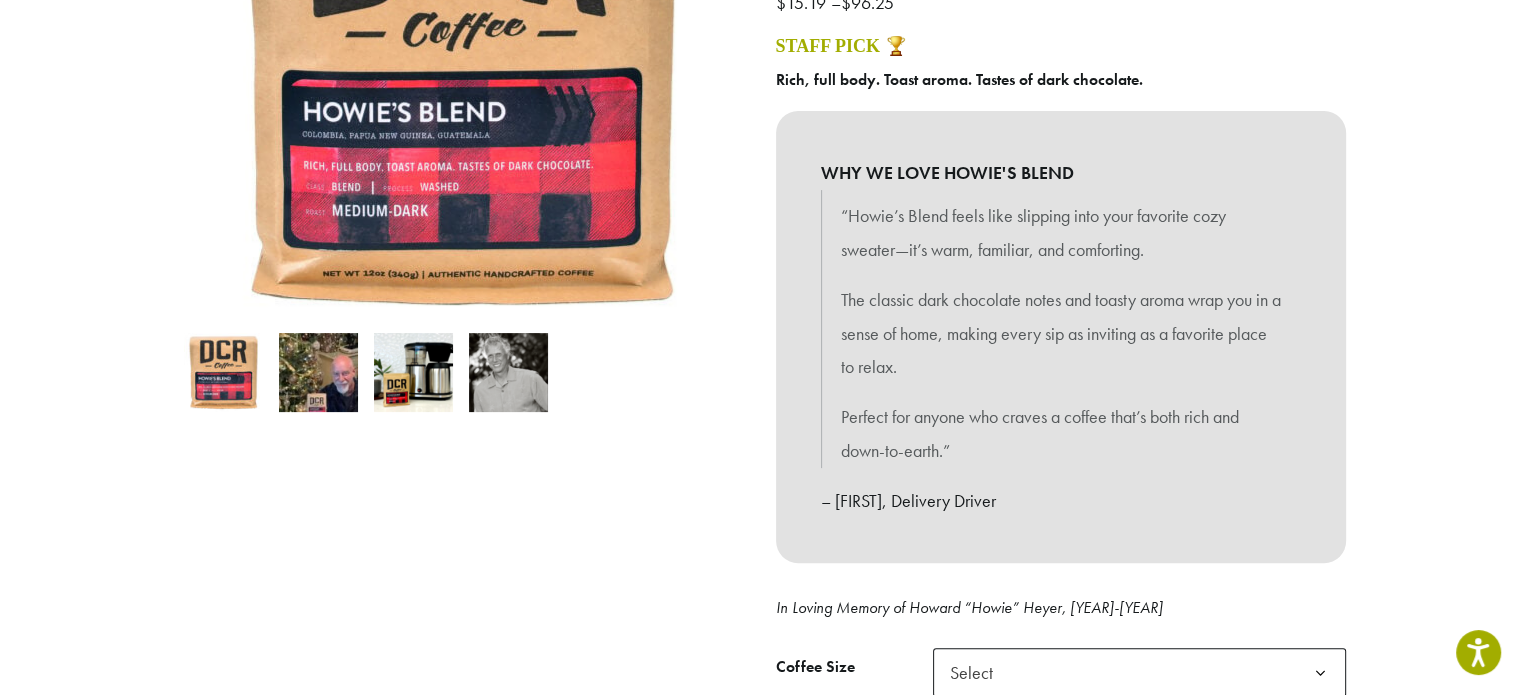 click on "“Howie’s Blend feels like slipping into your favorite cozy sweater—it’s warm, familiar, and comforting.
The classic dark chocolate notes and toasty aroma wrap you in a sense of home, making every sip as inviting as a favorite place to relax.
Perfect for anyone who craves a coffee that’s both rich and down-to-earth.”
– Derek, Delivery Driver" at bounding box center [1061, 354] 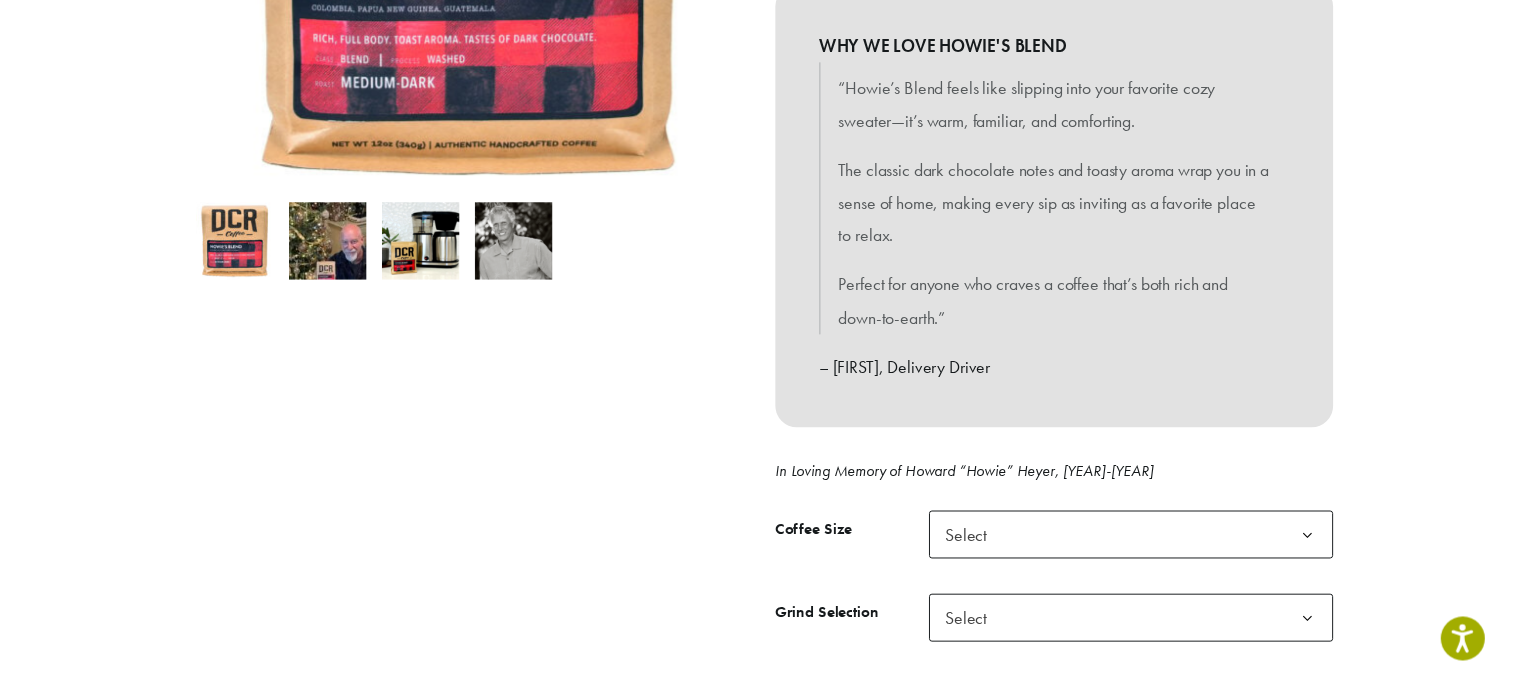 scroll, scrollTop: 600, scrollLeft: 0, axis: vertical 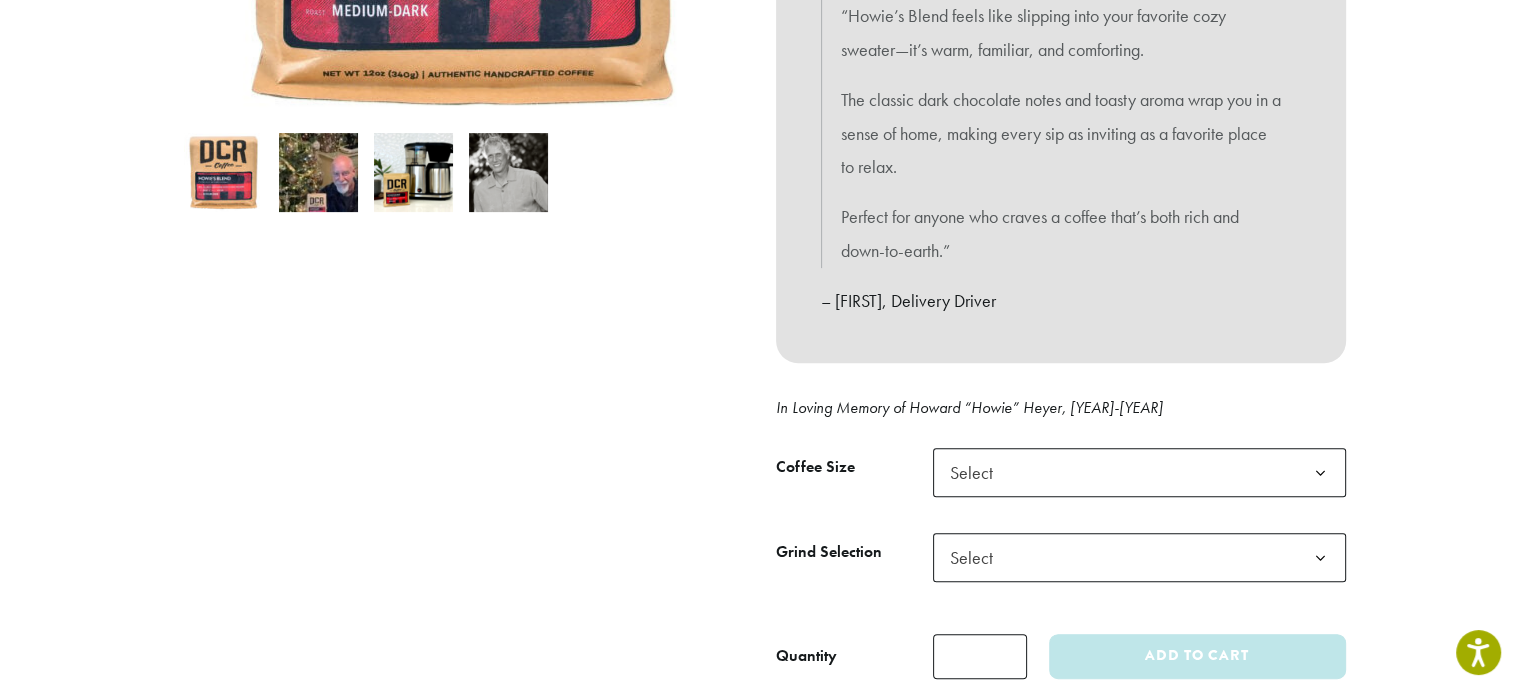 click on "Select" 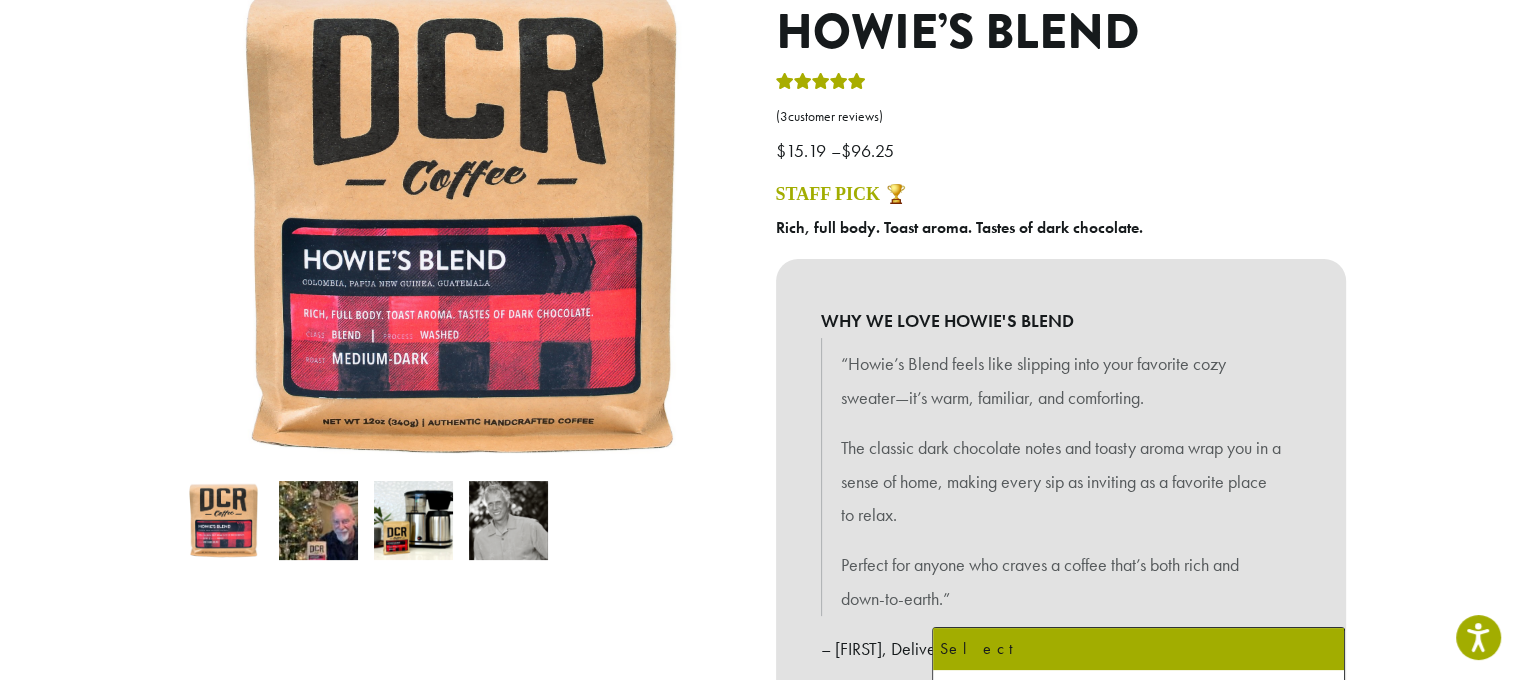 scroll, scrollTop: 200, scrollLeft: 0, axis: vertical 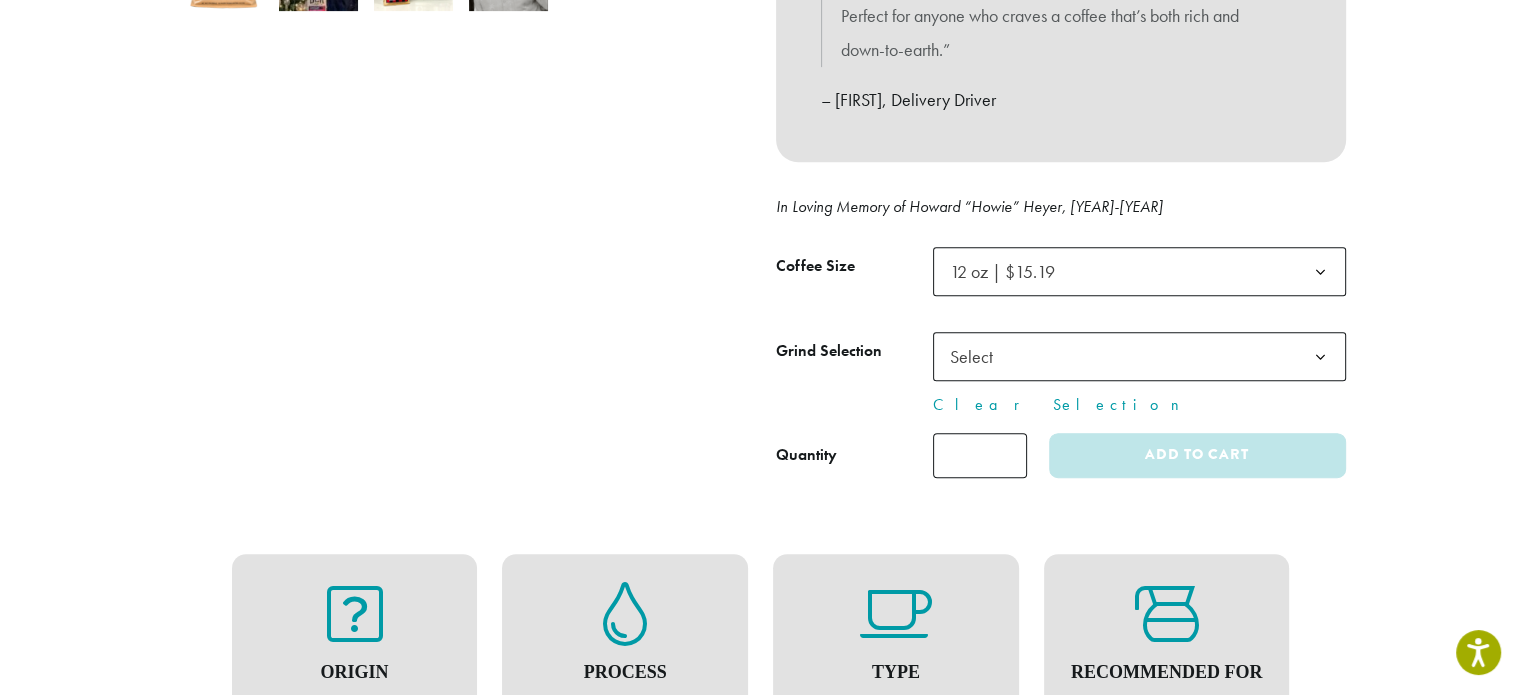 click on "Grind Selection" 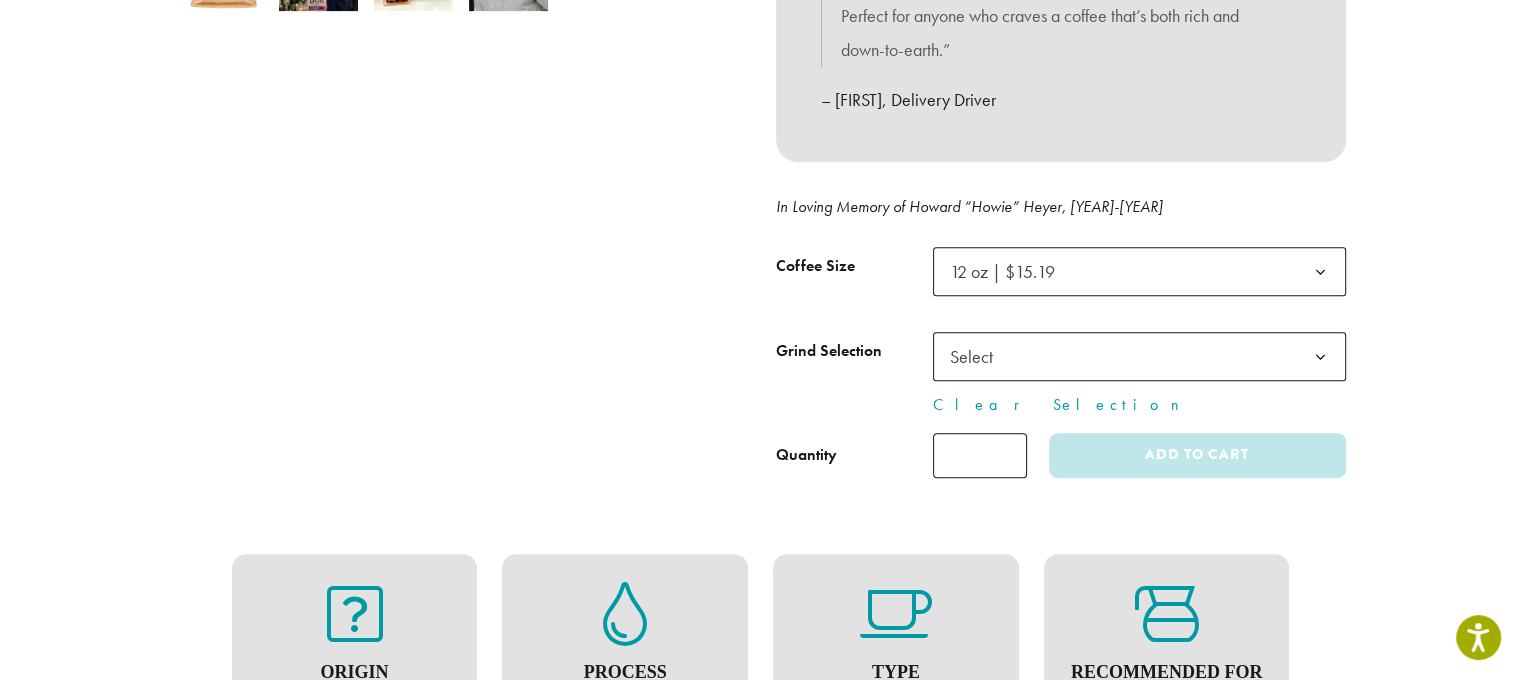 click on "Select" 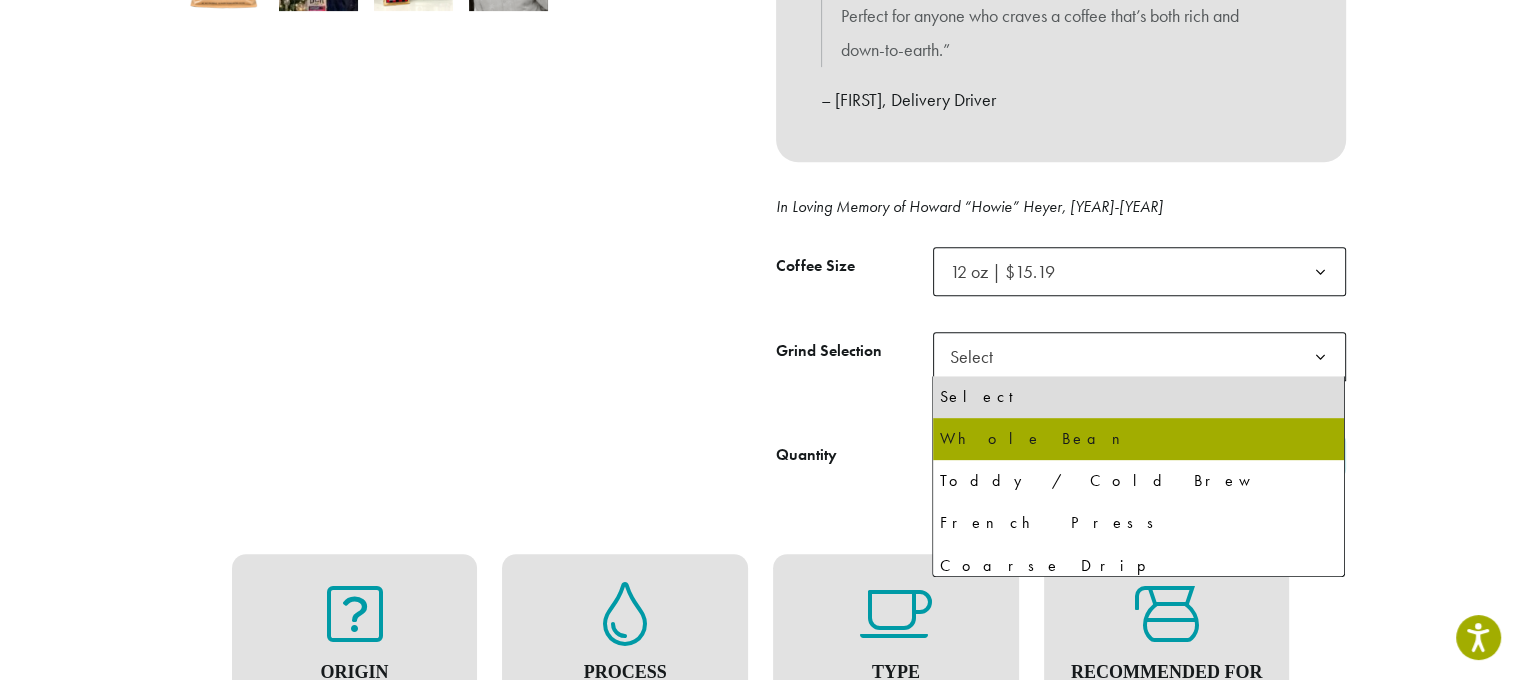 select on "*********" 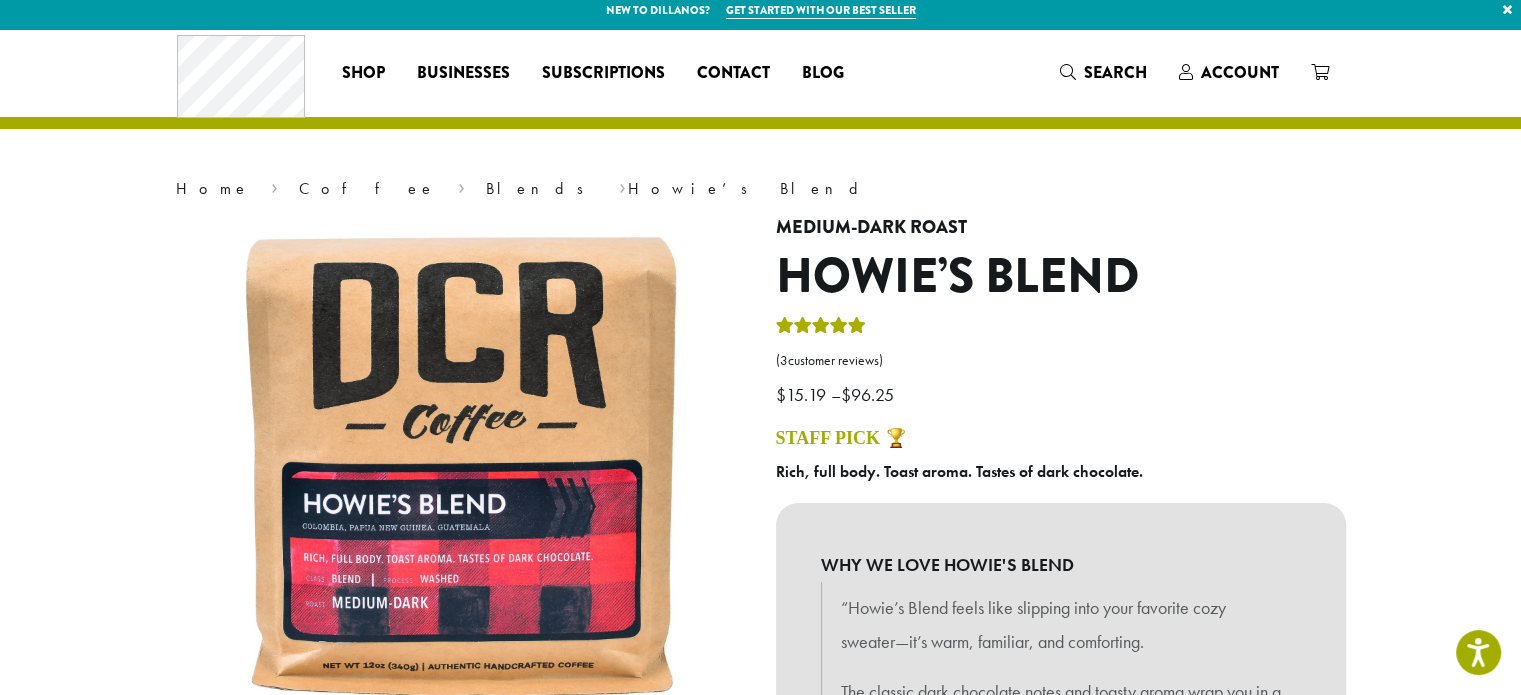 scroll, scrollTop: 0, scrollLeft: 0, axis: both 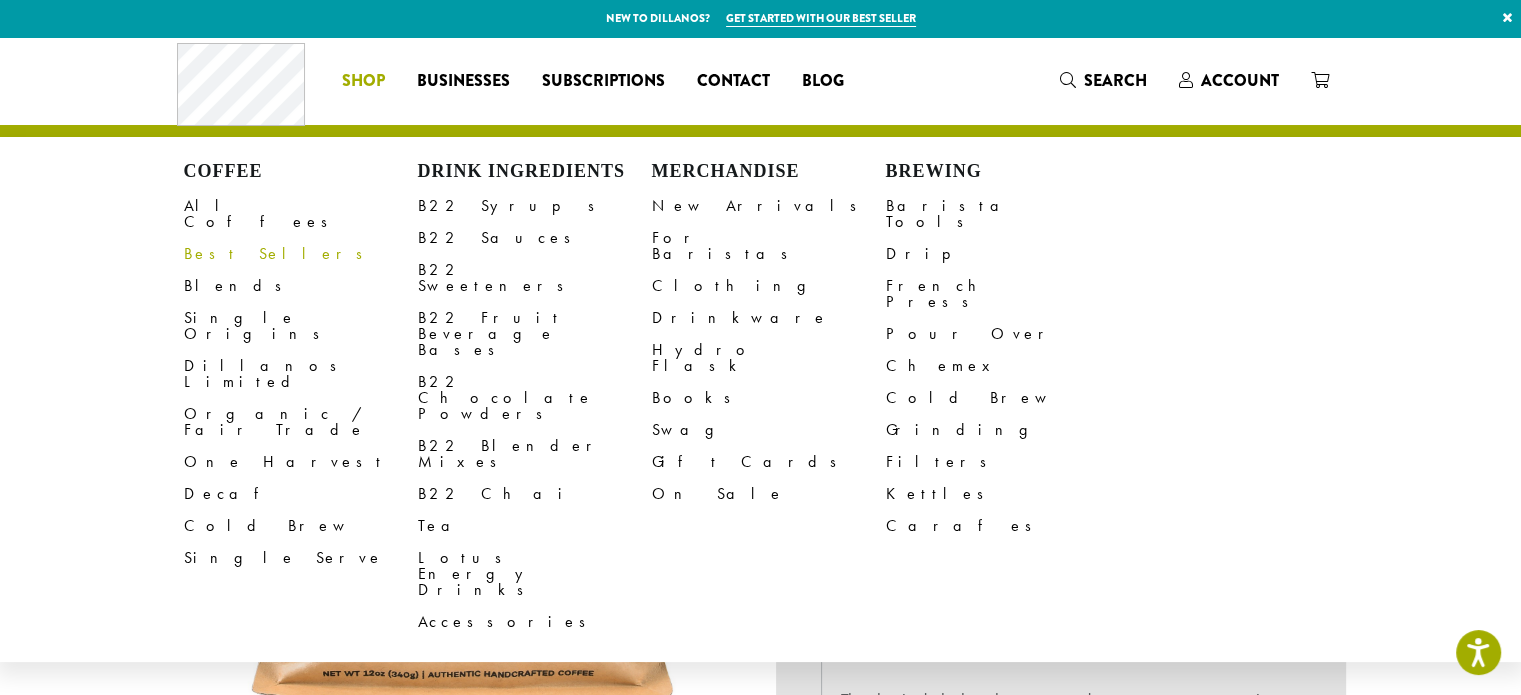 click on "Best Sellers" at bounding box center (301, 254) 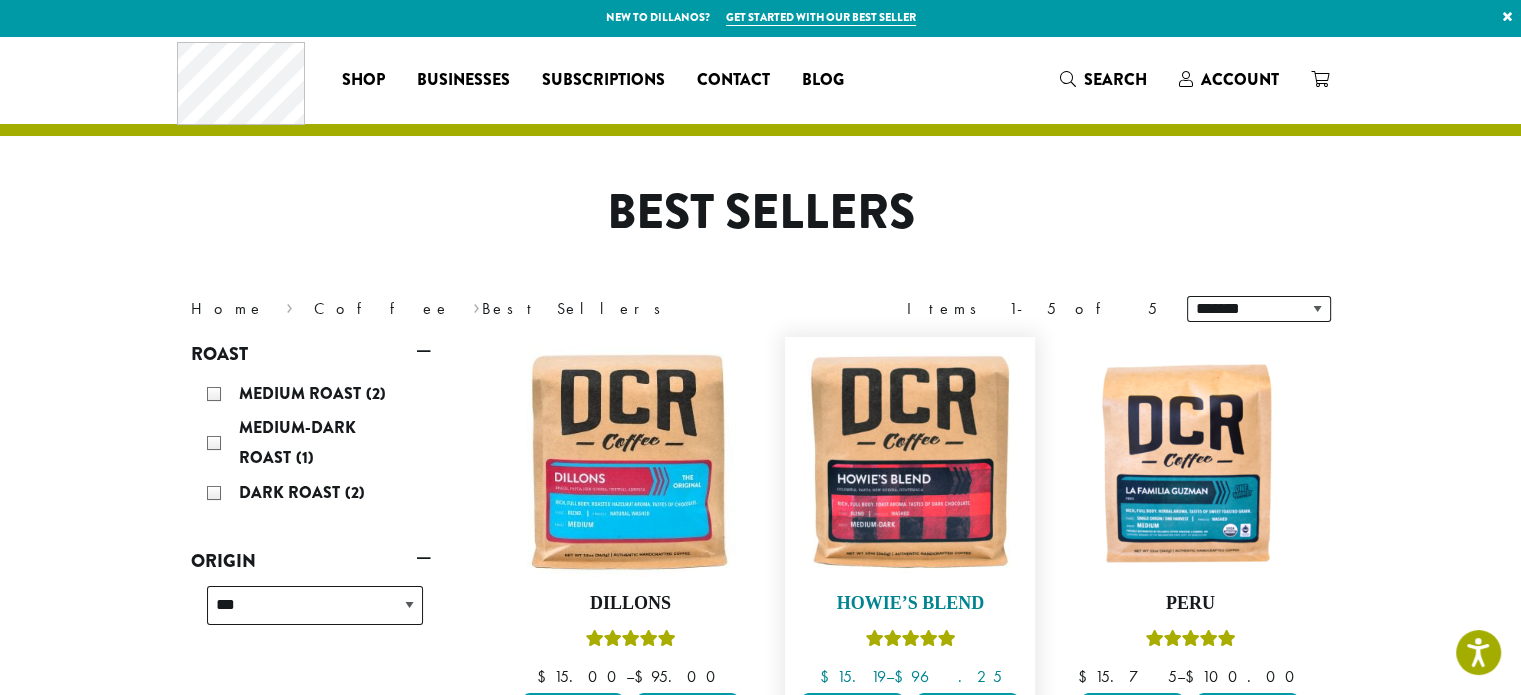 scroll, scrollTop: 0, scrollLeft: 0, axis: both 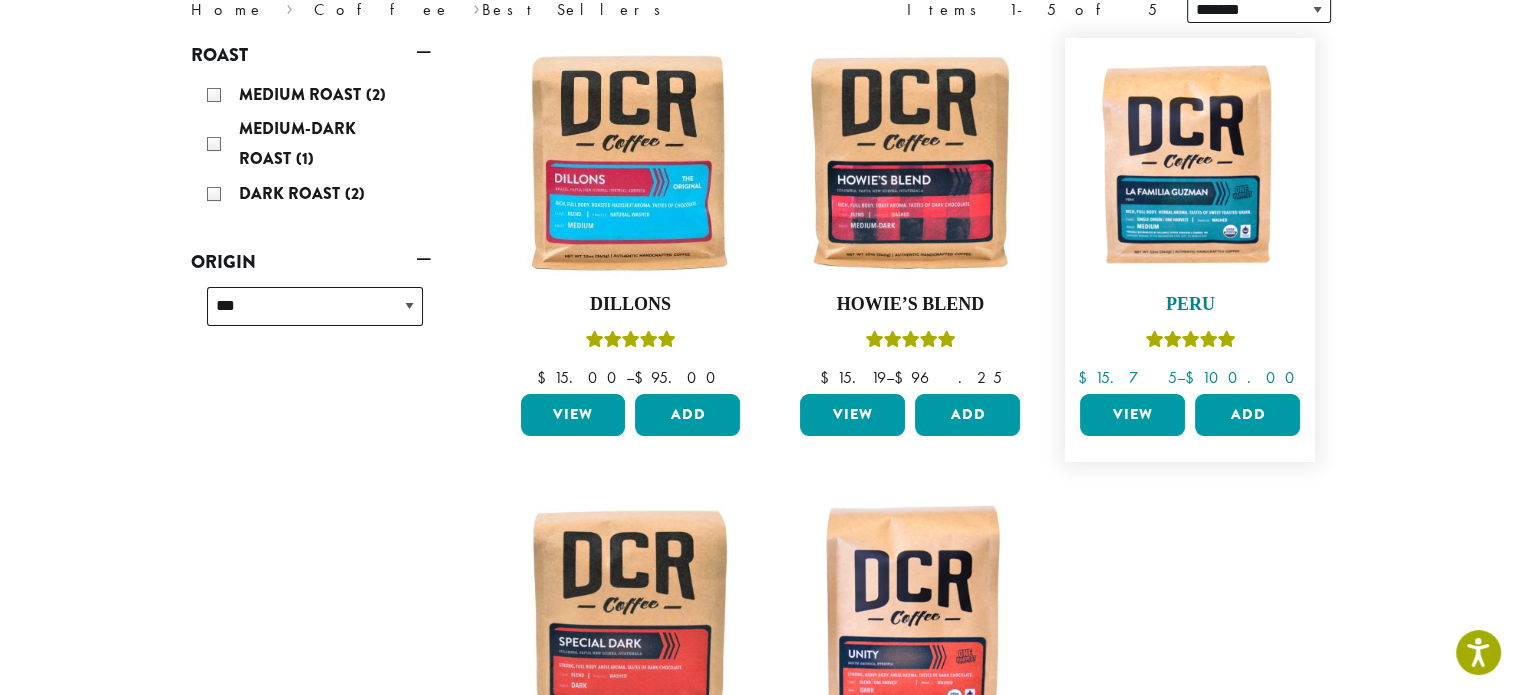 click at bounding box center (1190, 163) 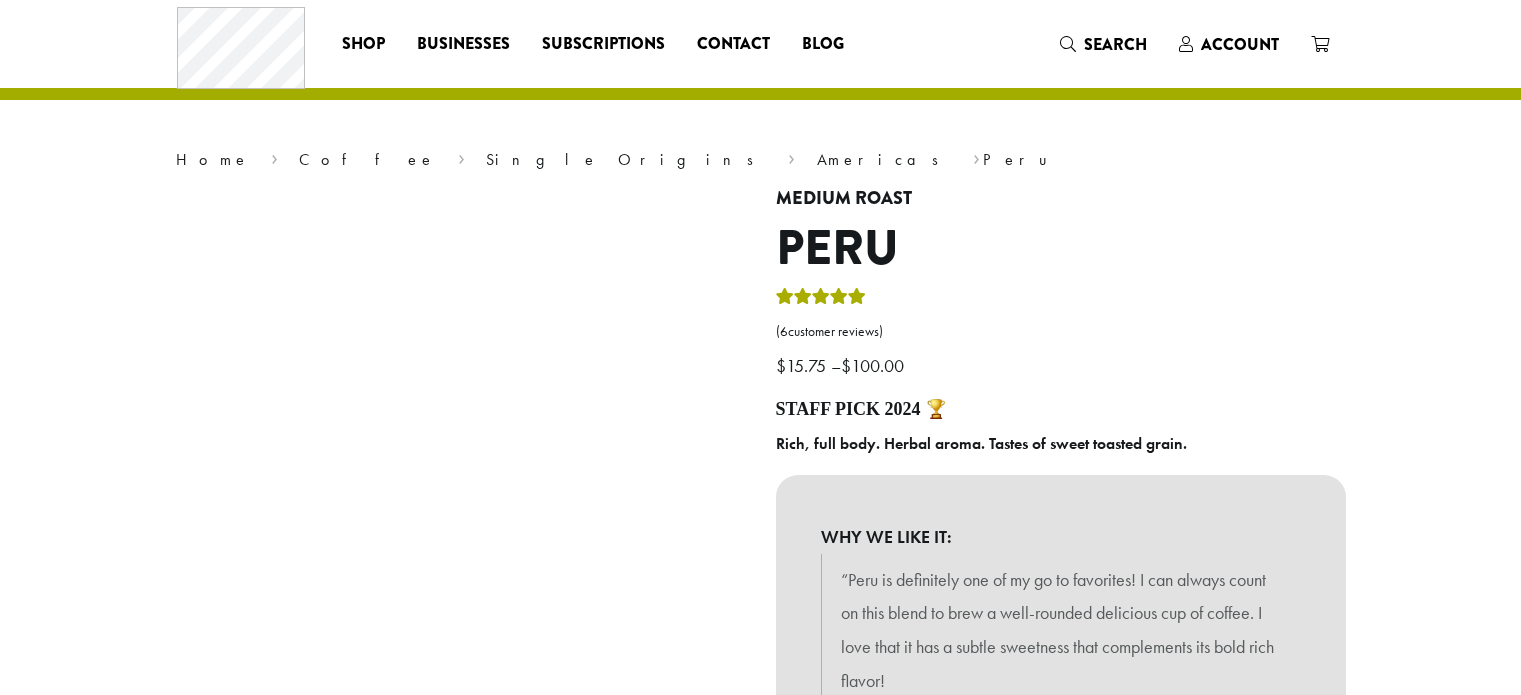scroll, scrollTop: 0, scrollLeft: 0, axis: both 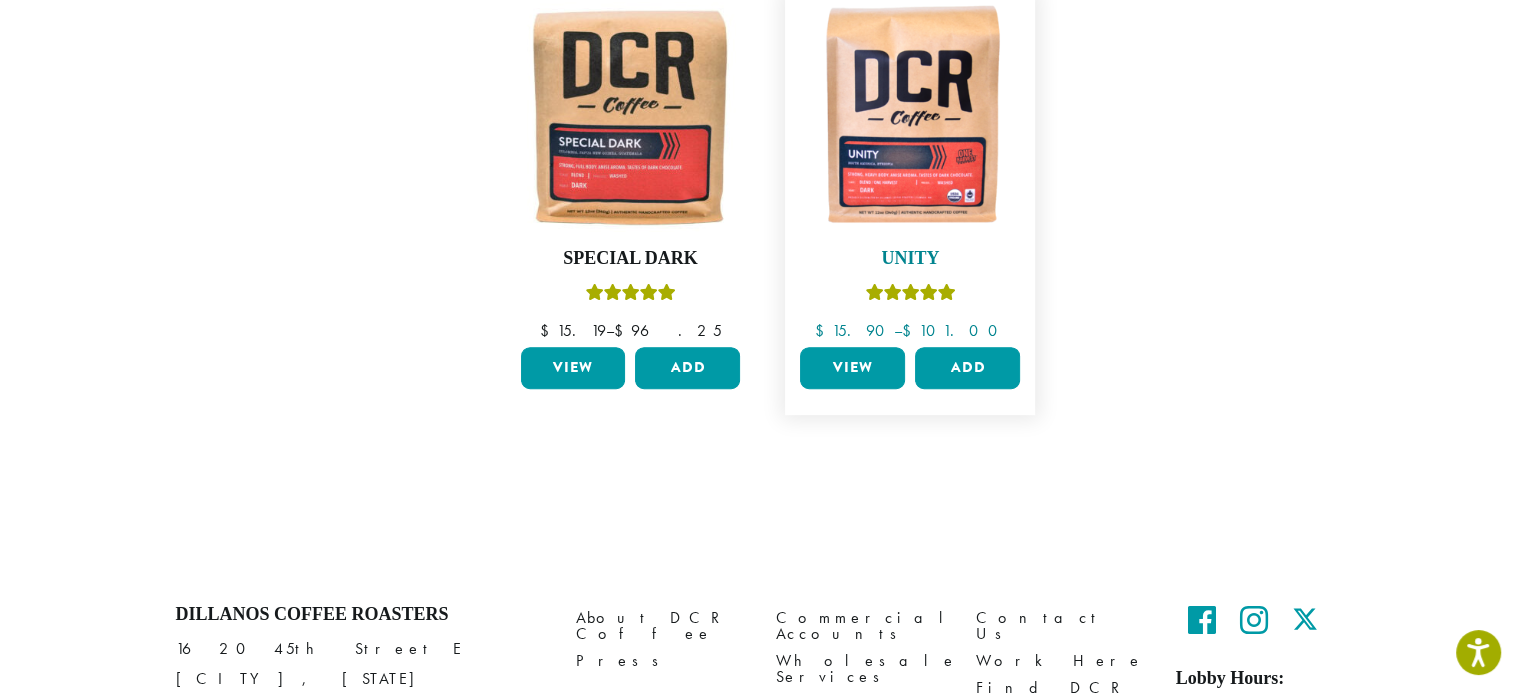 click on "Unity
$ 15.90  –  $ 101.00" at bounding box center (910, 171) 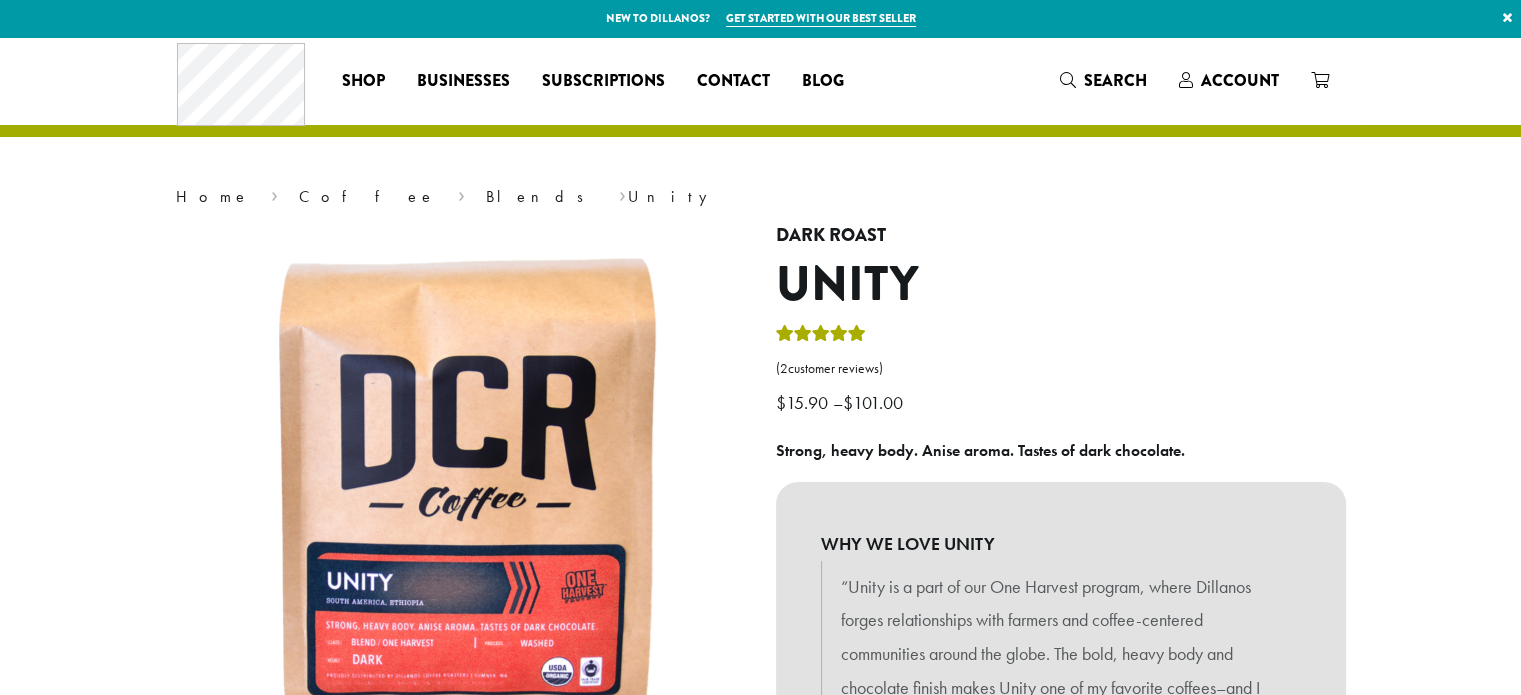 scroll, scrollTop: 69, scrollLeft: 0, axis: vertical 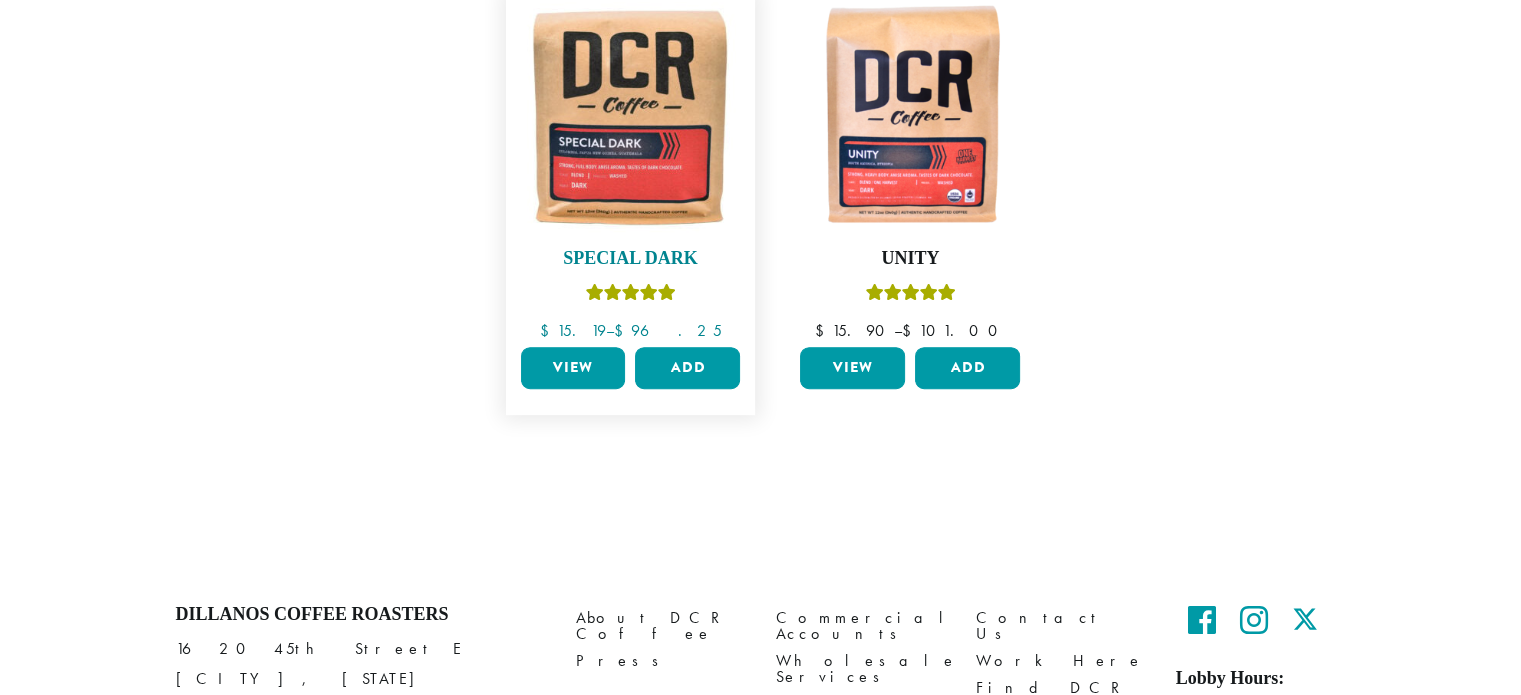 click at bounding box center [630, 117] 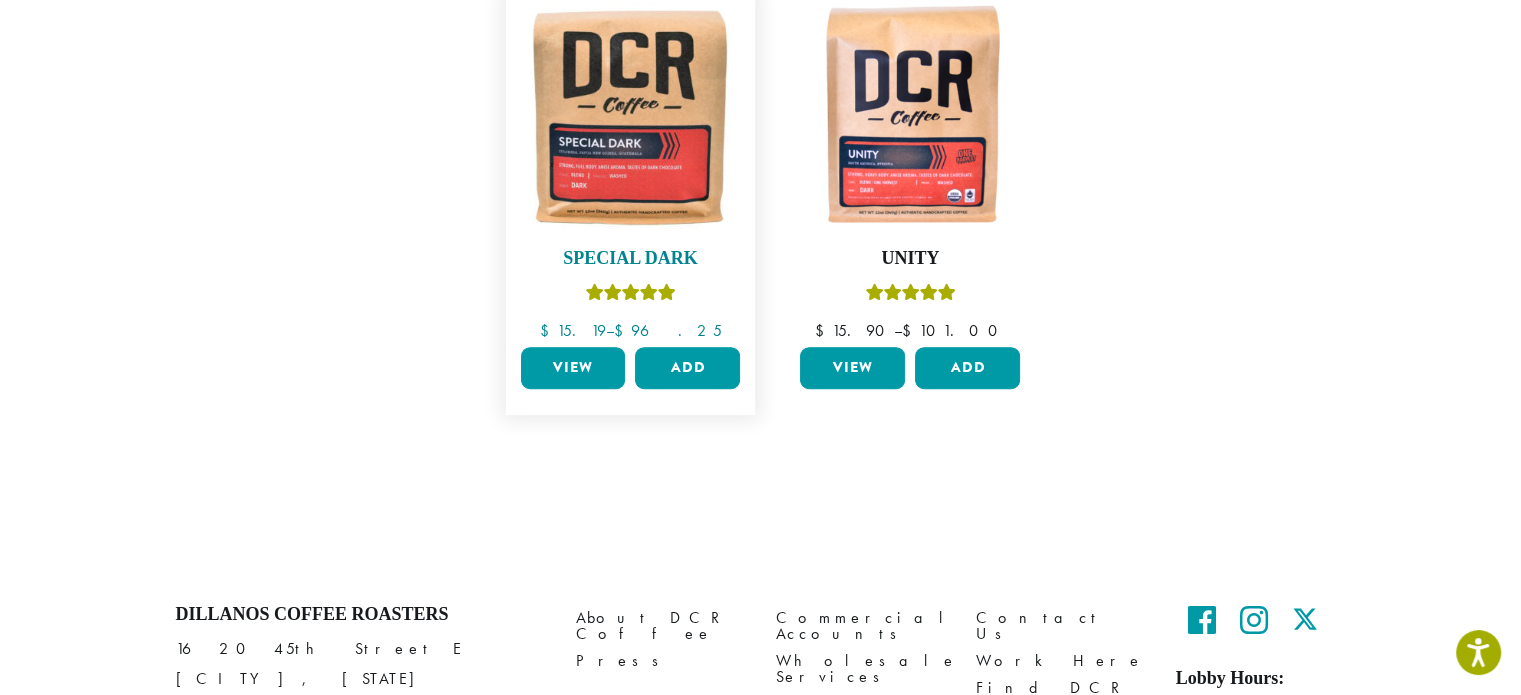 scroll, scrollTop: 0, scrollLeft: 0, axis: both 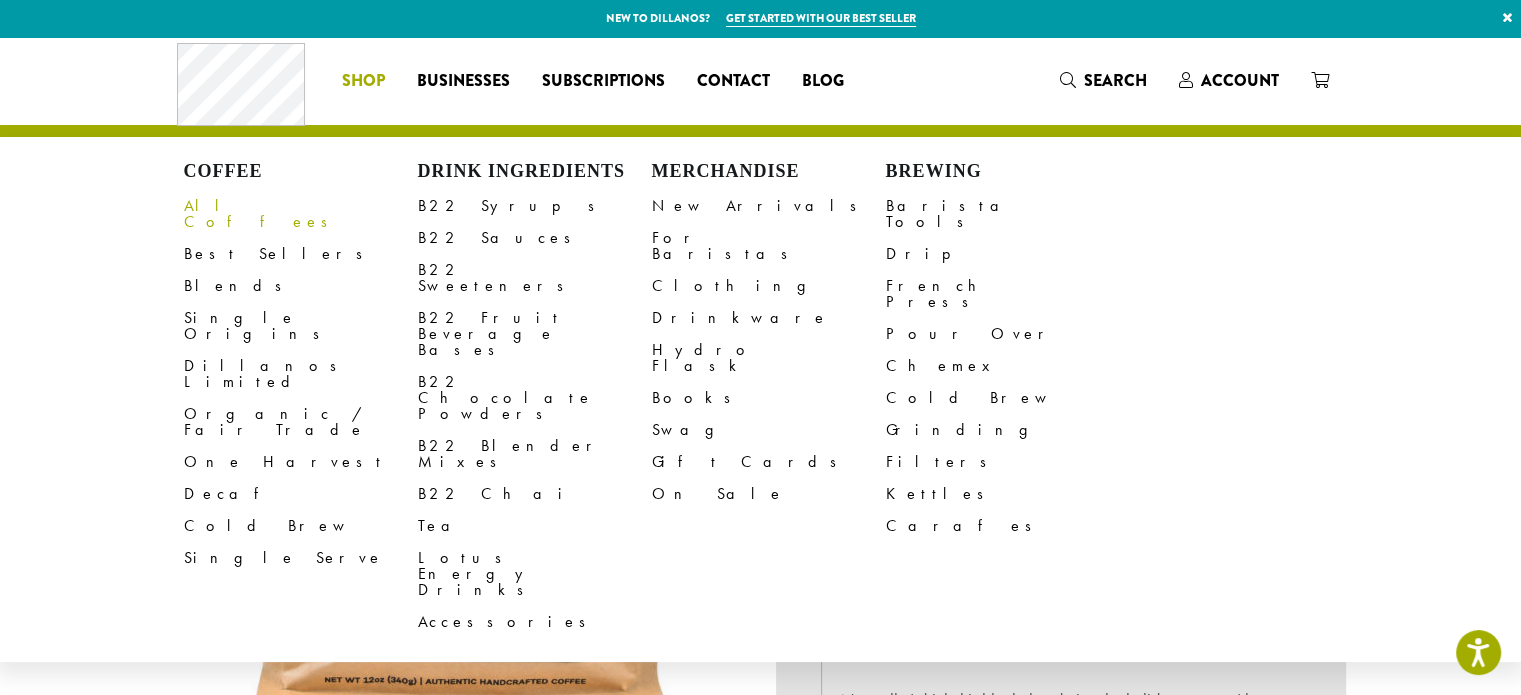 click on "All Coffees" at bounding box center [301, 214] 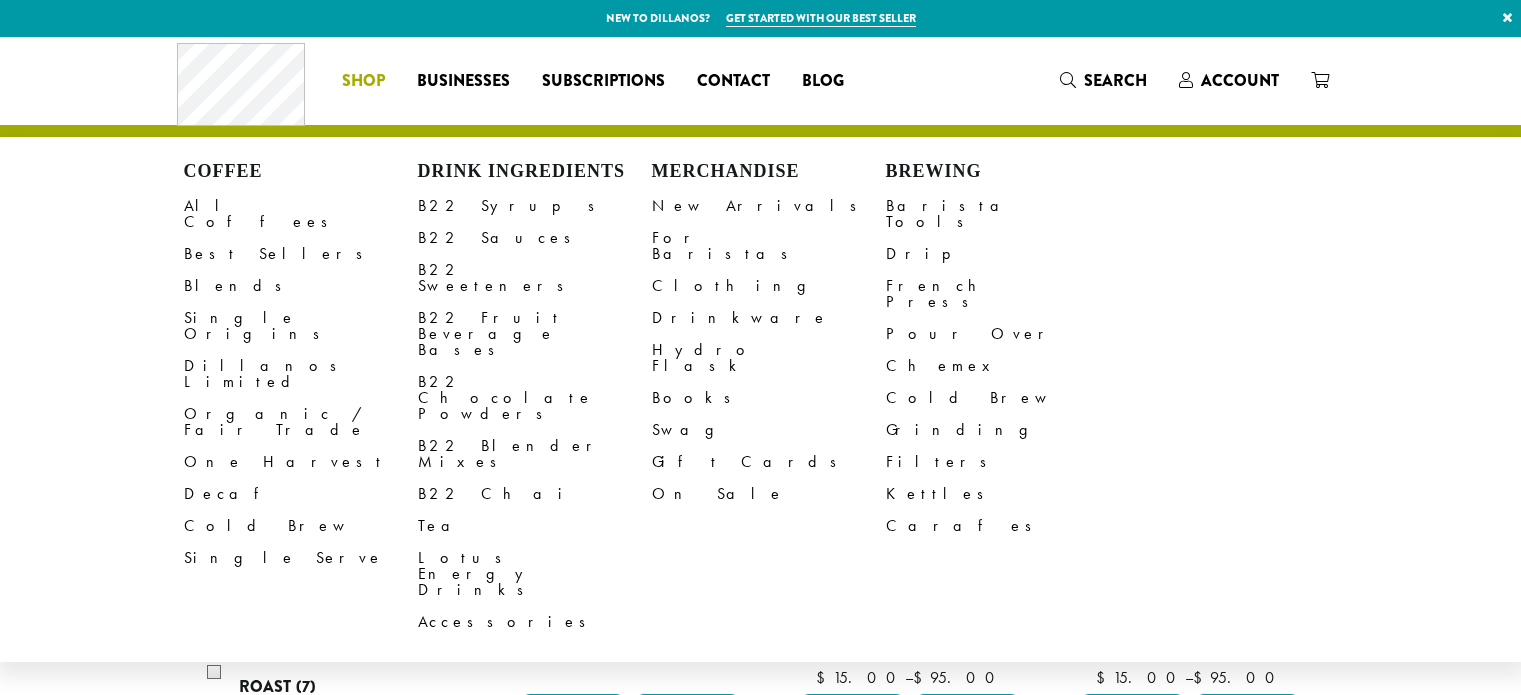 scroll, scrollTop: 0, scrollLeft: 0, axis: both 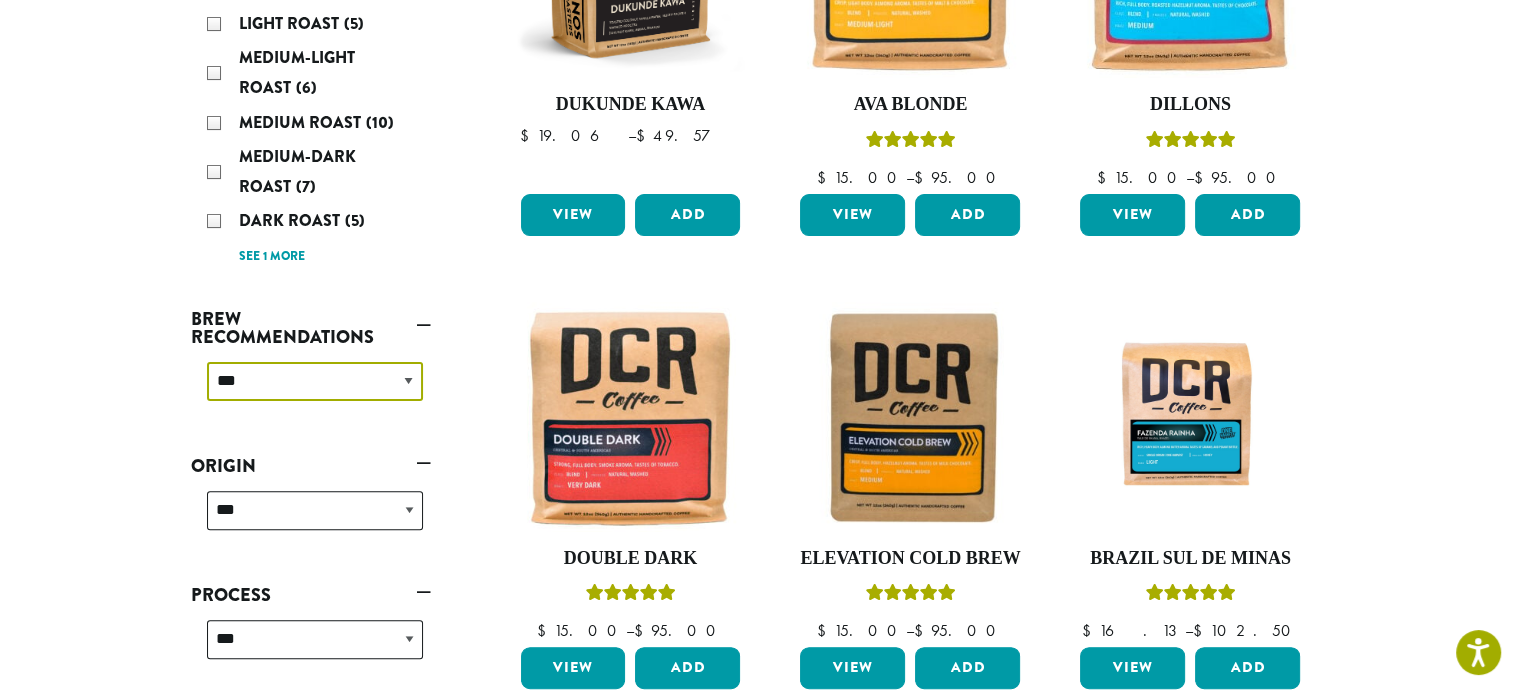 click on "**********" at bounding box center (315, 381) 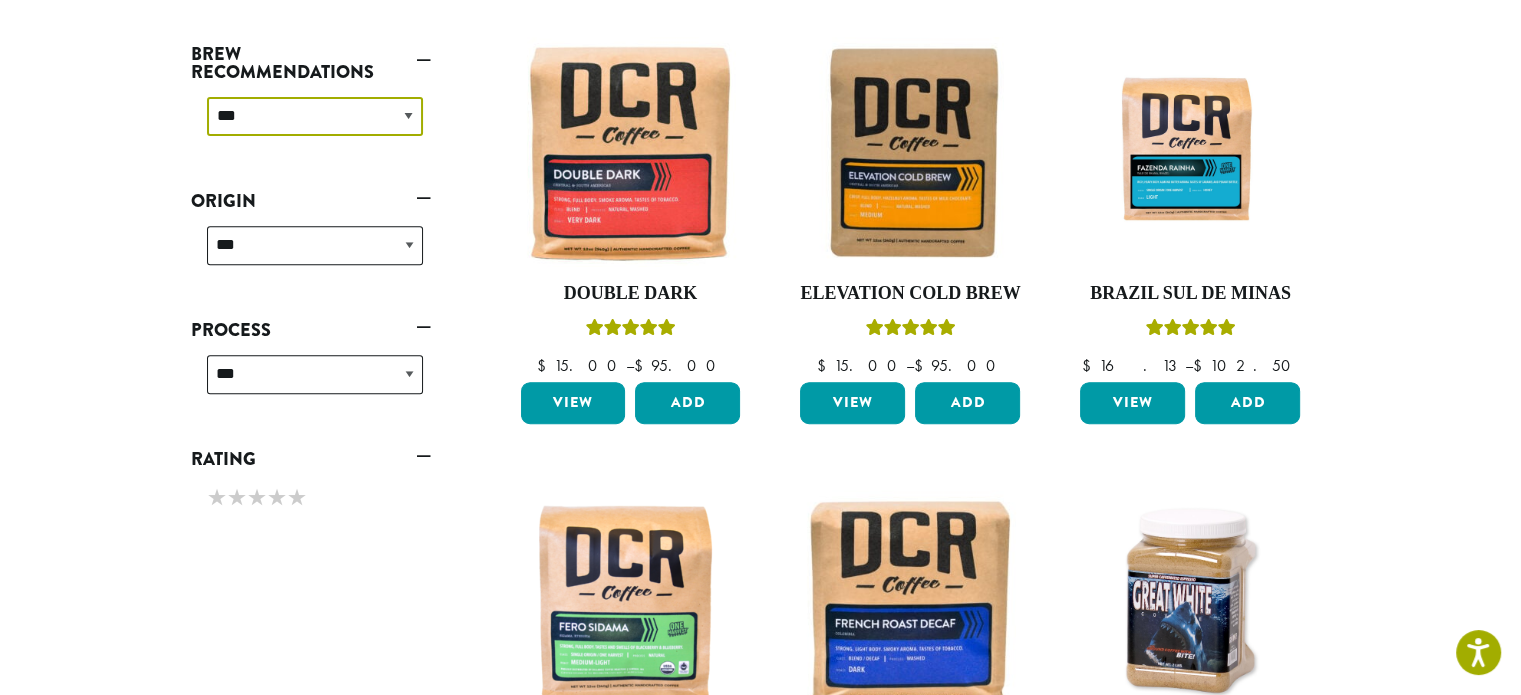 scroll, scrollTop: 800, scrollLeft: 0, axis: vertical 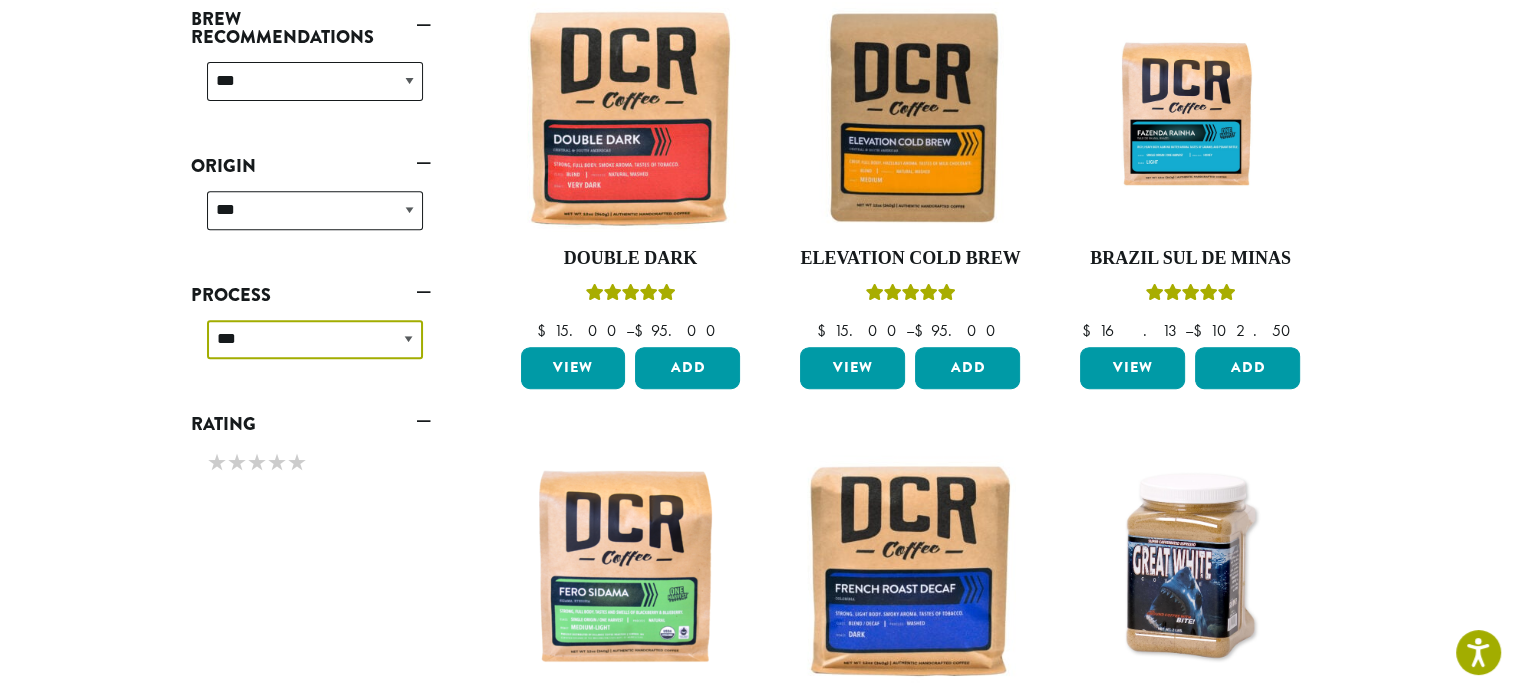 click on "**********" at bounding box center (315, 339) 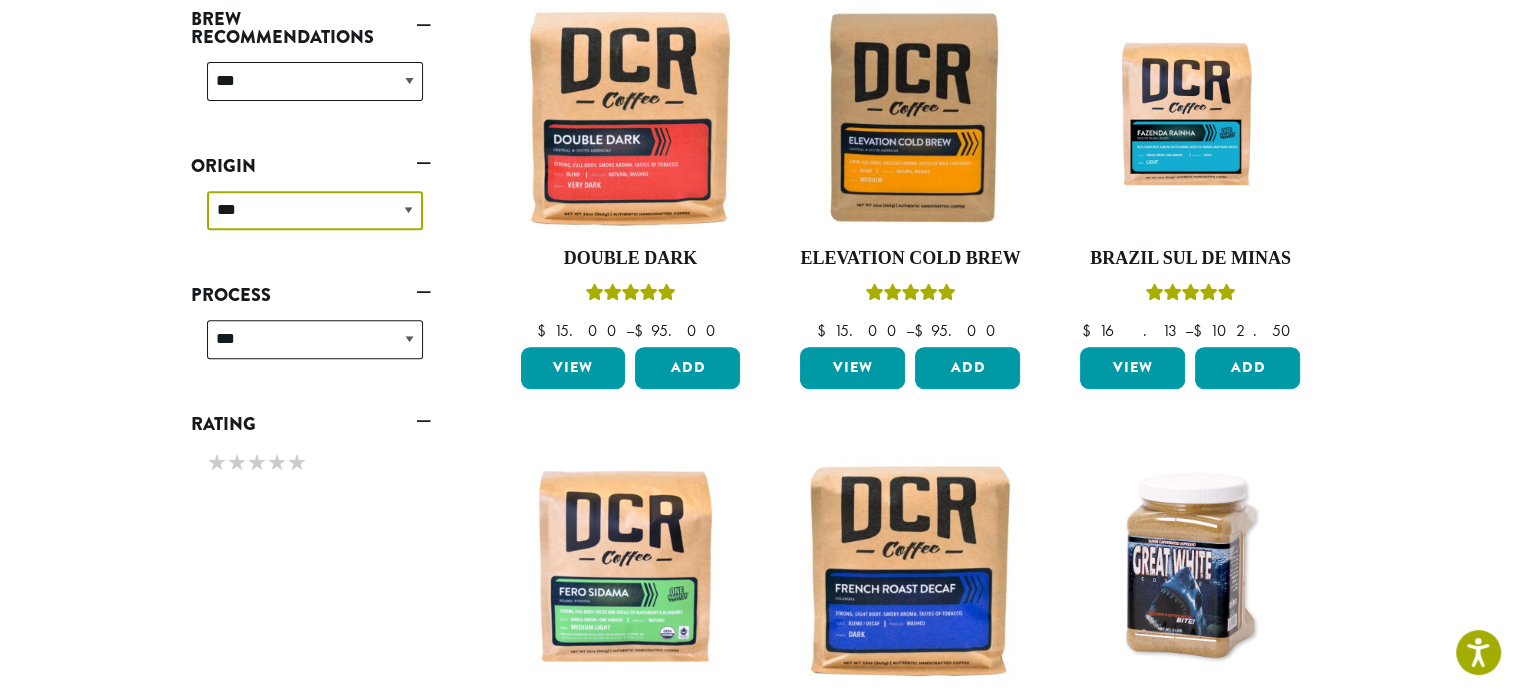 click on "**********" at bounding box center [315, 210] 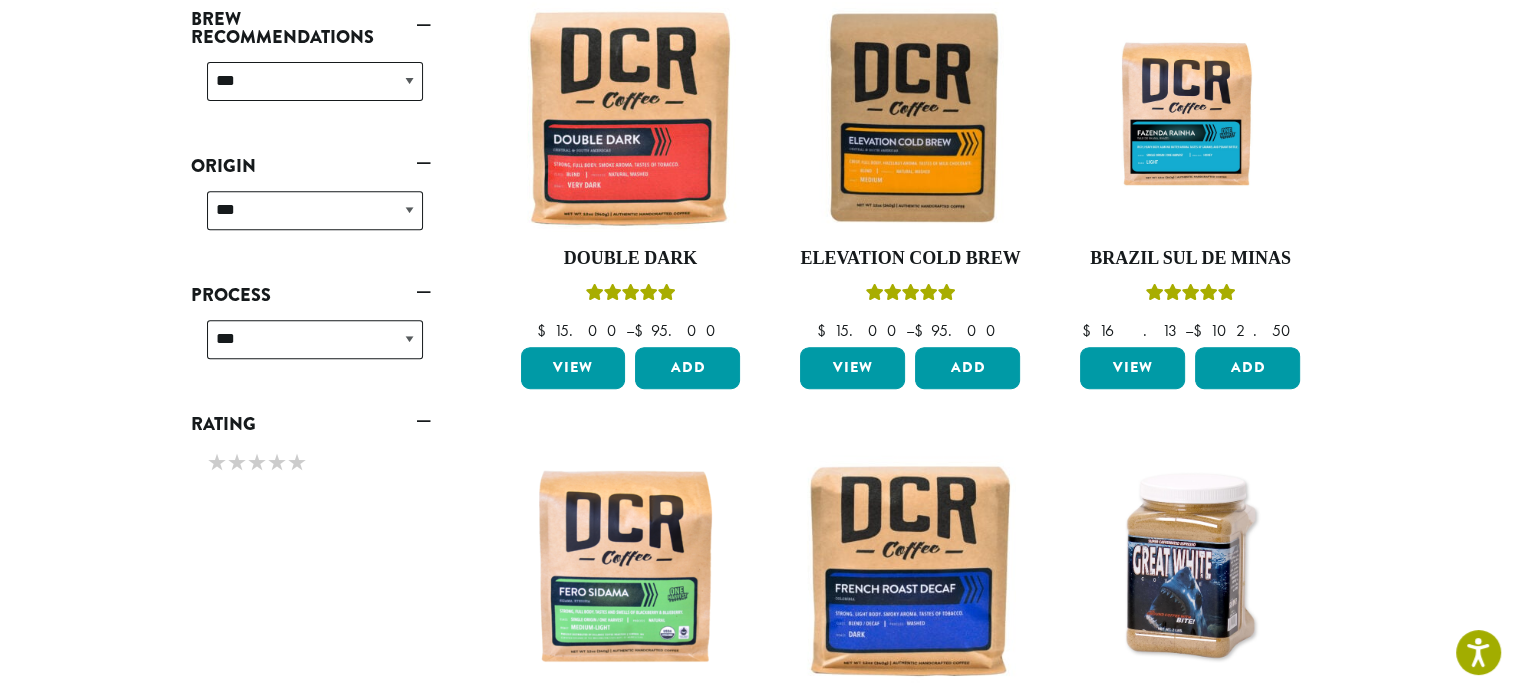 click on "**********" at bounding box center (760, 382) 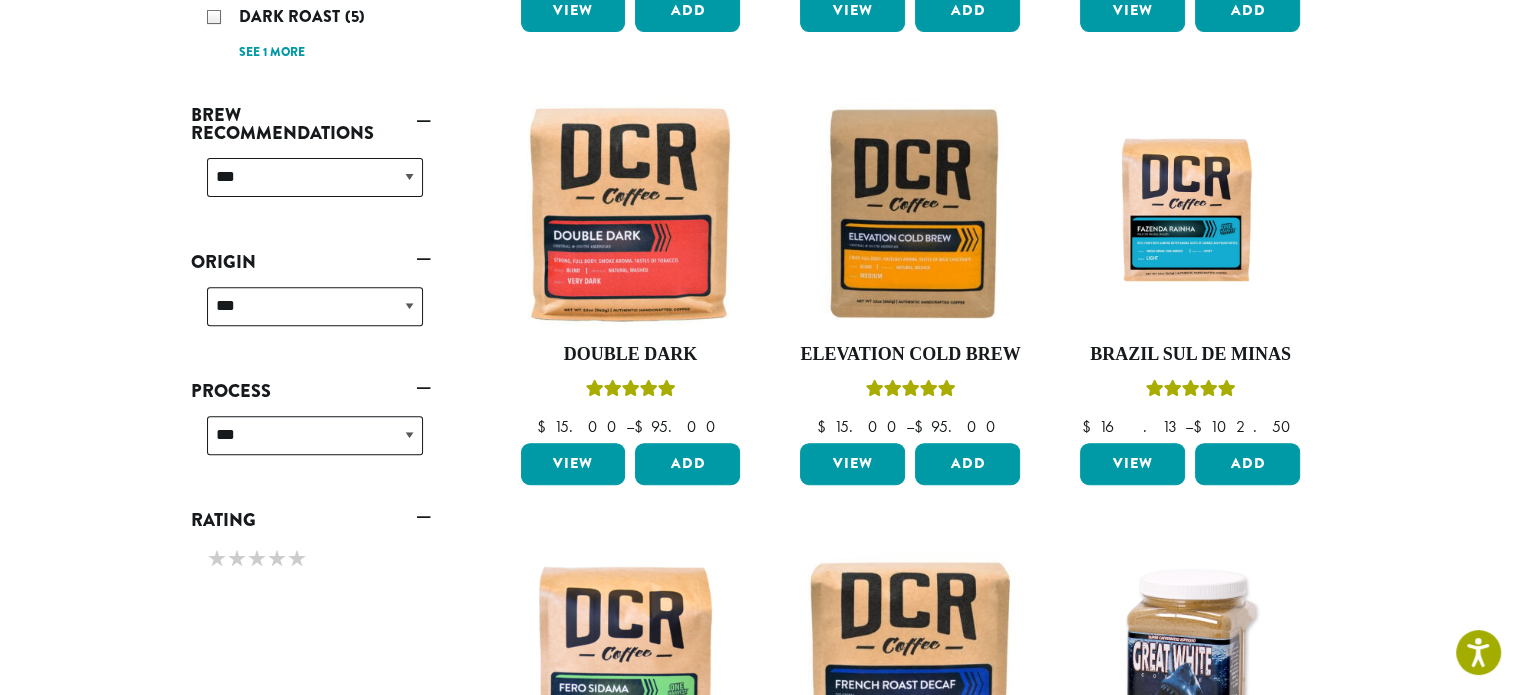 scroll, scrollTop: 600, scrollLeft: 0, axis: vertical 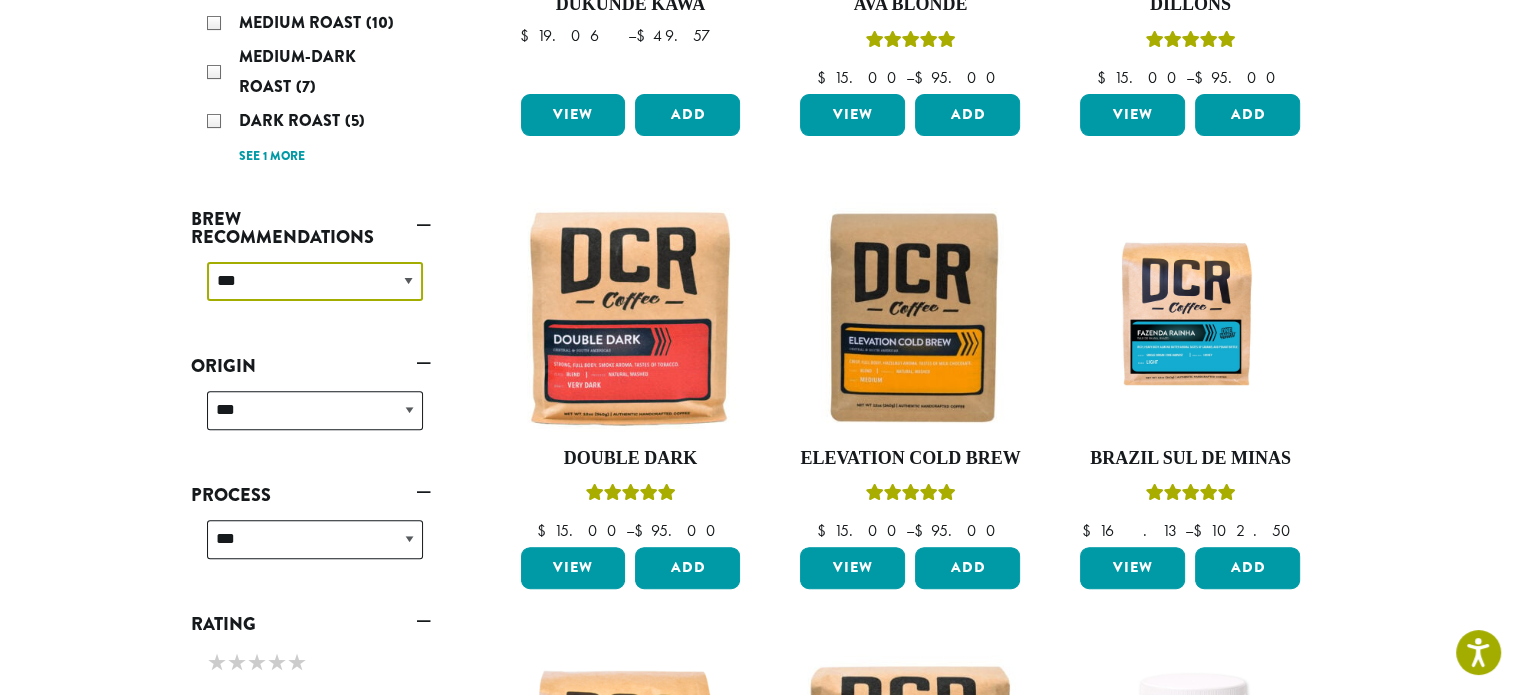 click on "**********" at bounding box center (315, 281) 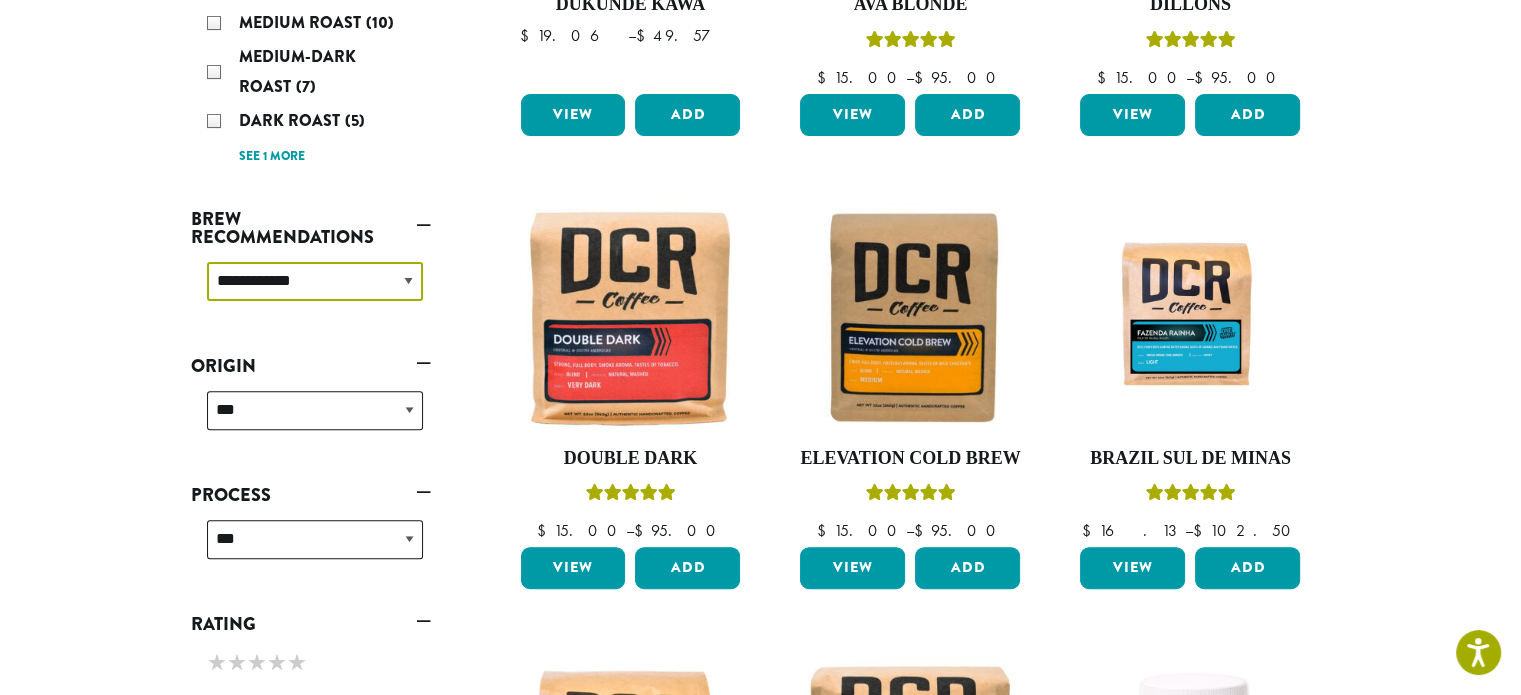 click on "**********" at bounding box center [315, 281] 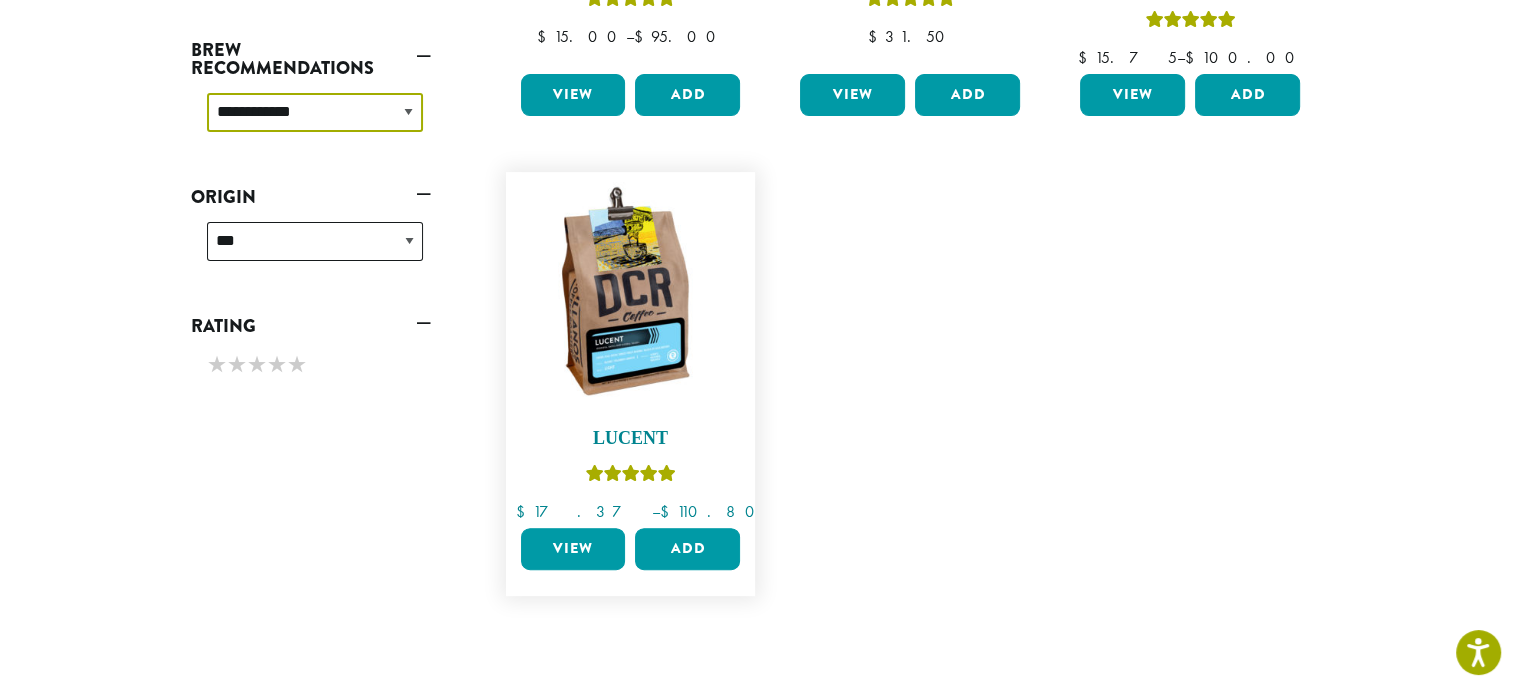 scroll, scrollTop: 723, scrollLeft: 0, axis: vertical 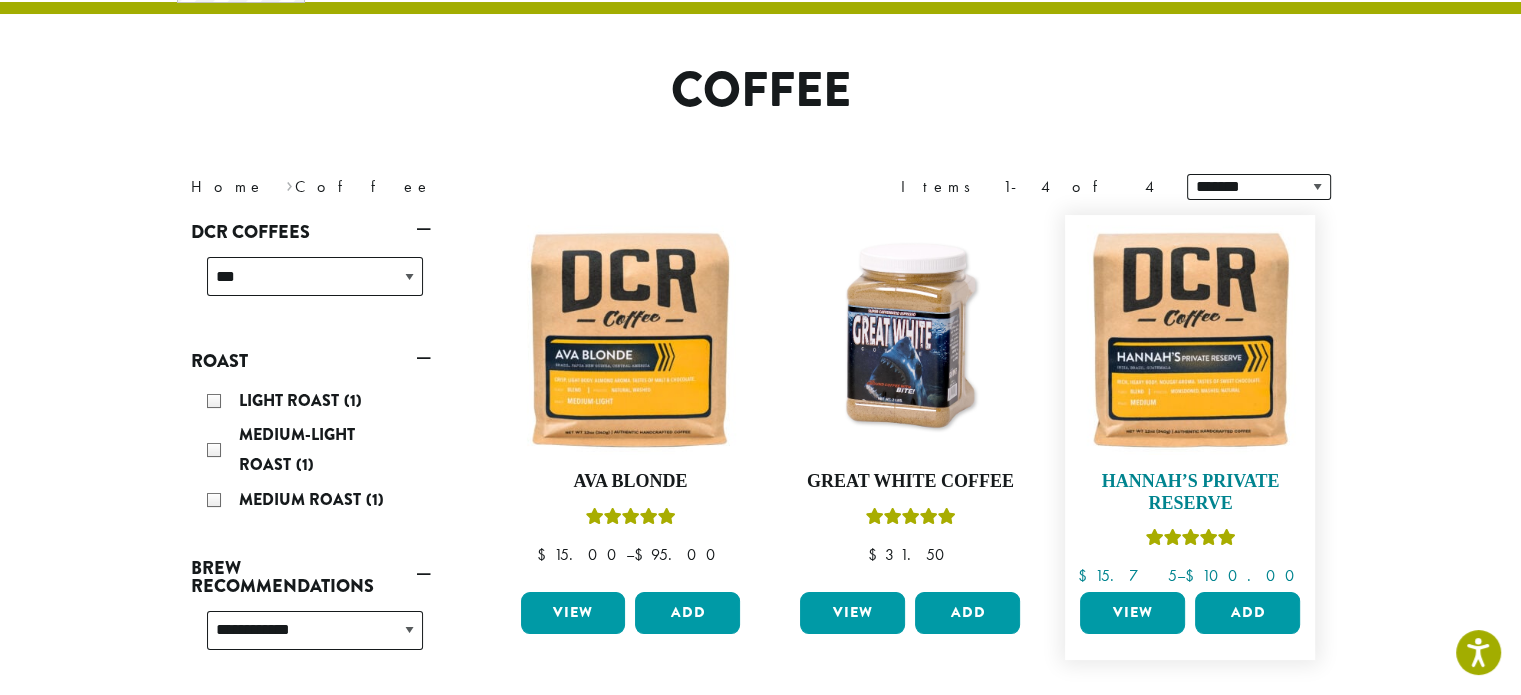 click on "Hannah’s Private Reserve" at bounding box center [1190, 492] 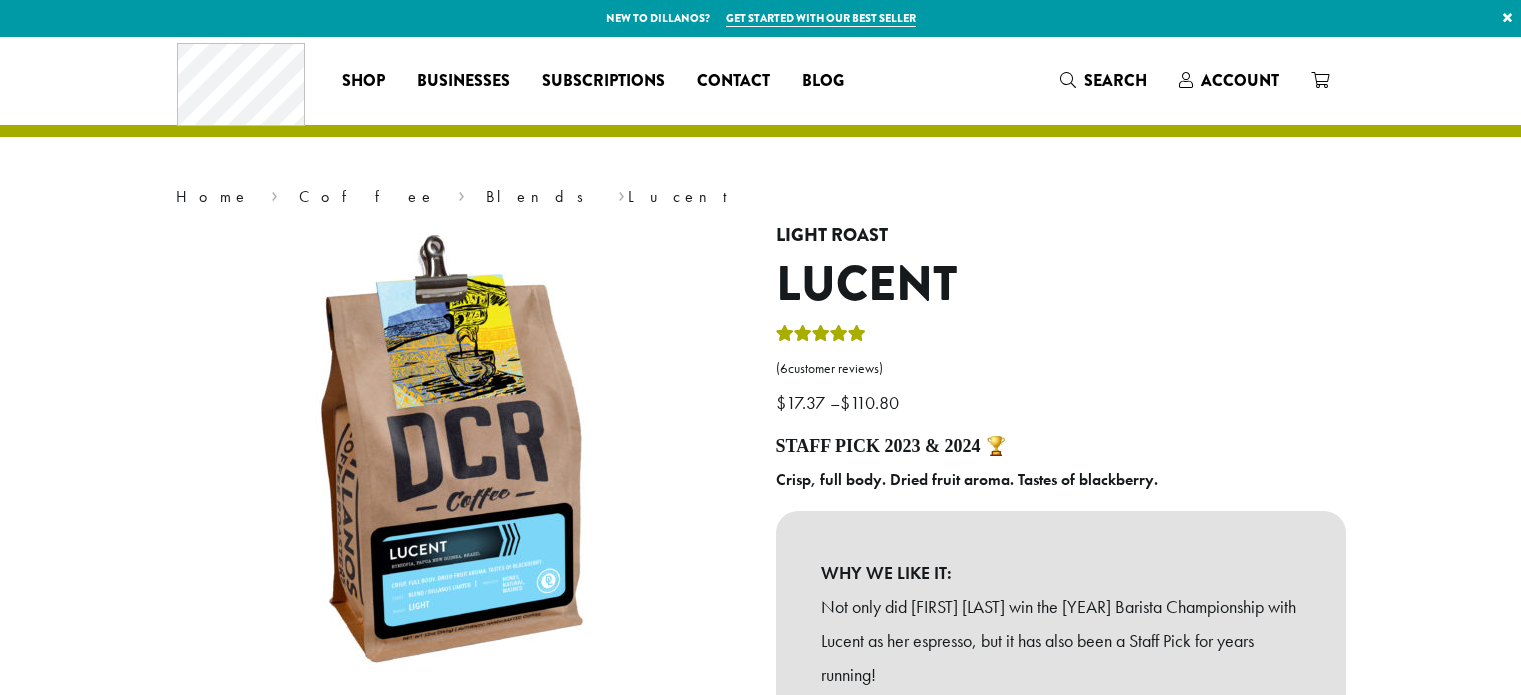 scroll, scrollTop: 0, scrollLeft: 0, axis: both 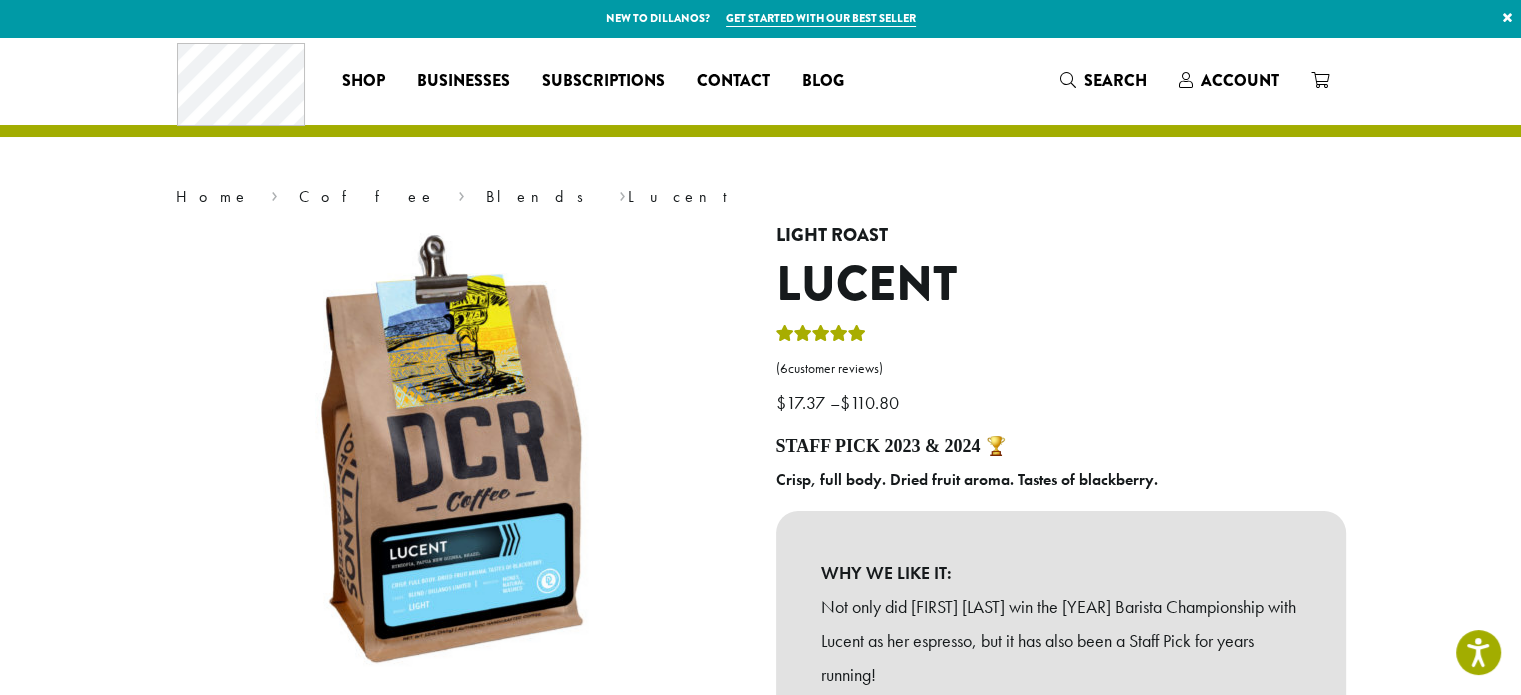 click on "Crisp, full body. Dried fruit aroma. Tastes of blackberry." at bounding box center [967, 479] 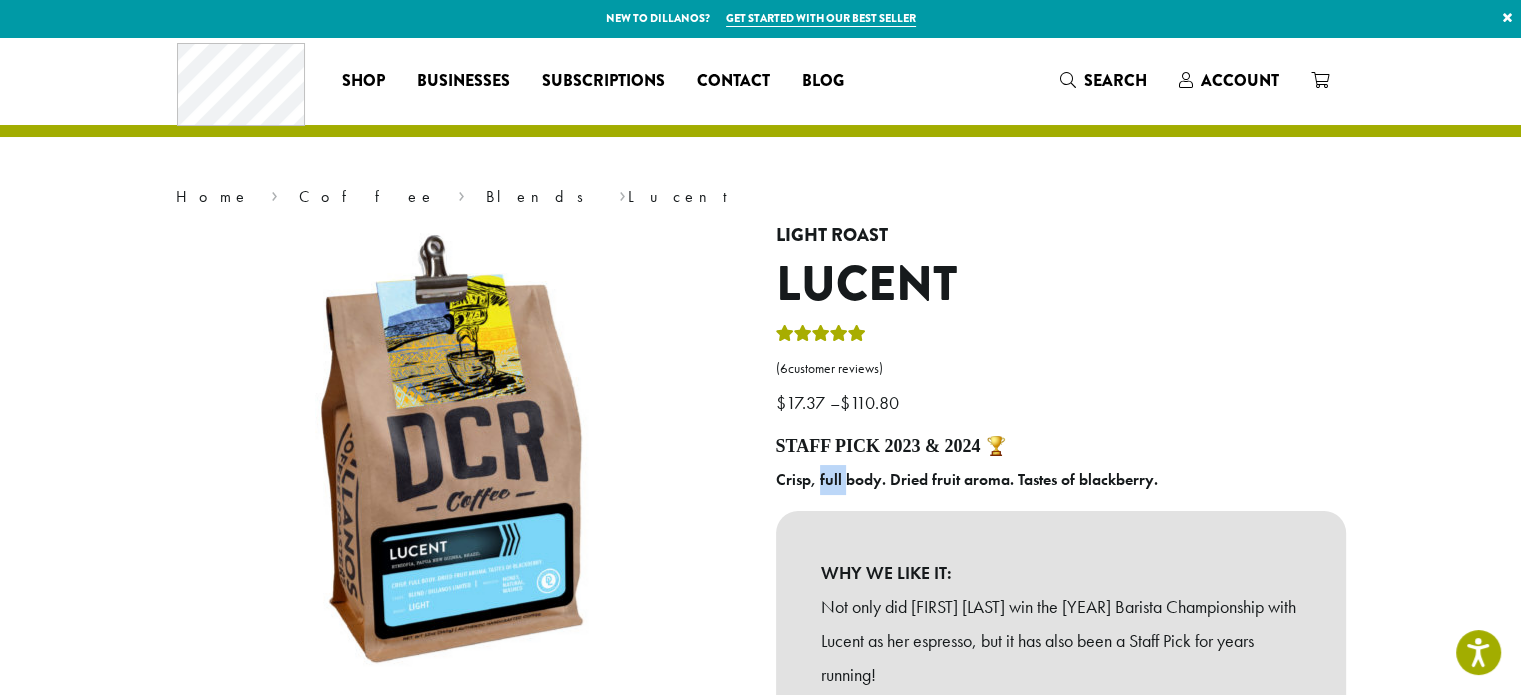 click on "Crisp, full body. Dried fruit aroma. Tastes of blackberry." at bounding box center [967, 479] 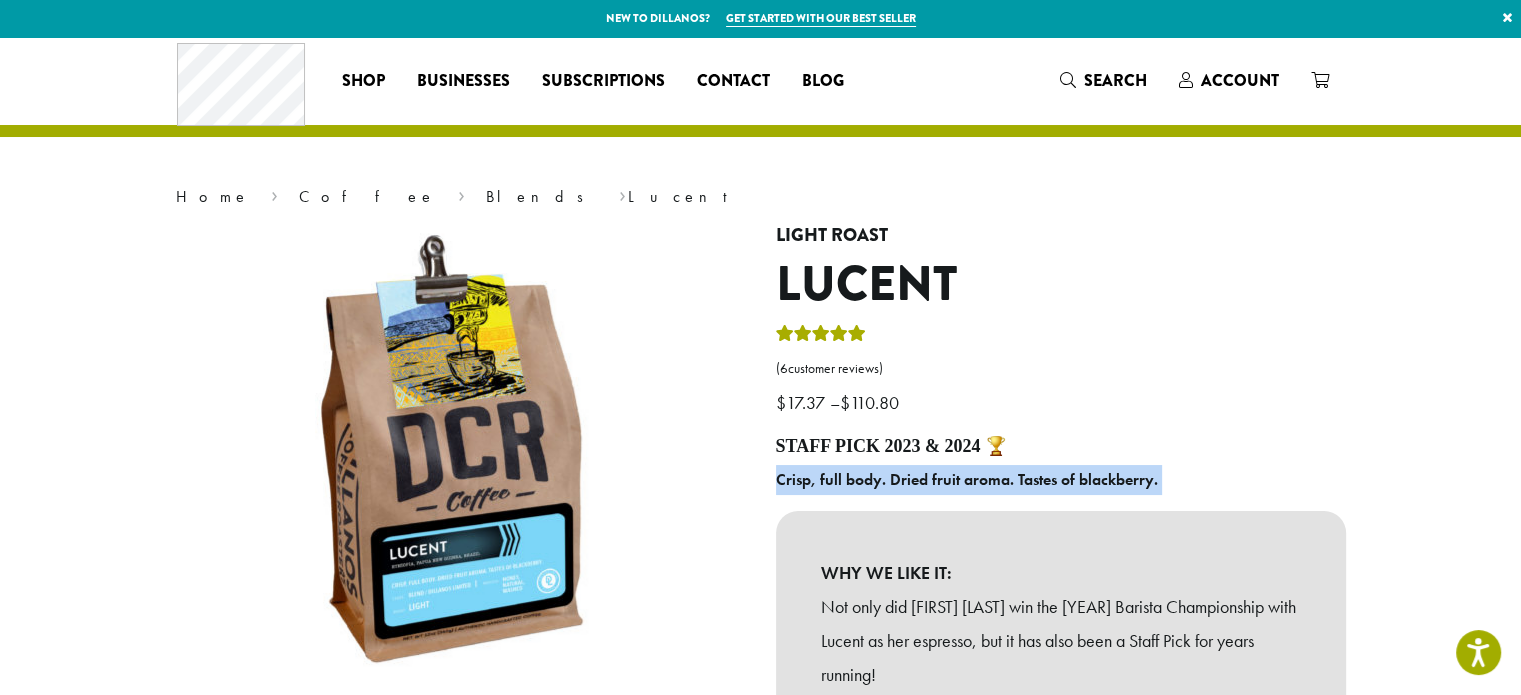 click on "Crisp, full body. Dried fruit aroma. Tastes of blackberry." at bounding box center [967, 479] 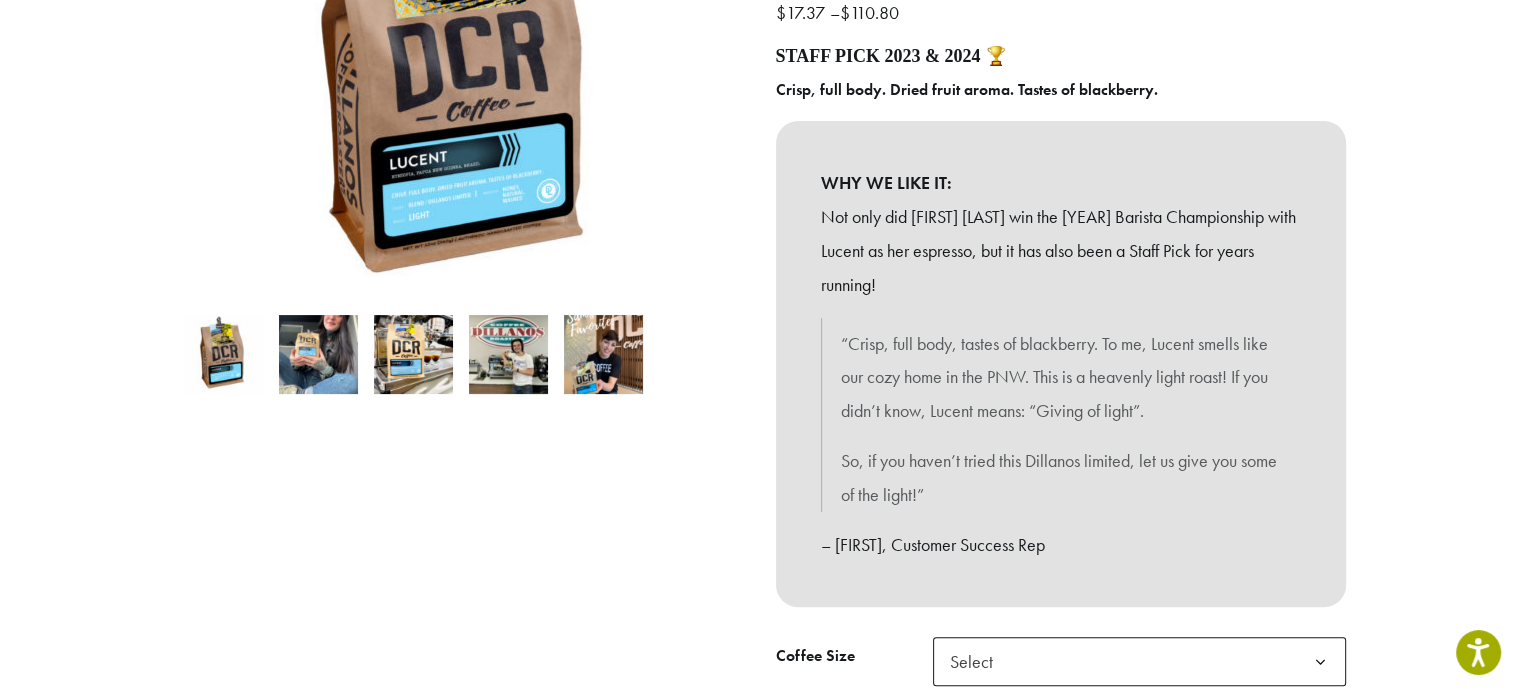 scroll, scrollTop: 500, scrollLeft: 0, axis: vertical 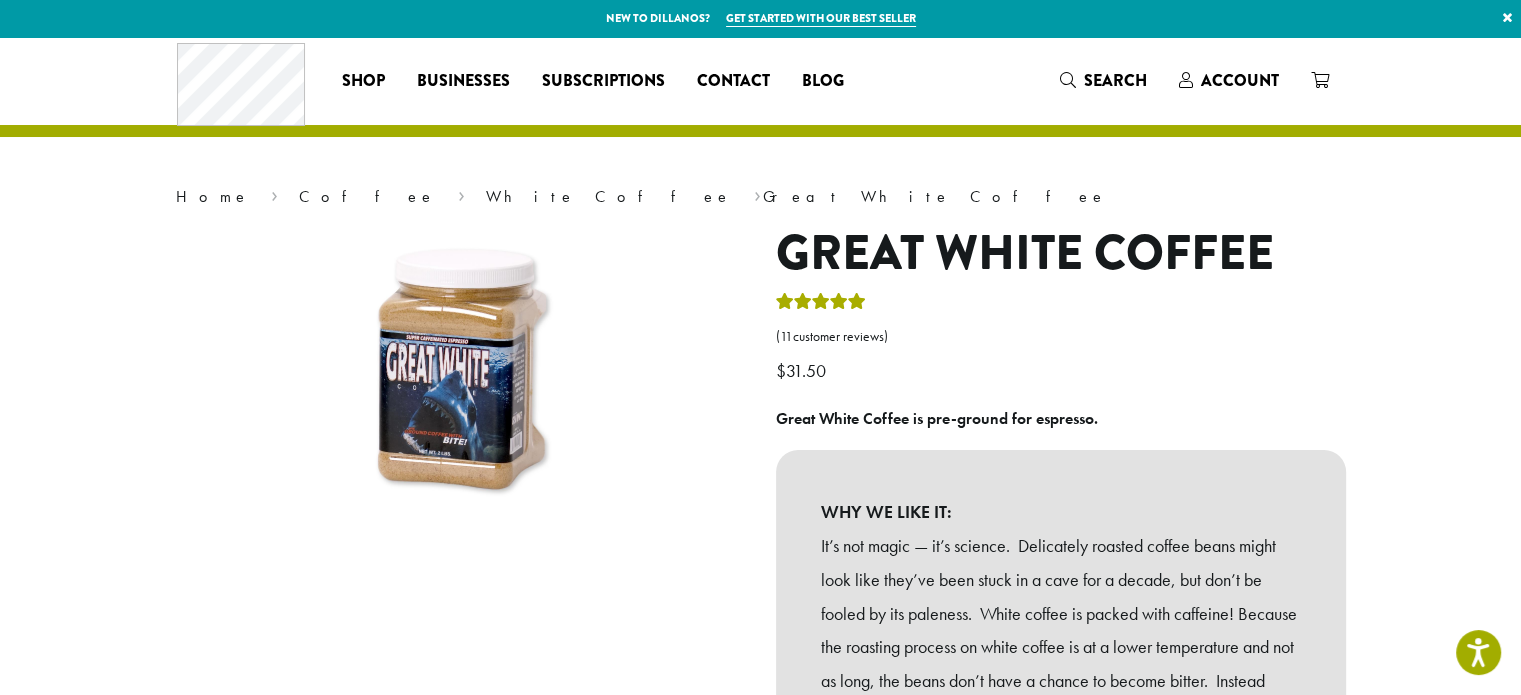 click on "Great White Coffee is pre-ground for espresso." at bounding box center [937, 418] 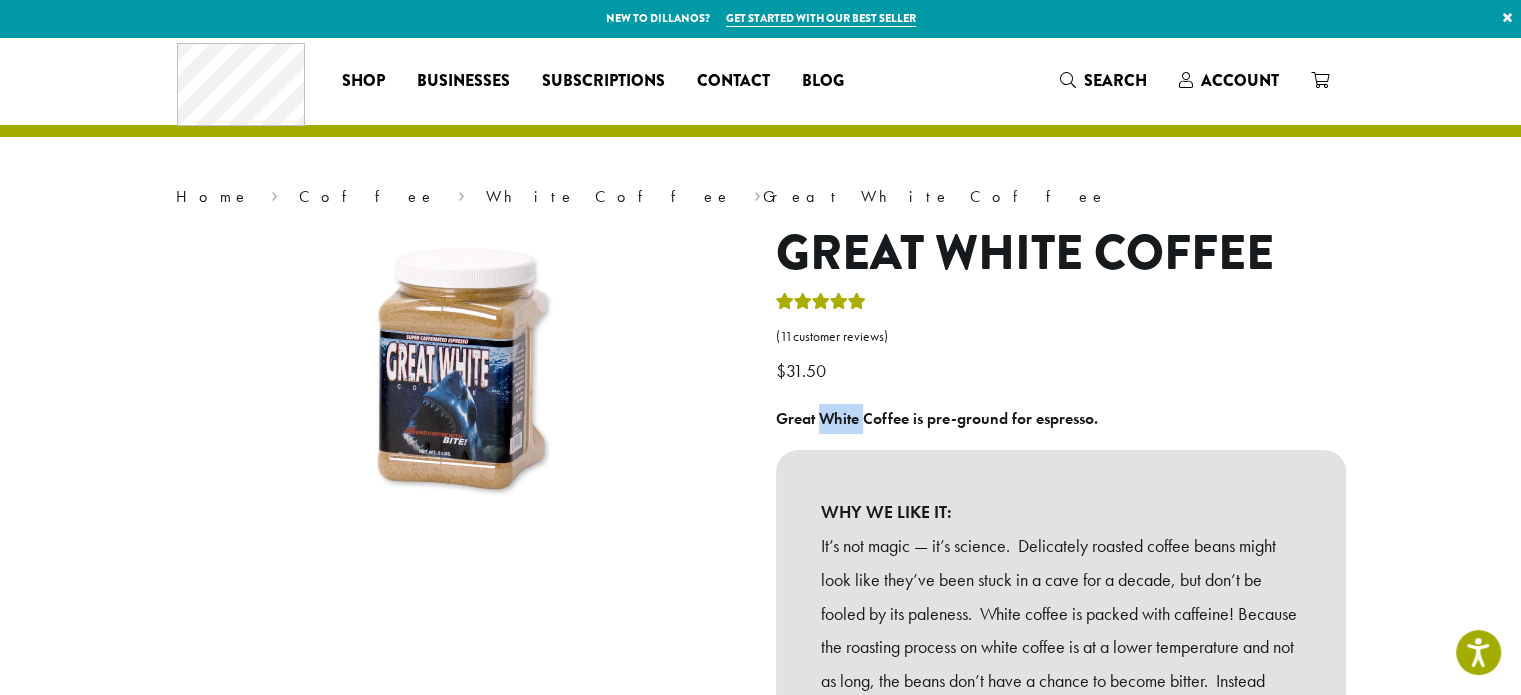 click on "Great White Coffee is pre-ground for espresso." at bounding box center [937, 418] 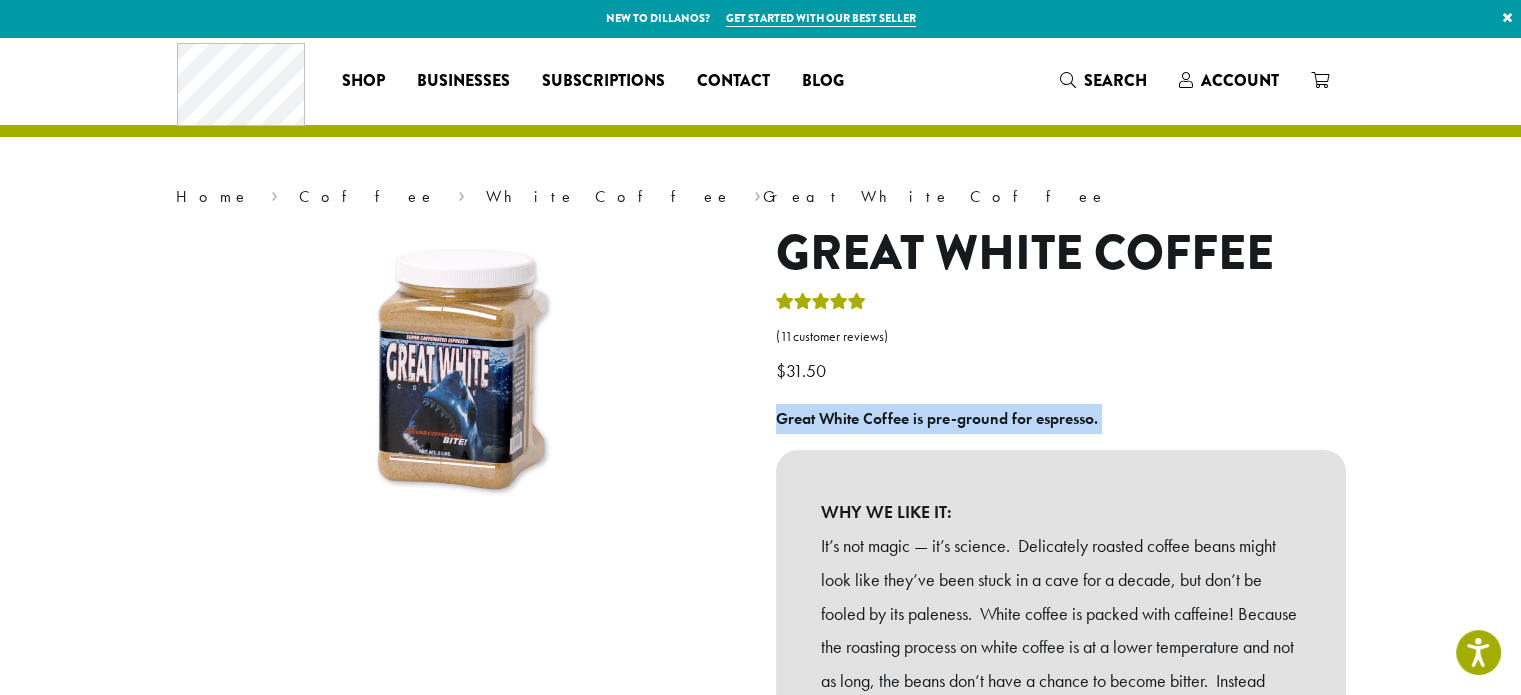 click on "Great White Coffee is pre-ground for espresso." at bounding box center [937, 418] 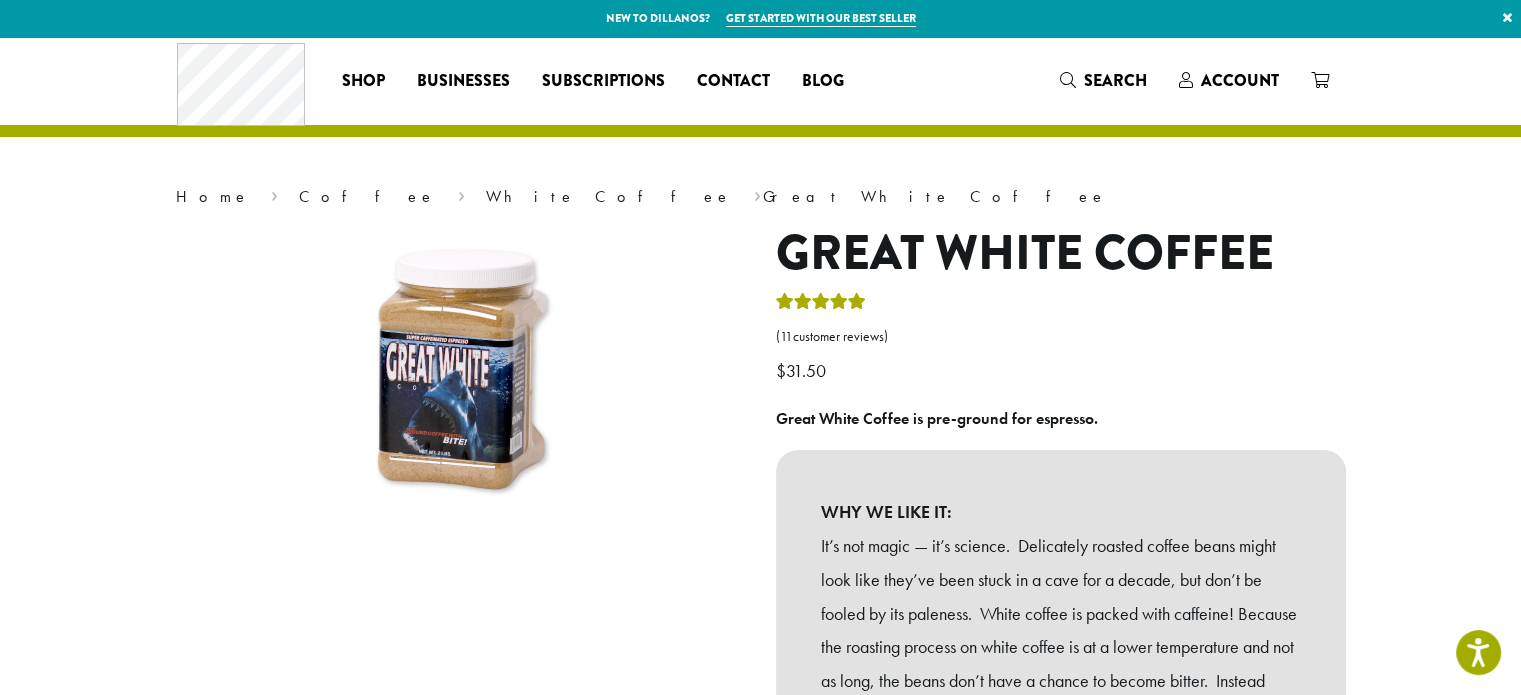 click on "WHY WE LIKE IT:
It’s not magic — it’s science.  Delicately roasted coffee beans might look like they’ve been stuck in a cave for a decade, but don’t be fooled by its paleness.  White coffee is packed with caffeine! Because the roasting process on white coffee is at a lower temperature and not as long, the beans don’t have a chance to become bitter.  Instead white coffee is often described as smooth, nutty and bright.
Wondering why white coffee is only sold in ground form versus whole bean?  Because those white beans are hard.  It takes a special commercial grinder to do the job." at bounding box center [1061, 672] 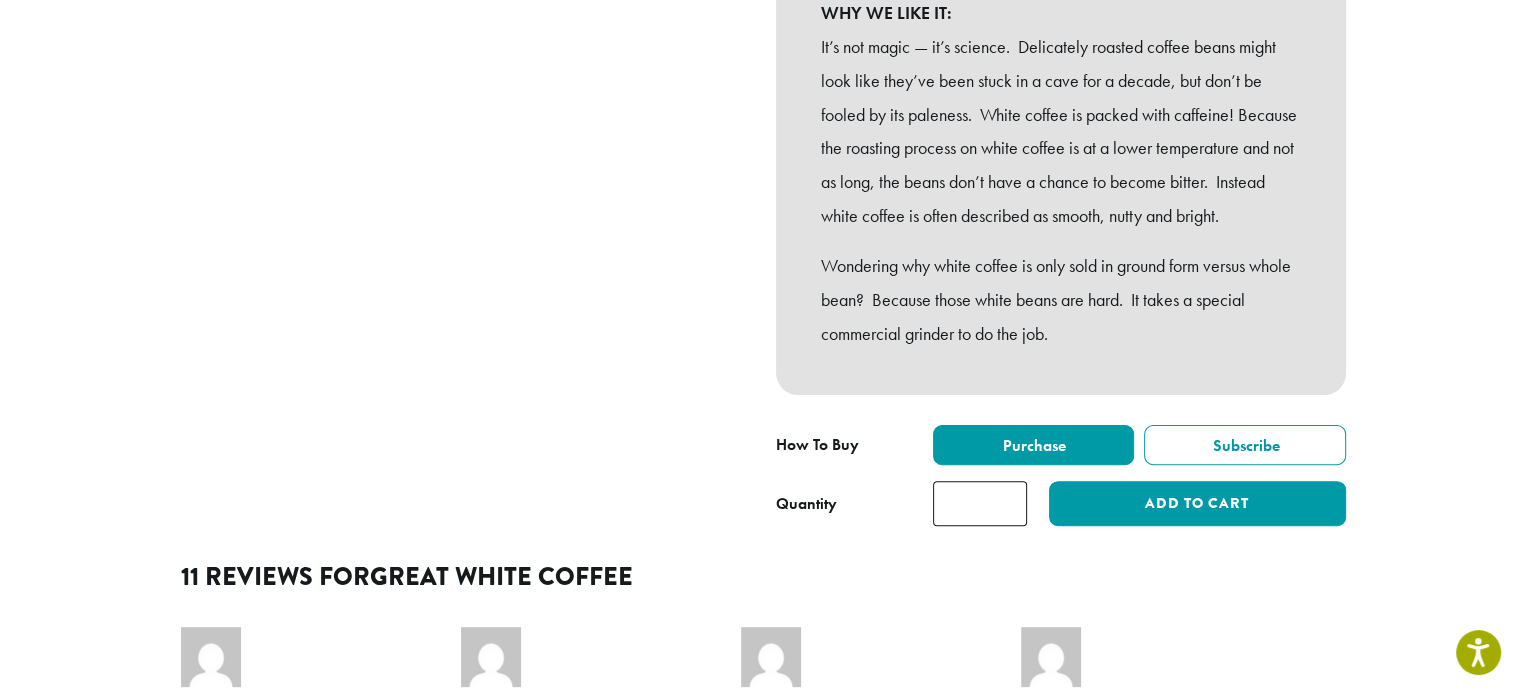 scroll, scrollTop: 500, scrollLeft: 0, axis: vertical 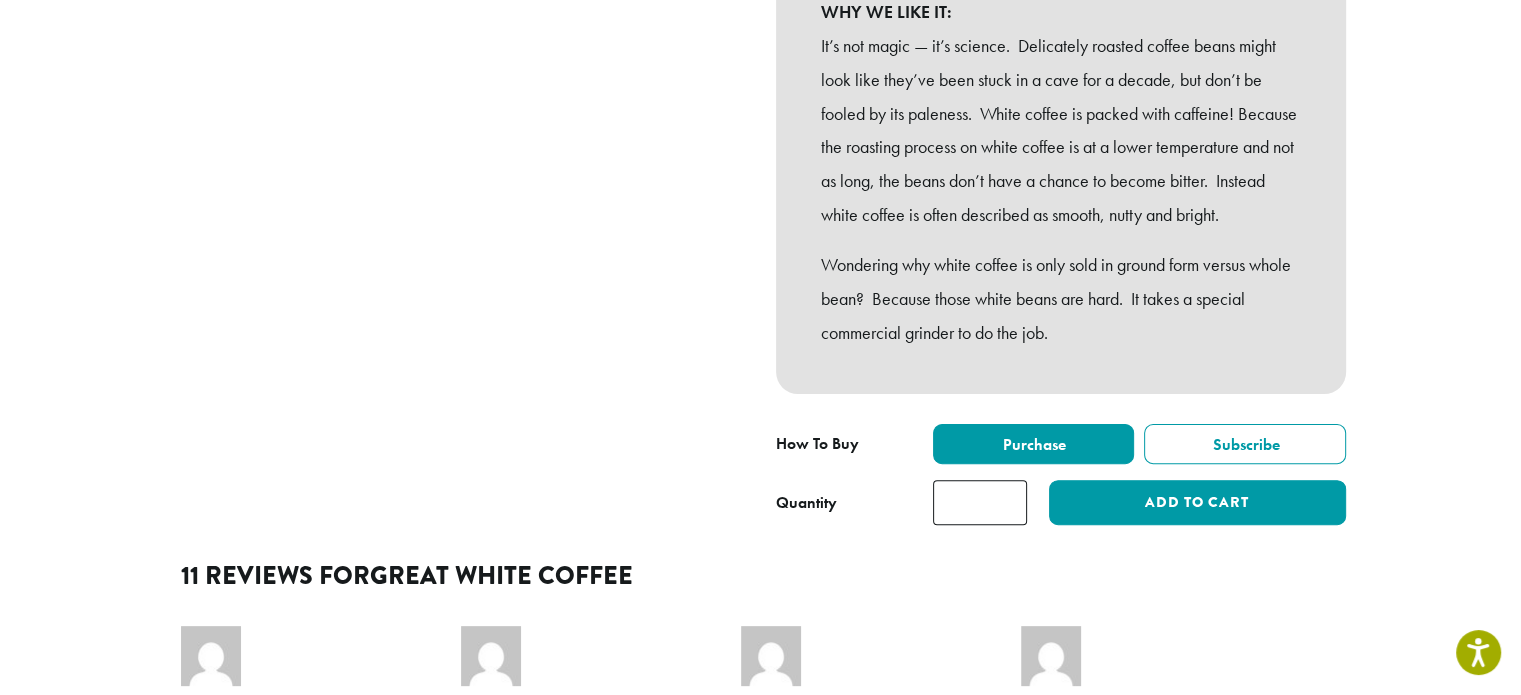 click on "Wondering why white coffee is only sold in ground form versus whole bean?  Because those white beans are hard.  It takes a special commercial grinder to do the job." at bounding box center [1061, 298] 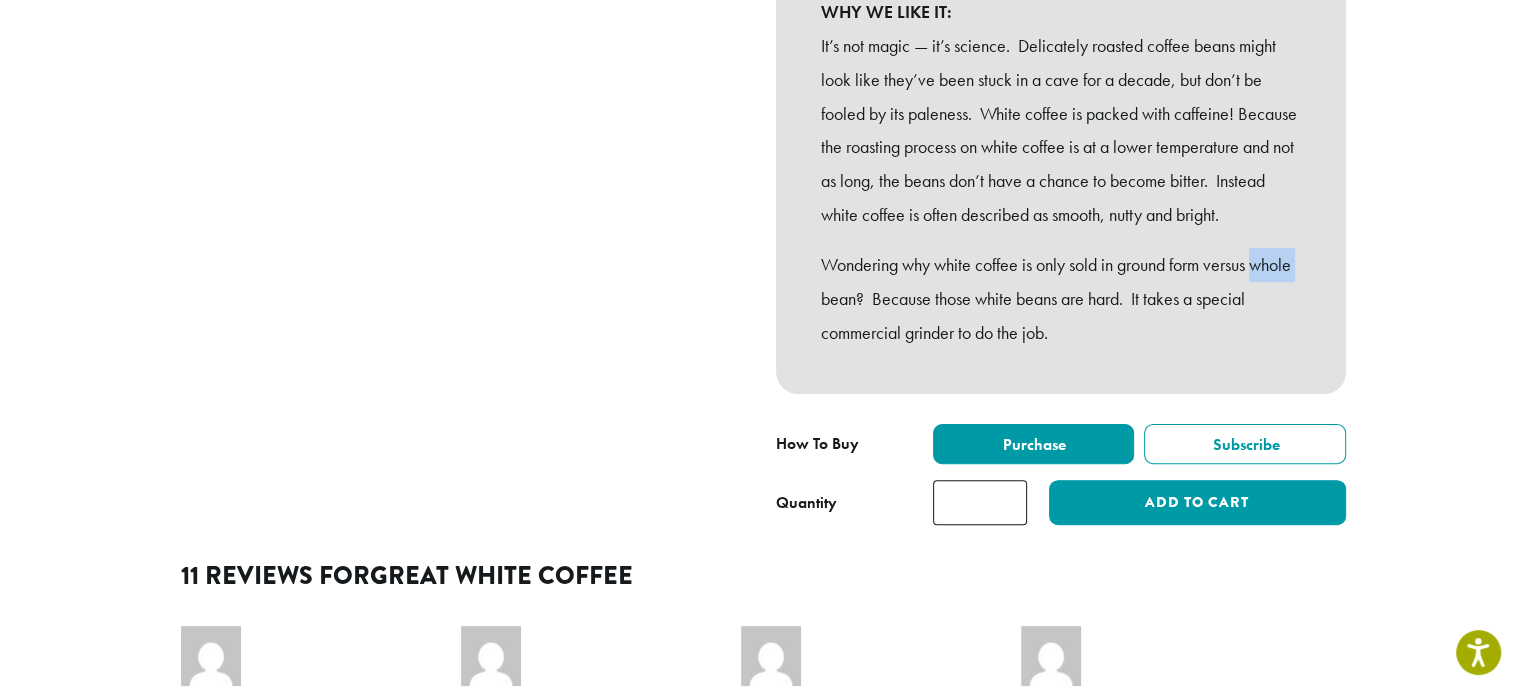 click on "Wondering why white coffee is only sold in ground form versus whole bean?  Because those white beans are hard.  It takes a special commercial grinder to do the job." at bounding box center (1061, 298) 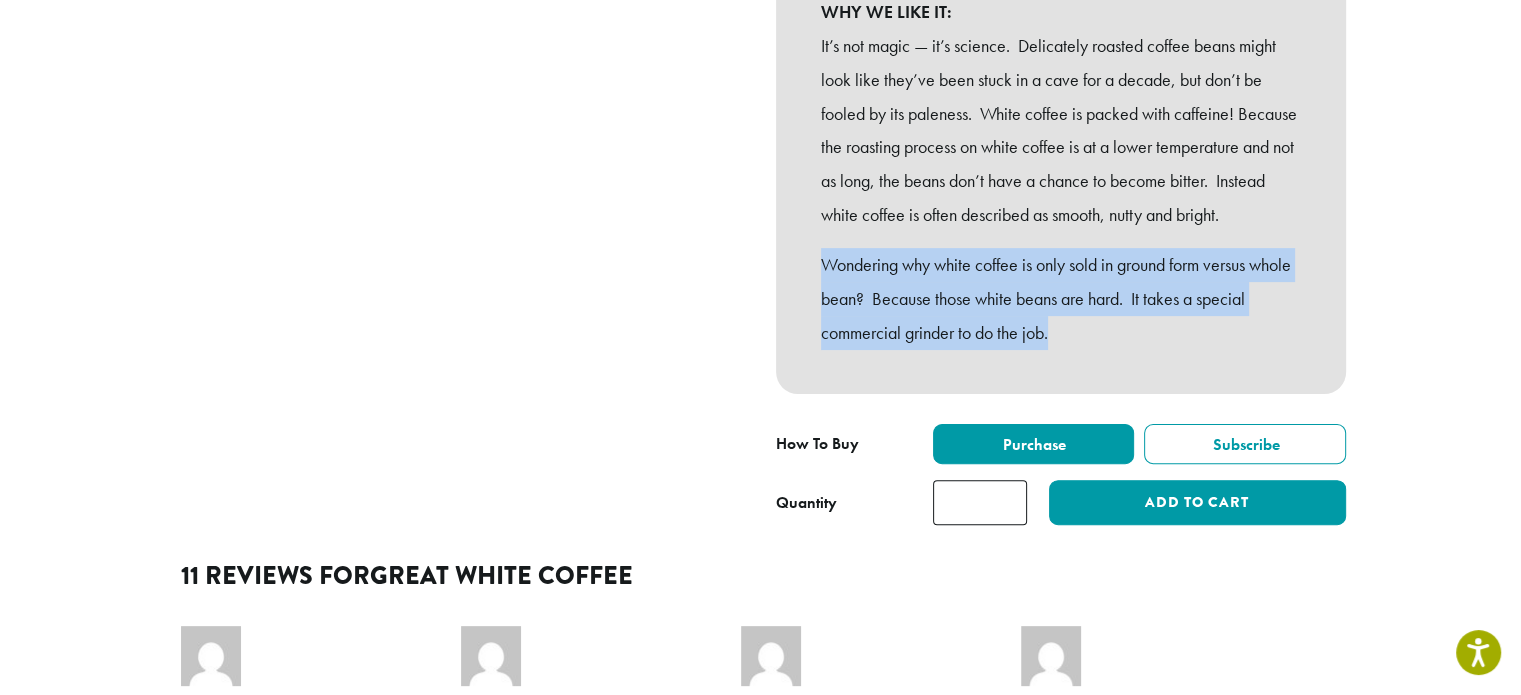click on "Wondering why white coffee is only sold in ground form versus whole bean?  Because those white beans are hard.  It takes a special commercial grinder to do the job." at bounding box center [1061, 298] 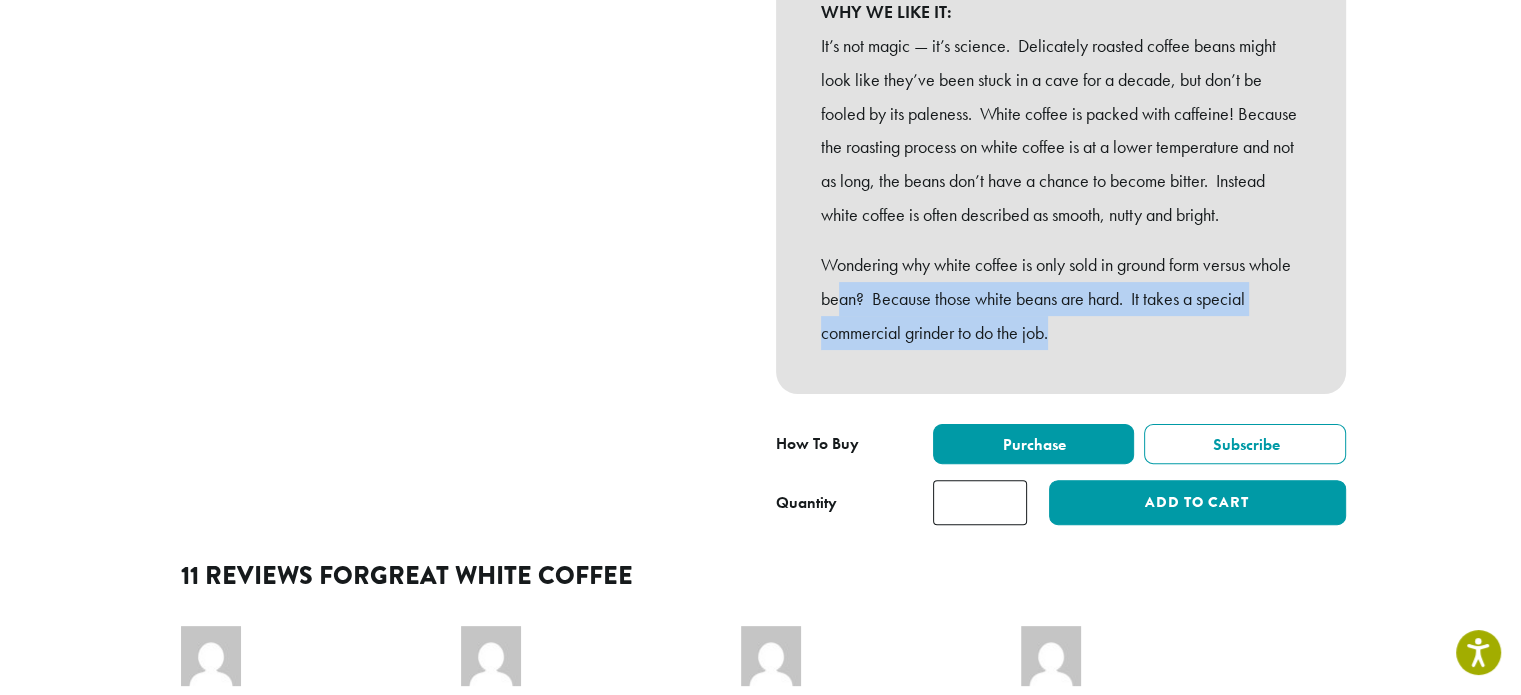 drag, startPoint x: 887, startPoint y: 326, endPoint x: 1114, endPoint y: 364, distance: 230.15865 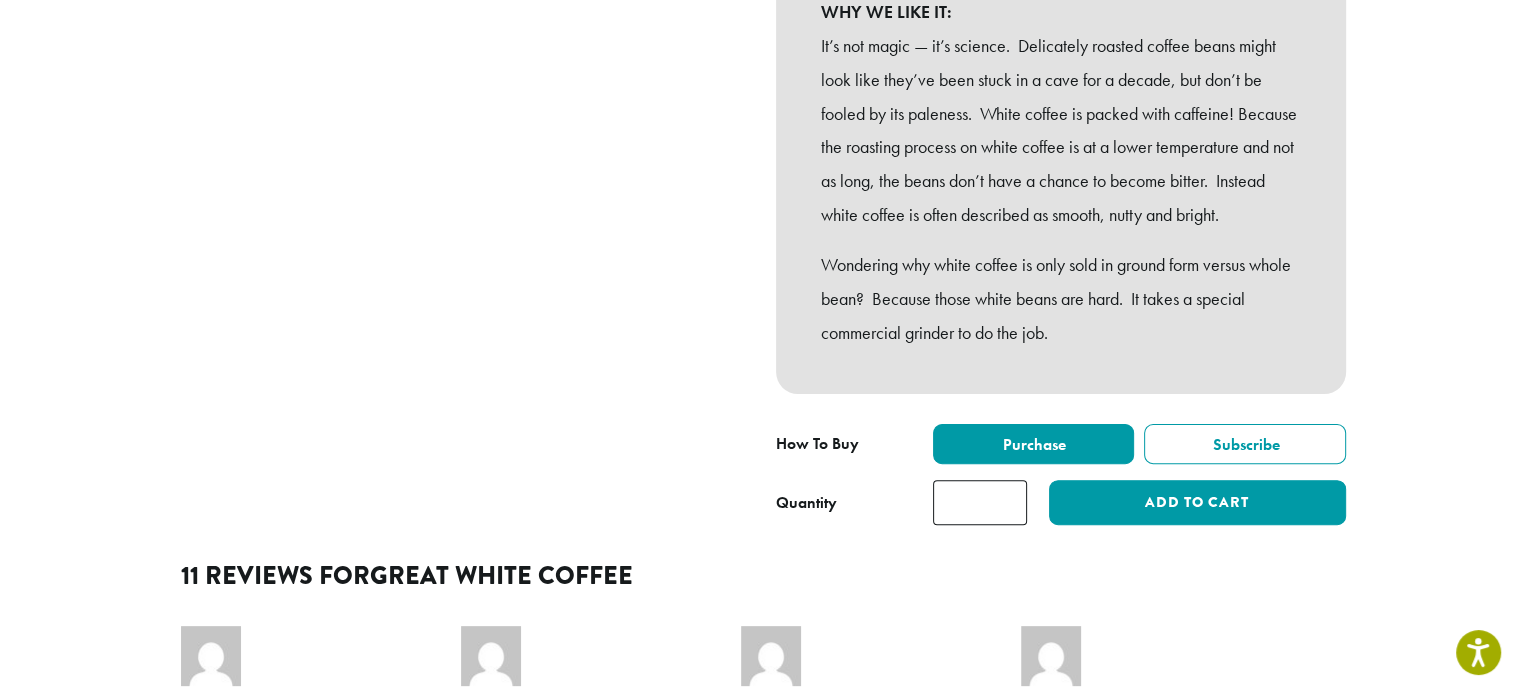drag, startPoint x: 1114, startPoint y: 364, endPoint x: 1100, endPoint y: 365, distance: 14.035668 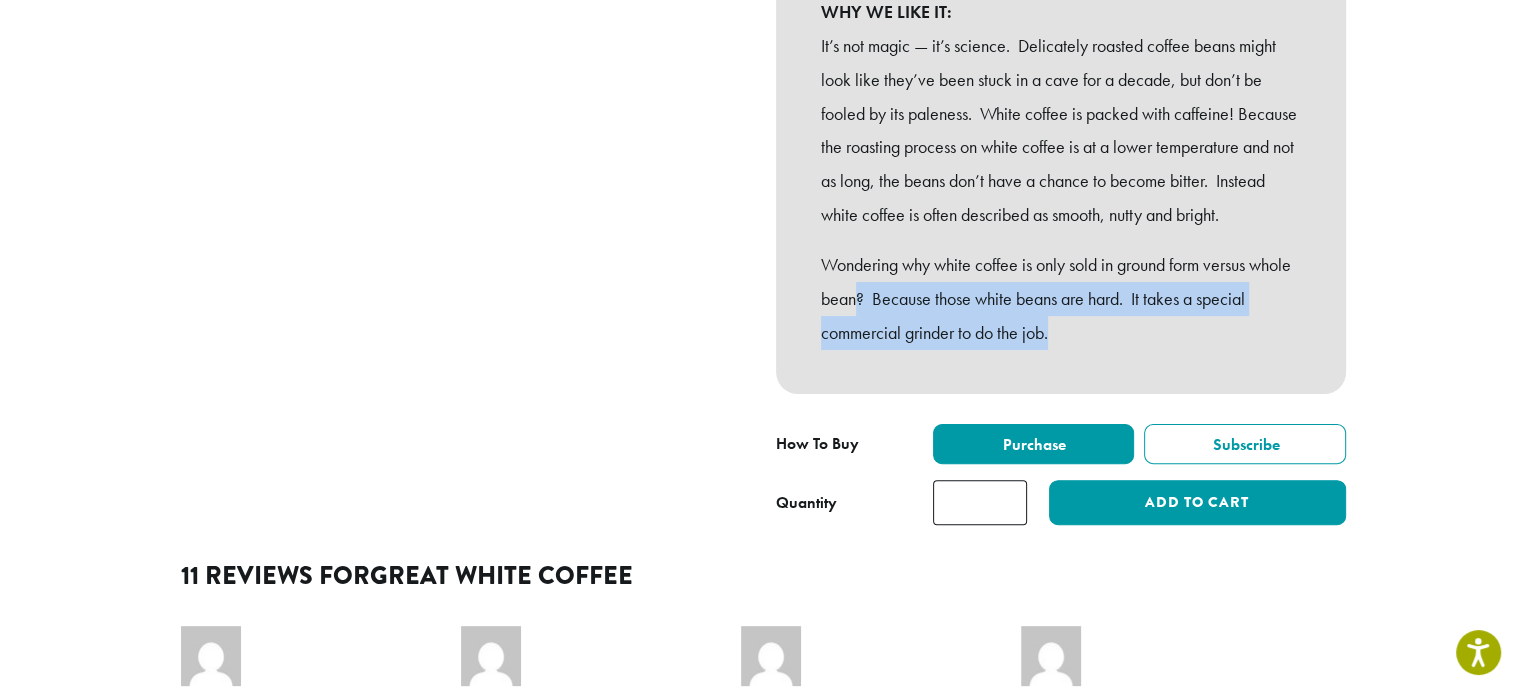 drag, startPoint x: 904, startPoint y: 329, endPoint x: 1059, endPoint y: 380, distance: 163.17476 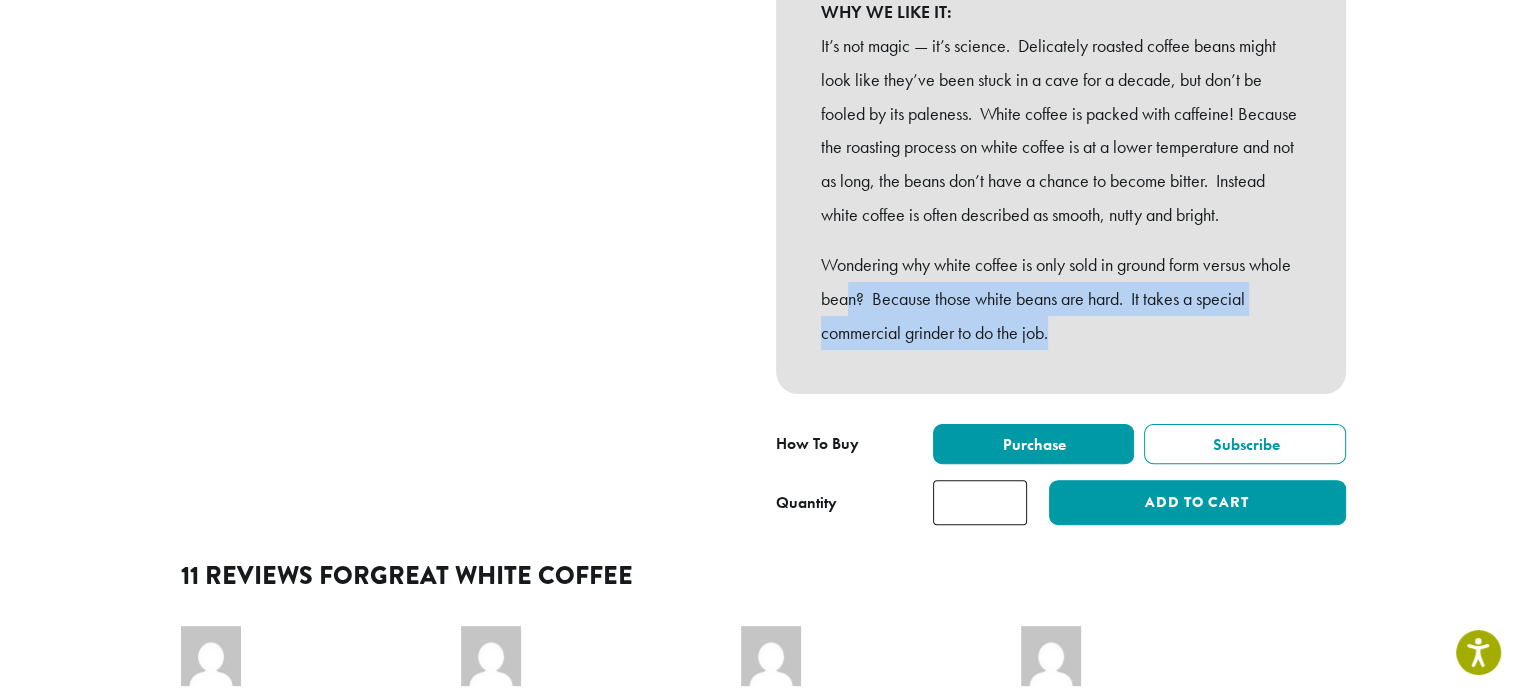 drag, startPoint x: 1056, startPoint y: 375, endPoint x: 897, endPoint y: 328, distance: 165.80109 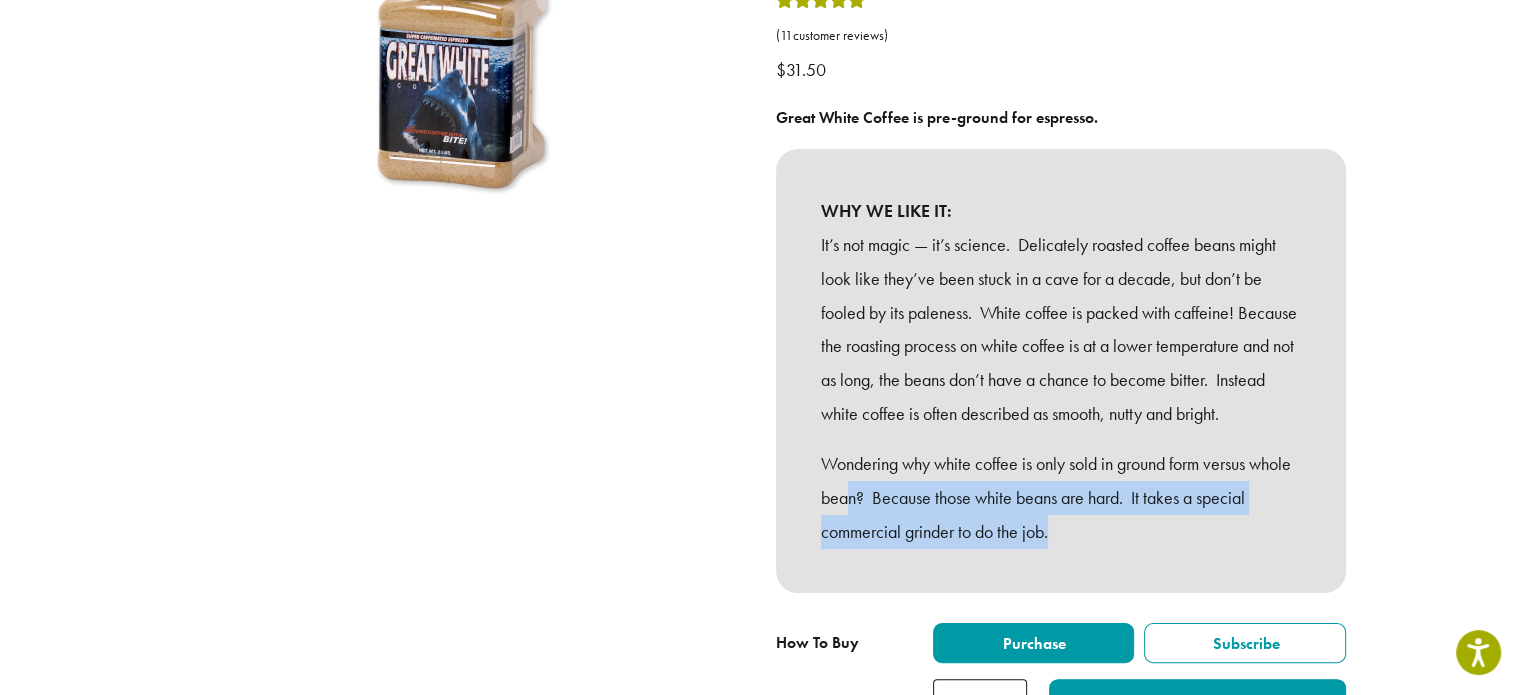 scroll, scrollTop: 300, scrollLeft: 0, axis: vertical 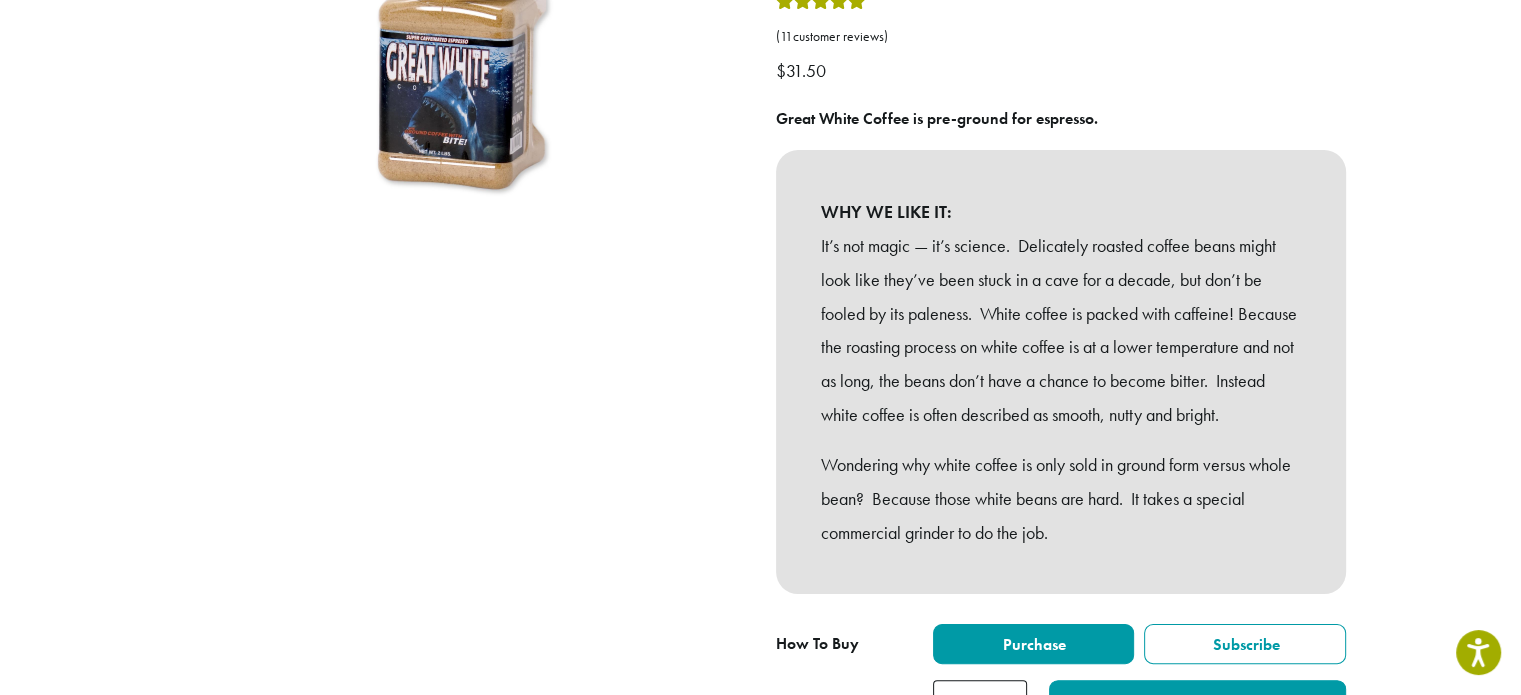 click on "It’s not magic — it’s science.  Delicately roasted coffee beans might look like they’ve been stuck in a cave for a decade, but don’t be fooled by its paleness.  White coffee is packed with caffeine! Because the roasting process on white coffee is at a lower temperature and not as long, the beans don’t have a chance to become bitter.  Instead white coffee is often described as smooth, nutty and bright." at bounding box center (1061, 330) 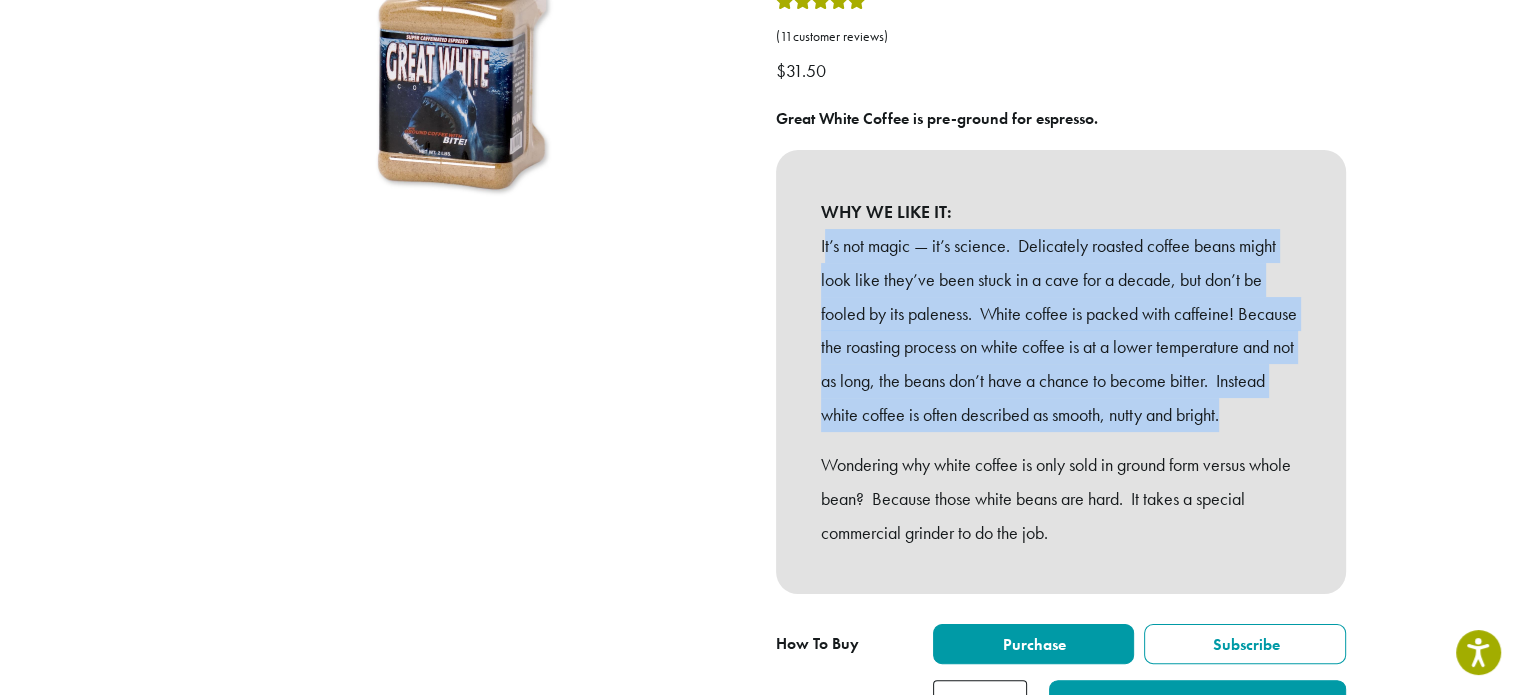 drag, startPoint x: 824, startPoint y: 242, endPoint x: 952, endPoint y: 443, distance: 238.29604 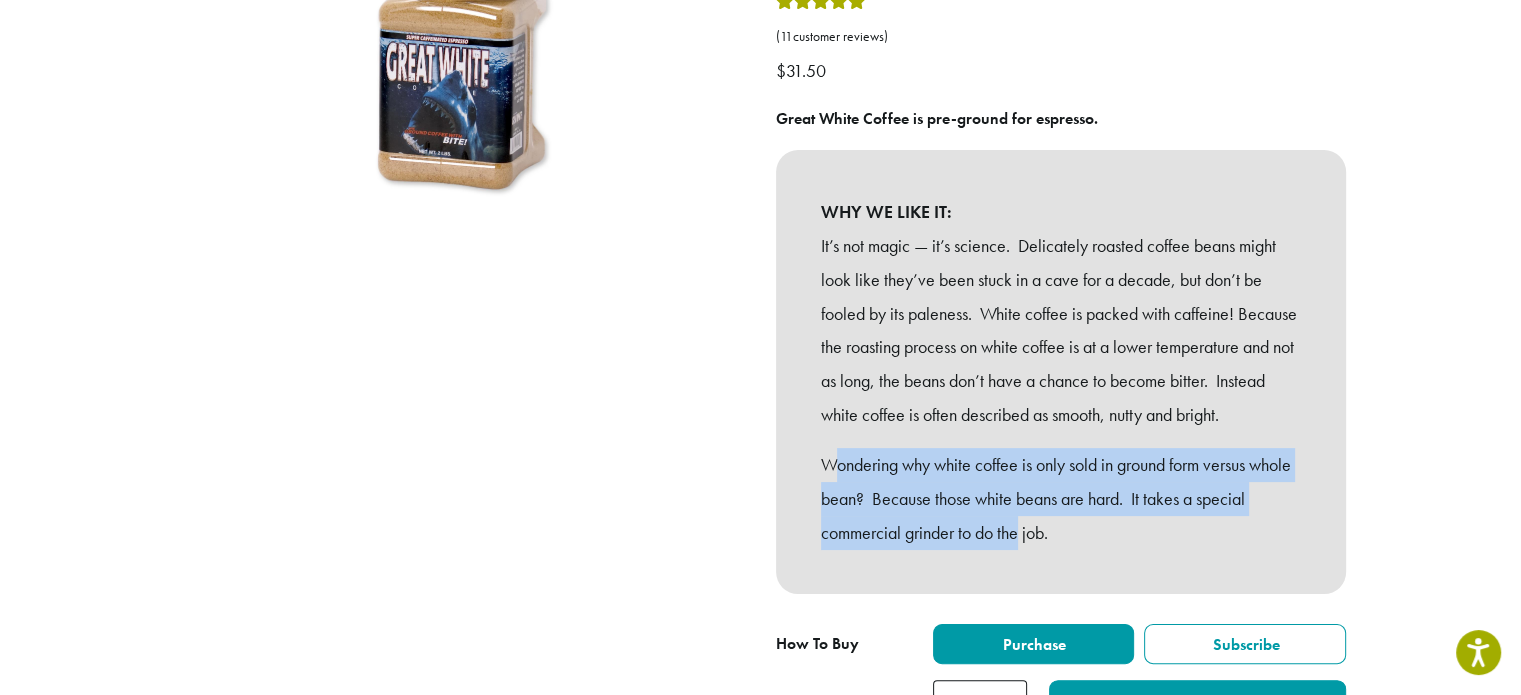 drag, startPoint x: 828, startPoint y: 502, endPoint x: 1020, endPoint y: 569, distance: 203.35437 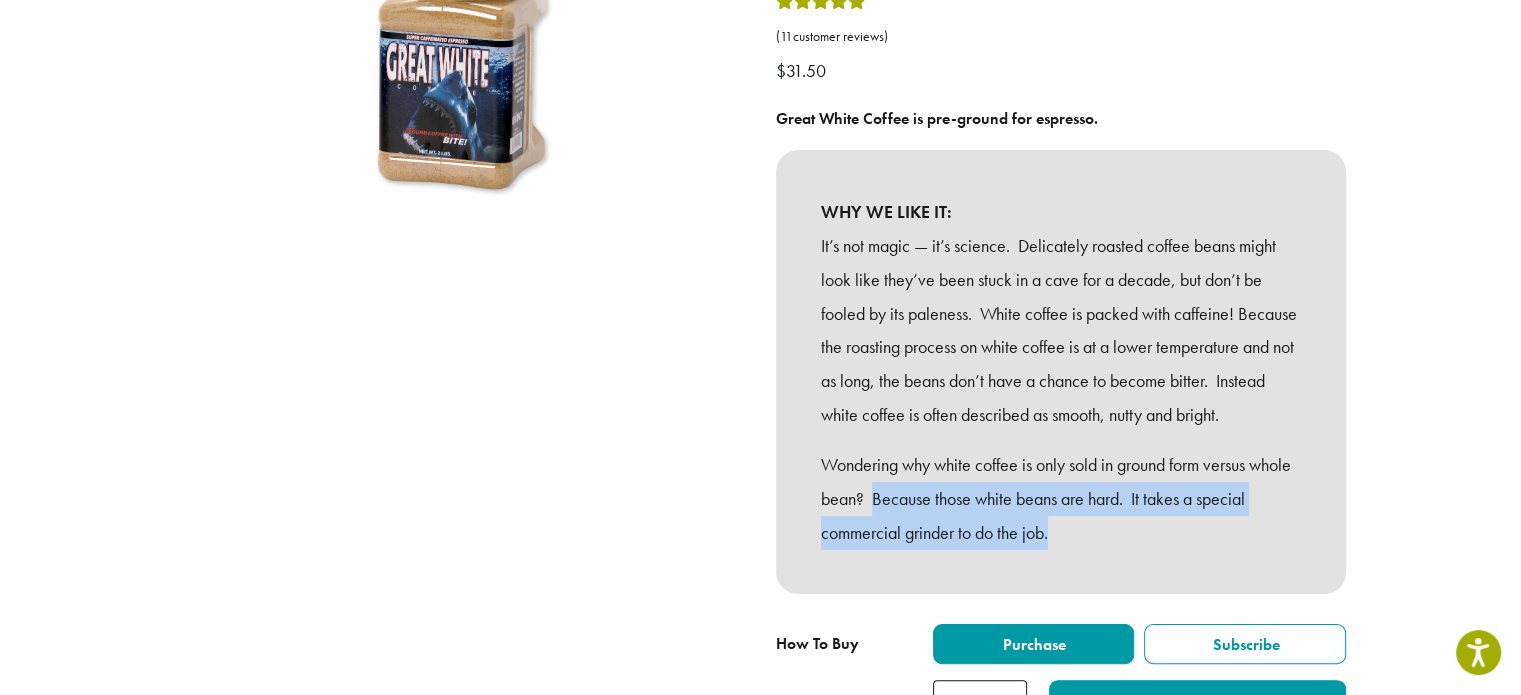 drag, startPoint x: 923, startPoint y: 528, endPoint x: 1073, endPoint y: 563, distance: 154.02922 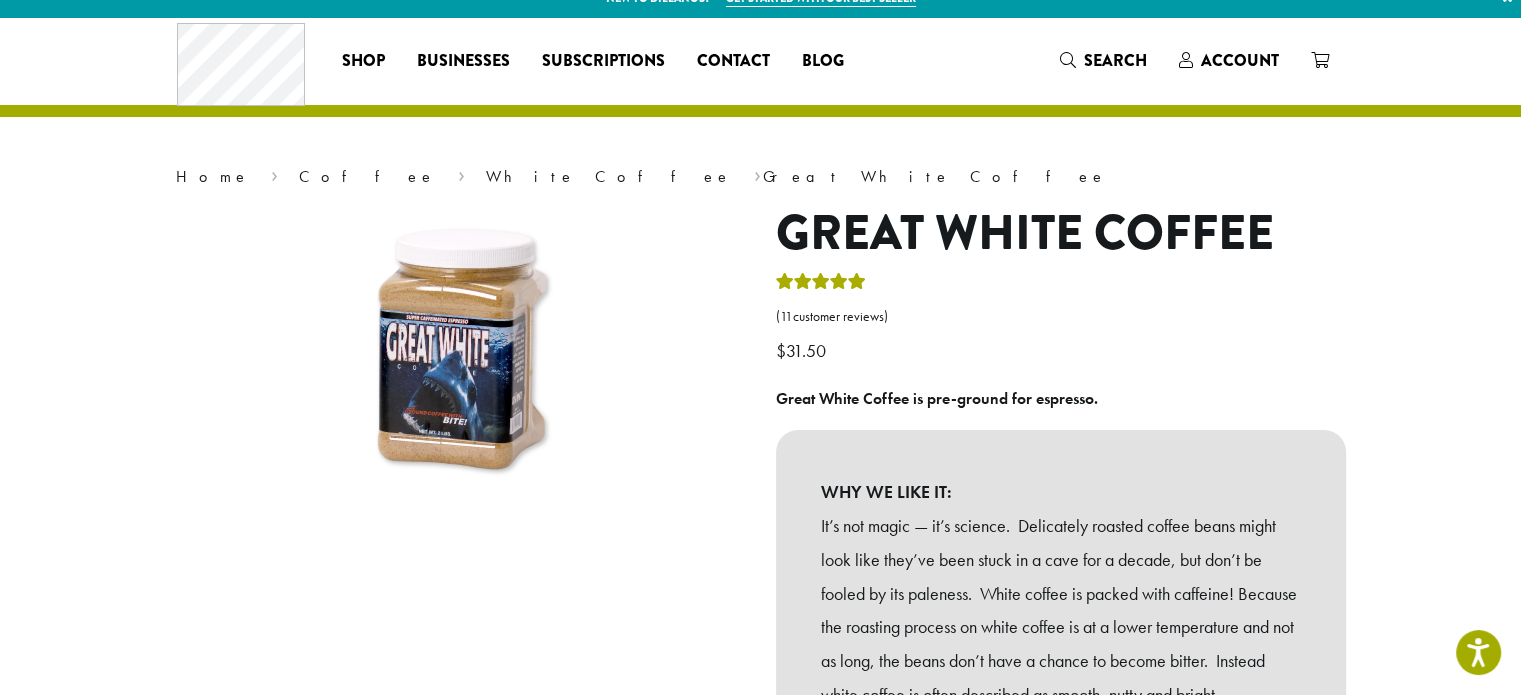 scroll, scrollTop: 0, scrollLeft: 0, axis: both 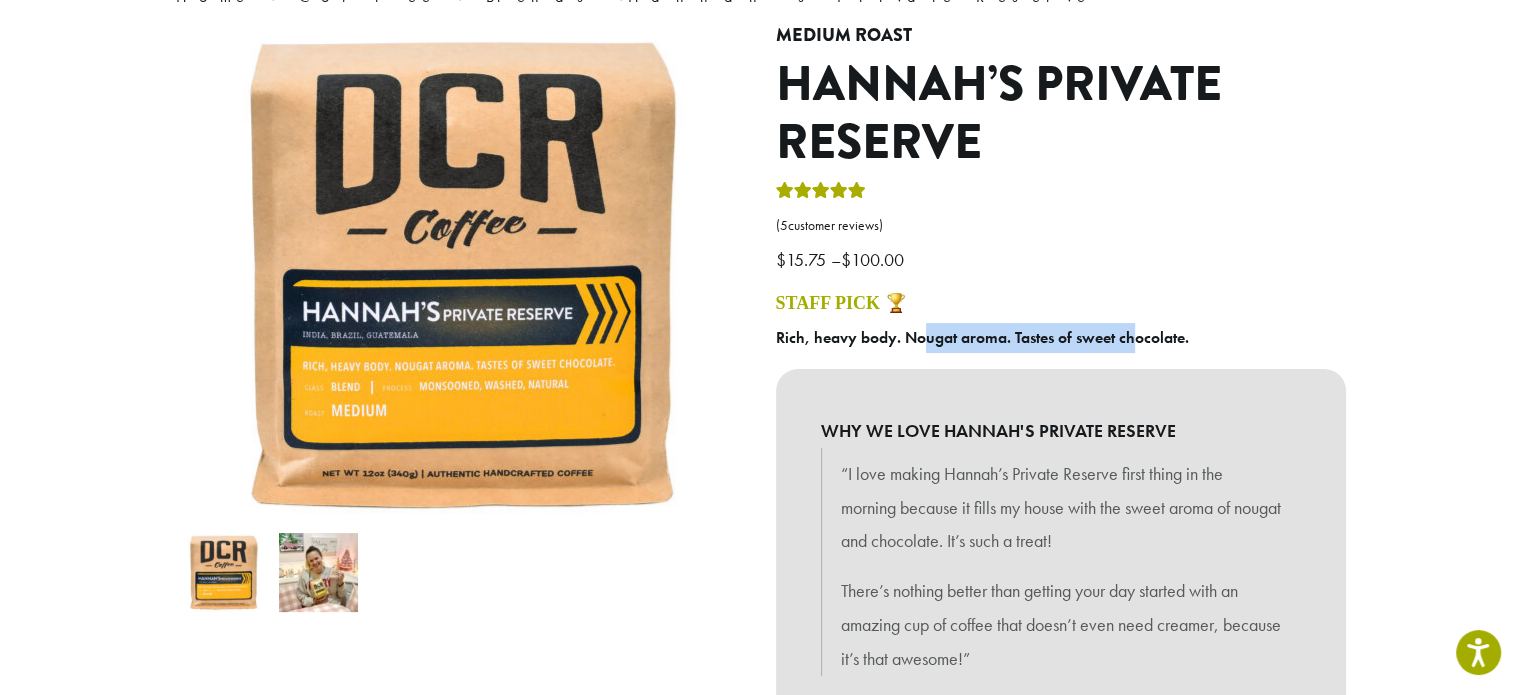 drag, startPoint x: 920, startPoint y: 337, endPoint x: 1131, endPoint y: 343, distance: 211.0853 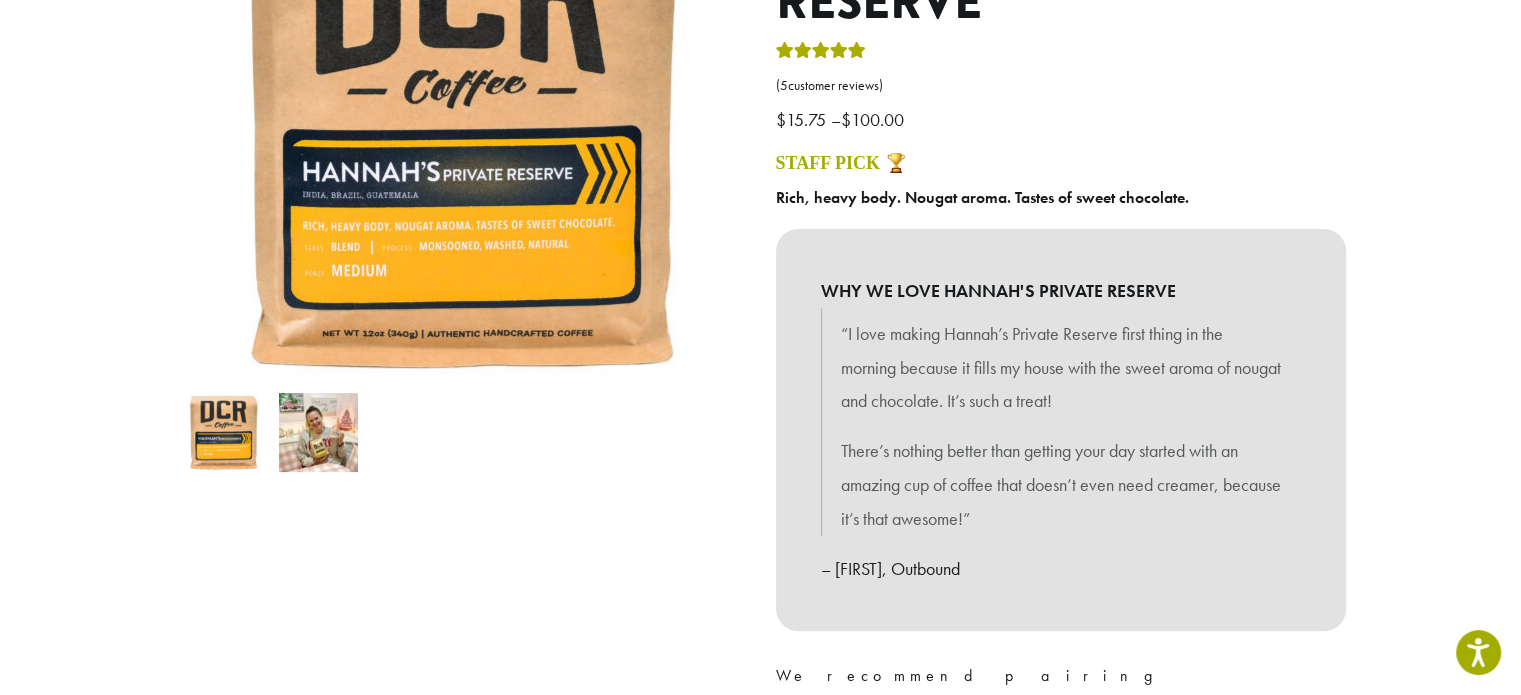 scroll, scrollTop: 400, scrollLeft: 0, axis: vertical 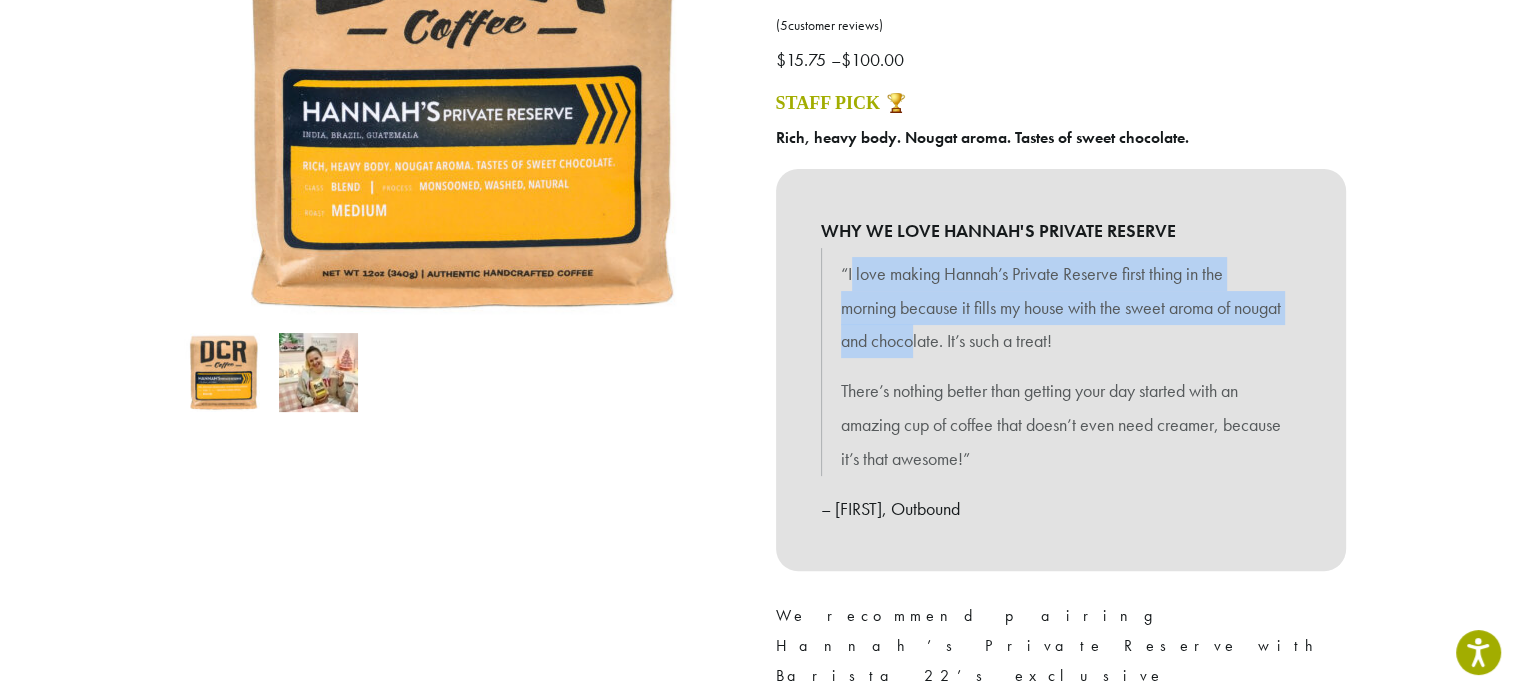 drag, startPoint x: 851, startPoint y: 255, endPoint x: 968, endPoint y: 335, distance: 141.73567 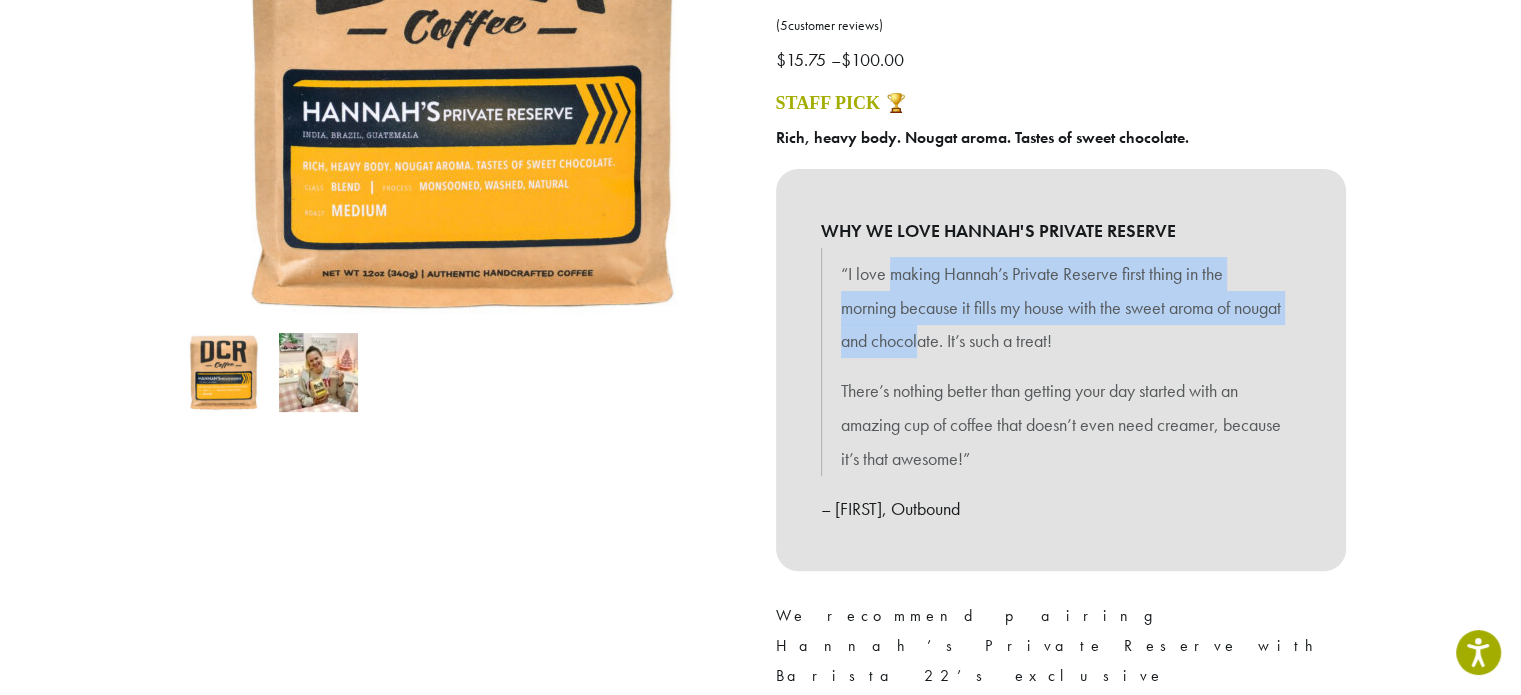 drag, startPoint x: 972, startPoint y: 340, endPoint x: 886, endPoint y: 266, distance: 113.454834 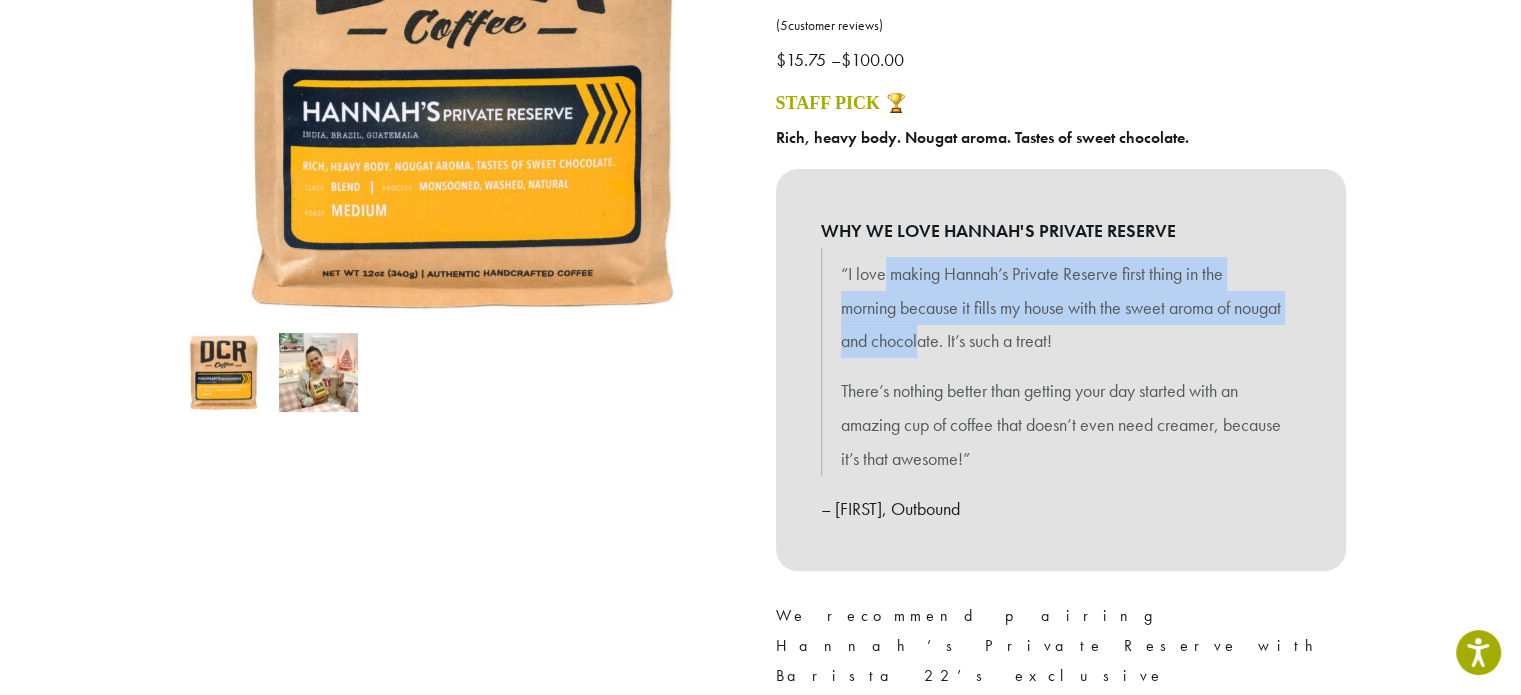 click on "“I love making Hannah’s Private Reserve first thing in the morning because it fills my house with the sweet aroma of nougat and chocolate. It’s such a treat!" at bounding box center [1061, 307] 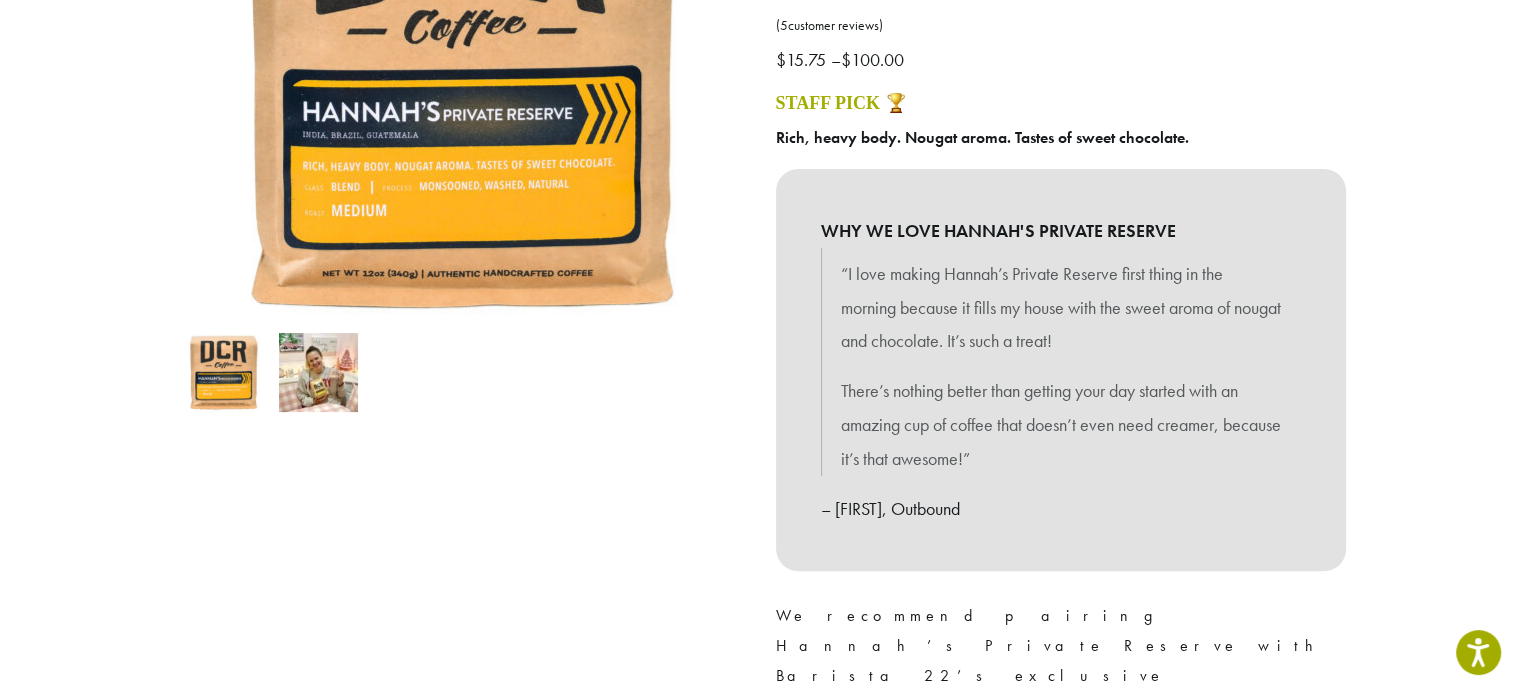 click on "There’s nothing better than getting your day started with an amazing cup of coffee that doesn’t even need creamer, because it’s that awesome!”" at bounding box center [1061, 424] 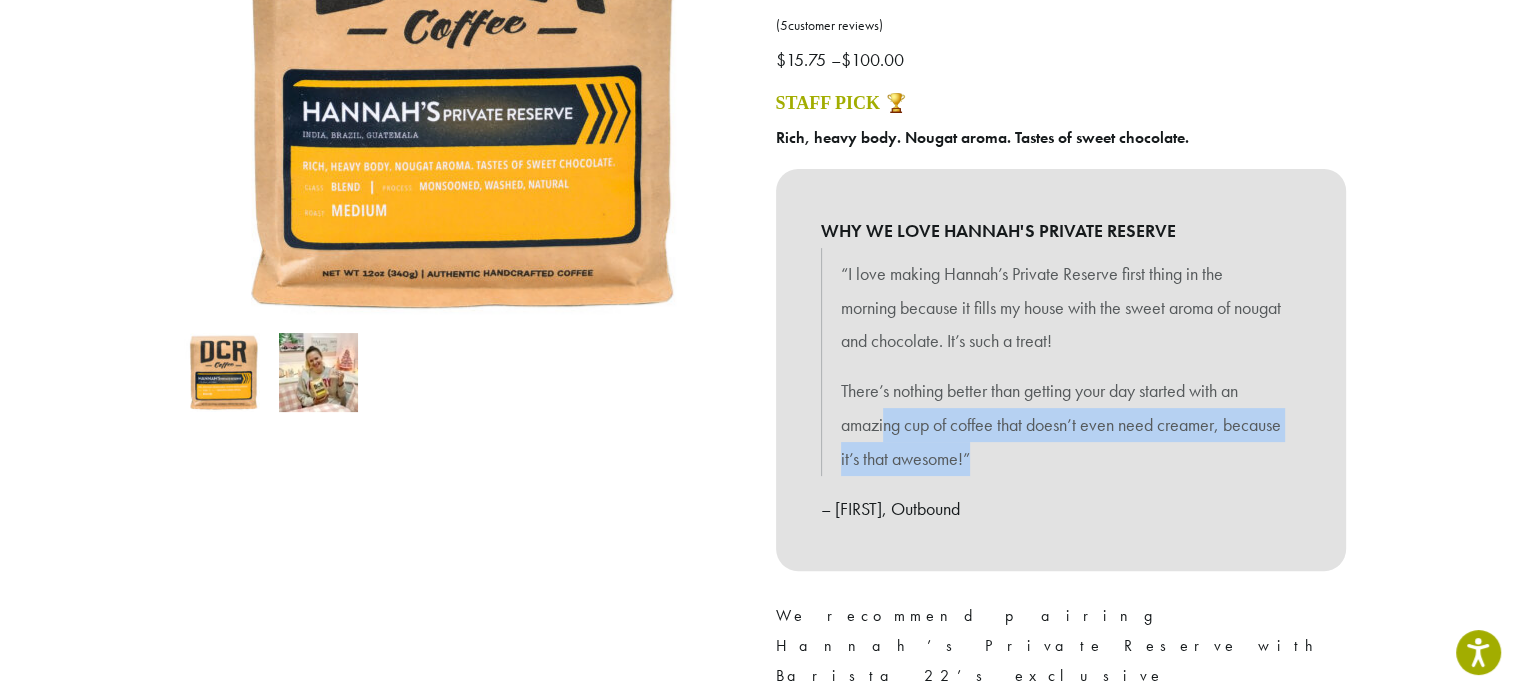 drag, startPoint x: 1055, startPoint y: 463, endPoint x: 865, endPoint y: 398, distance: 200.81085 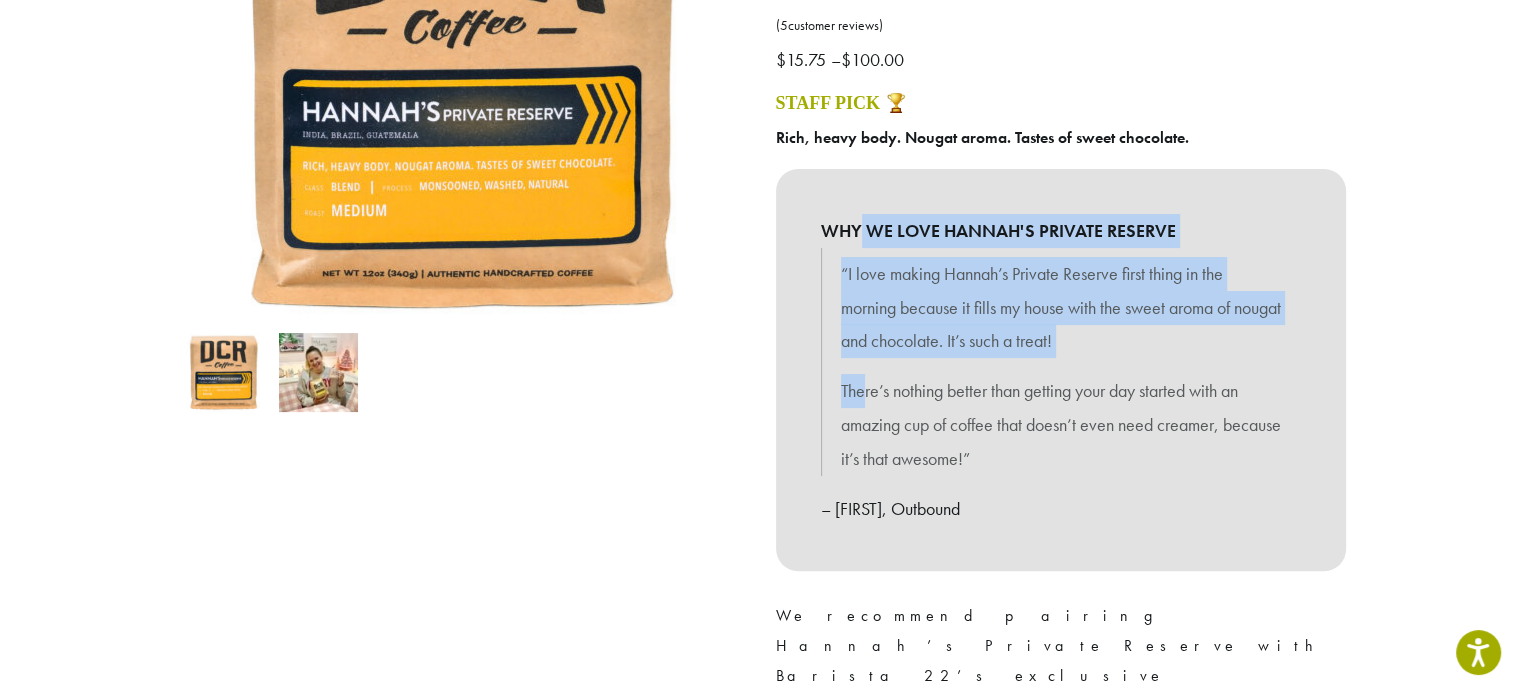 drag, startPoint x: 847, startPoint y: 373, endPoint x: 863, endPoint y: 242, distance: 131.97348 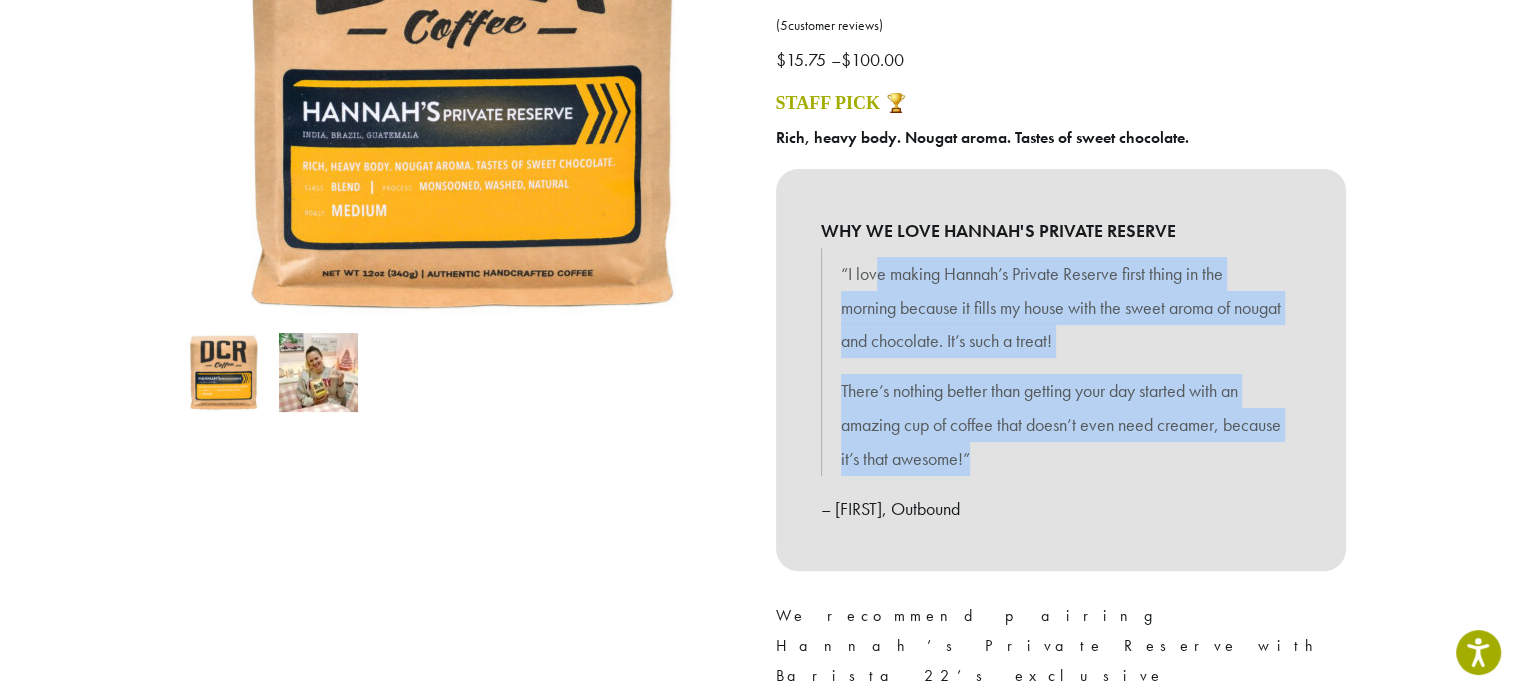 drag, startPoint x: 880, startPoint y: 285, endPoint x: 1051, endPoint y: 471, distance: 252.65985 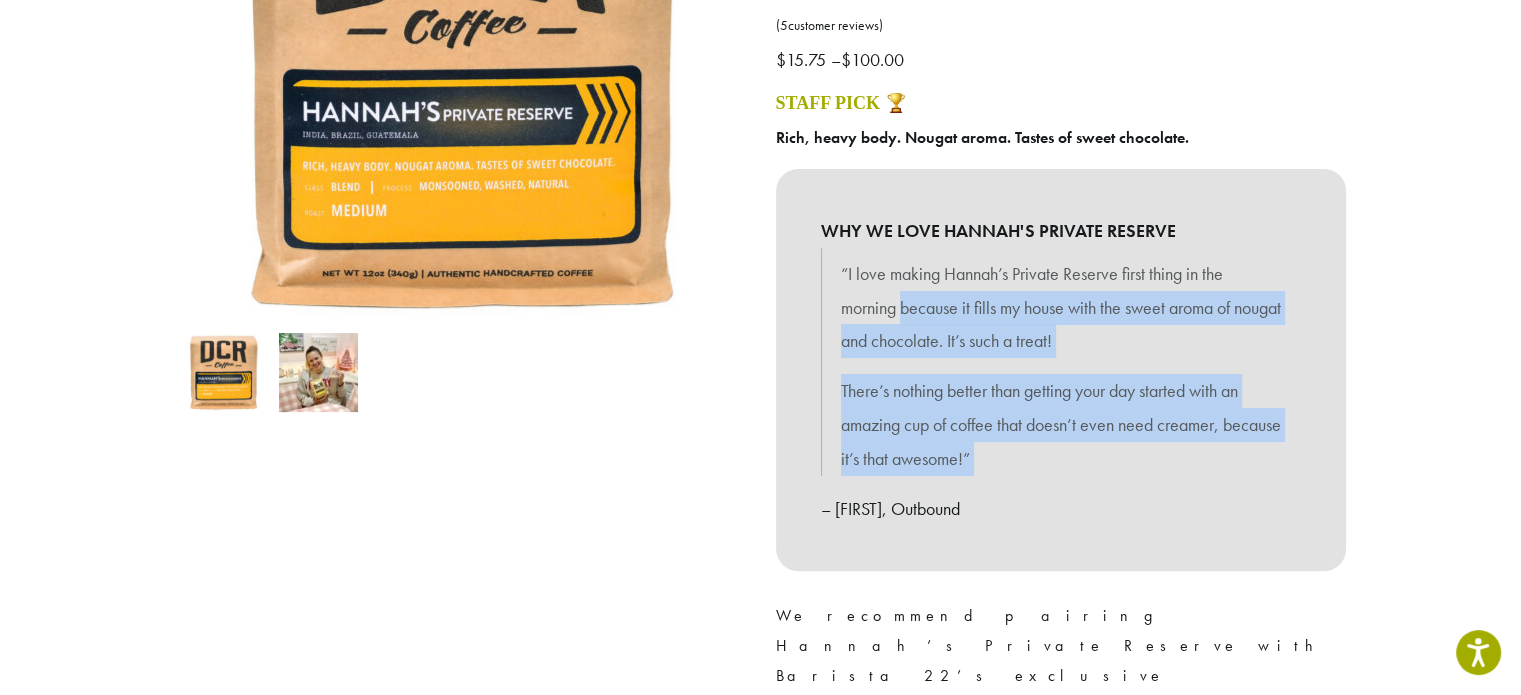 drag, startPoint x: 1051, startPoint y: 471, endPoint x: 942, endPoint y: 299, distance: 203.62956 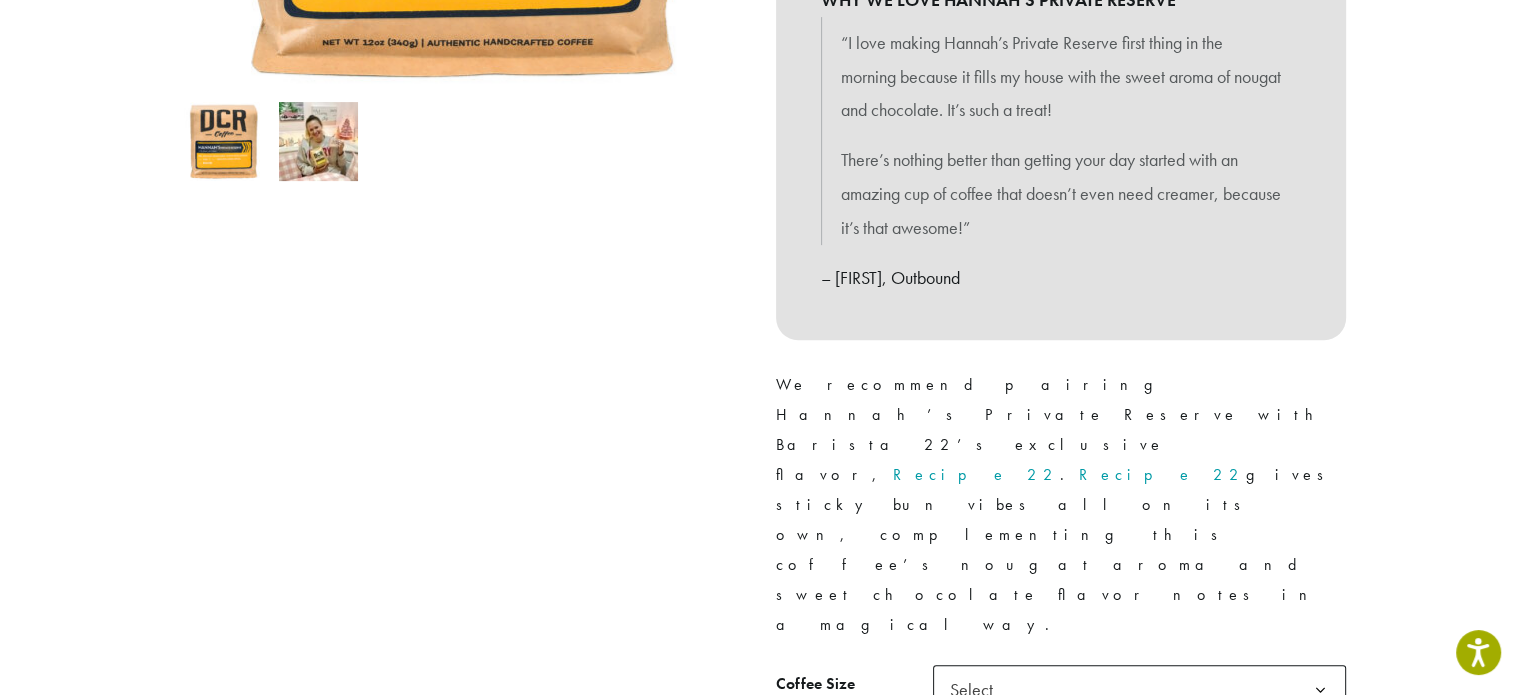 scroll, scrollTop: 700, scrollLeft: 0, axis: vertical 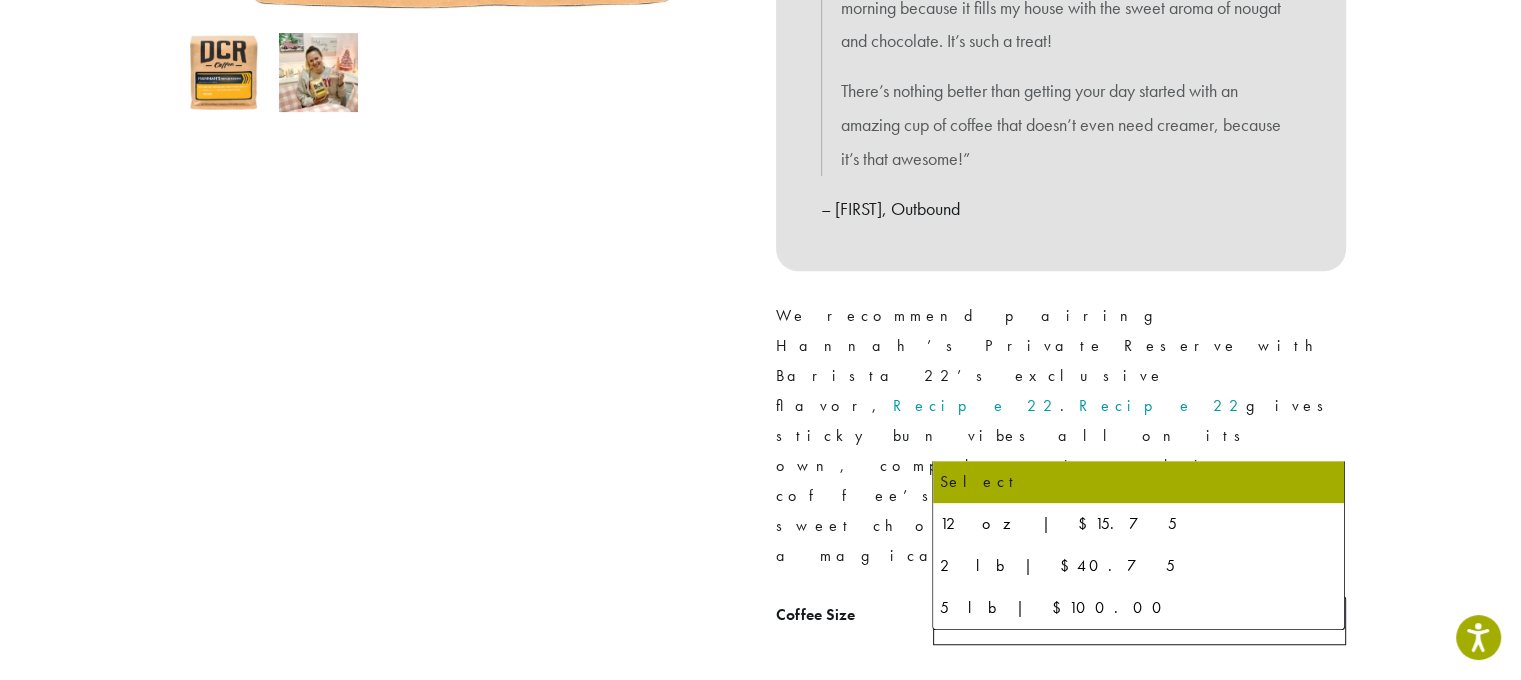 click on "Select" 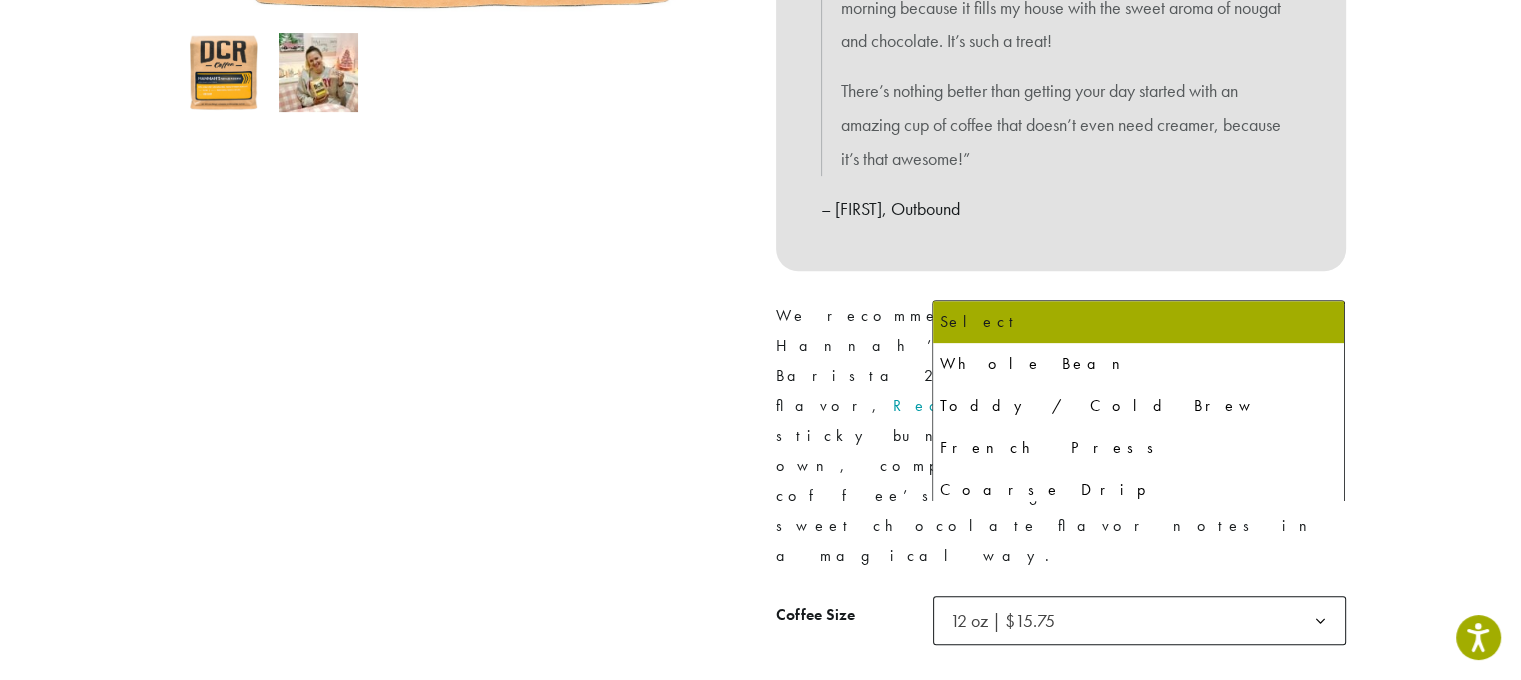 click on "Select" 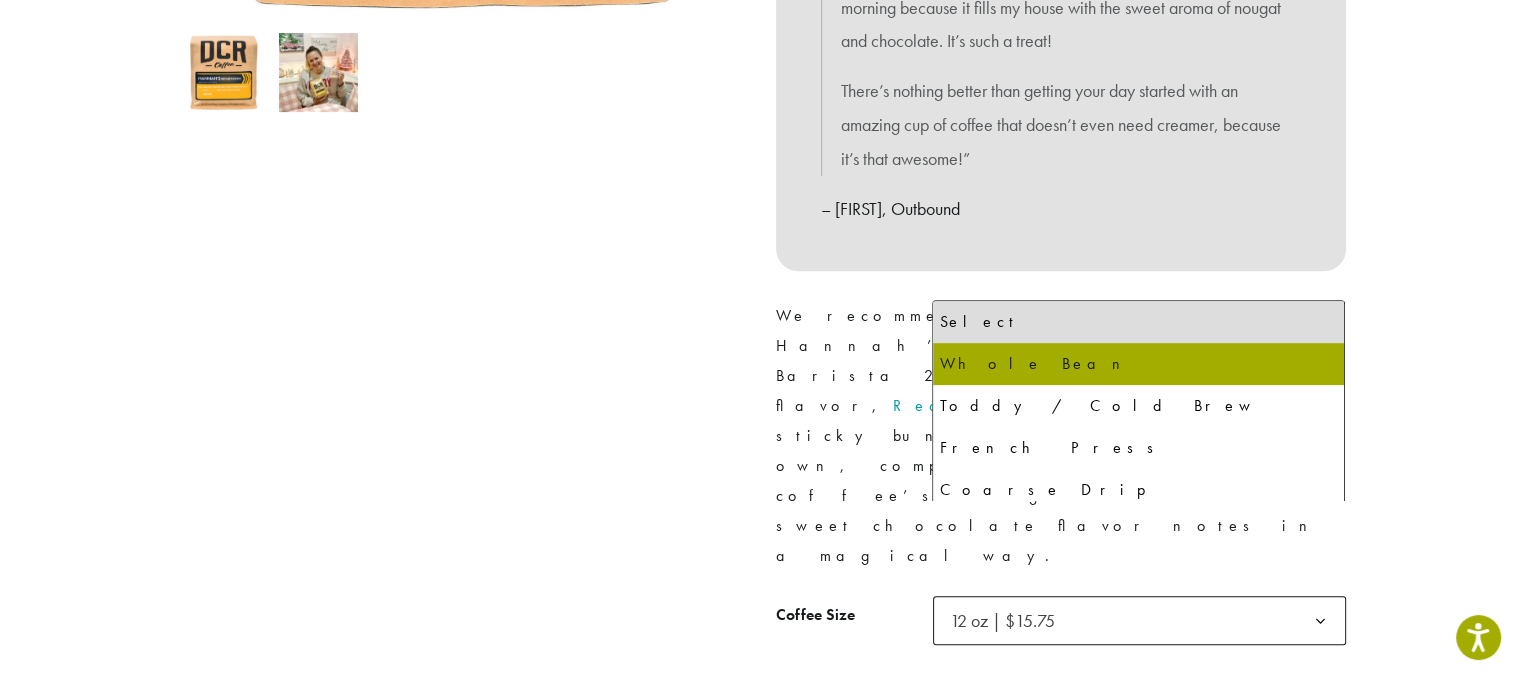 select on "*********" 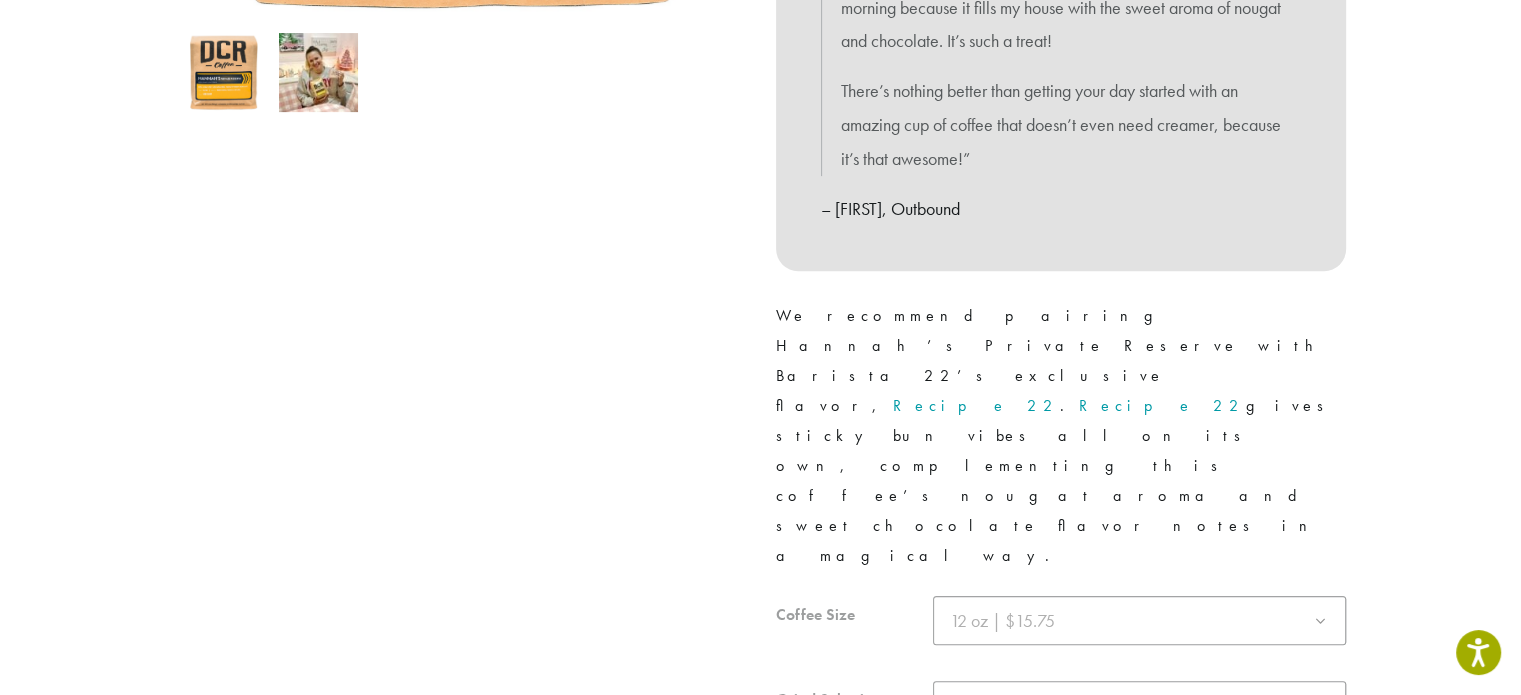 click 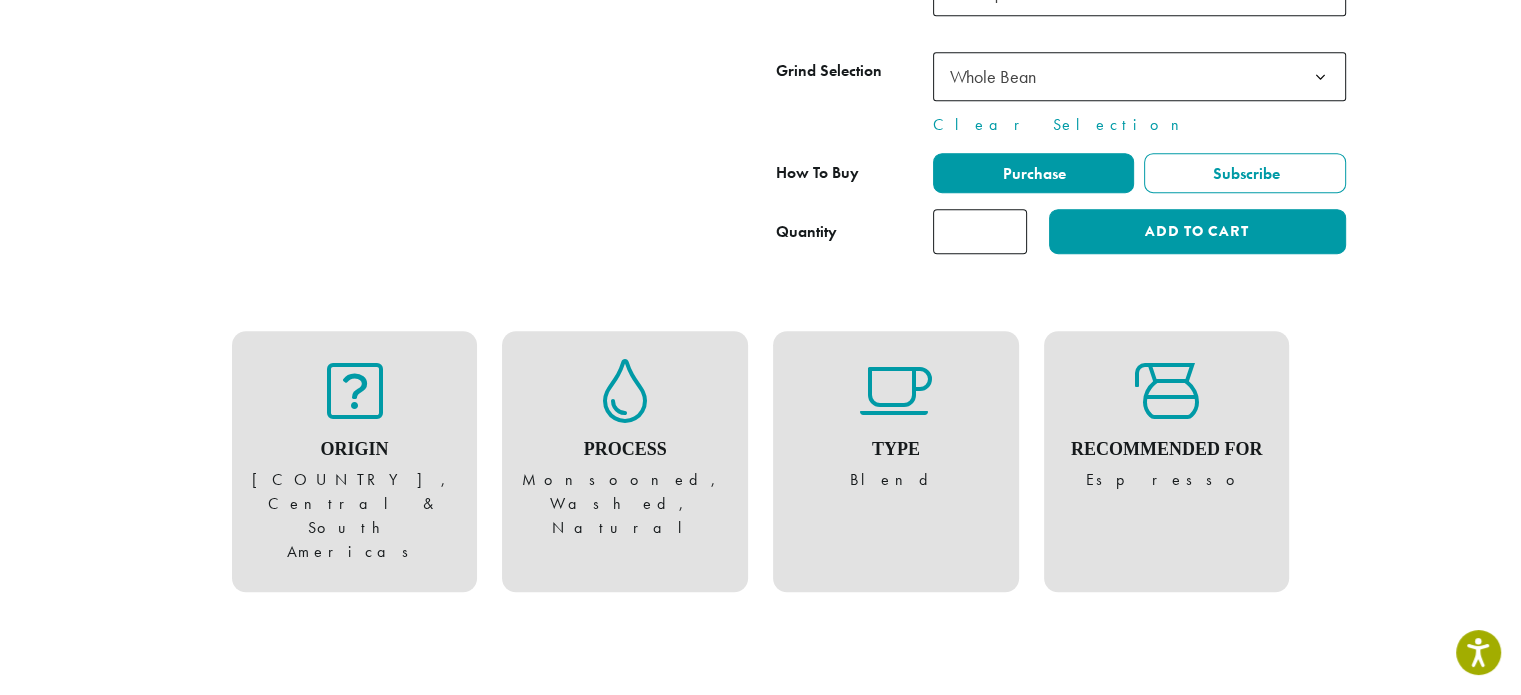 scroll, scrollTop: 1400, scrollLeft: 0, axis: vertical 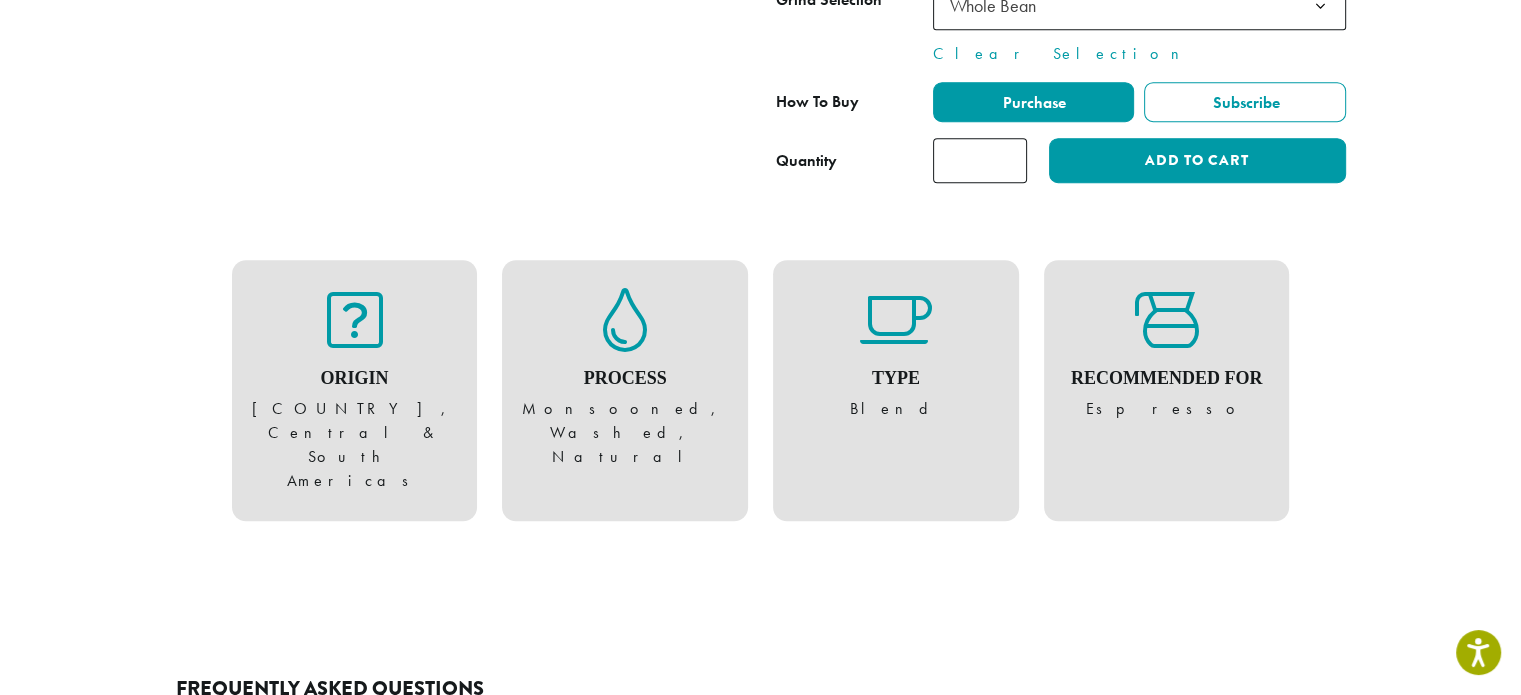 click on "Process
Monsooned, Washed, Natural" at bounding box center (625, 379) 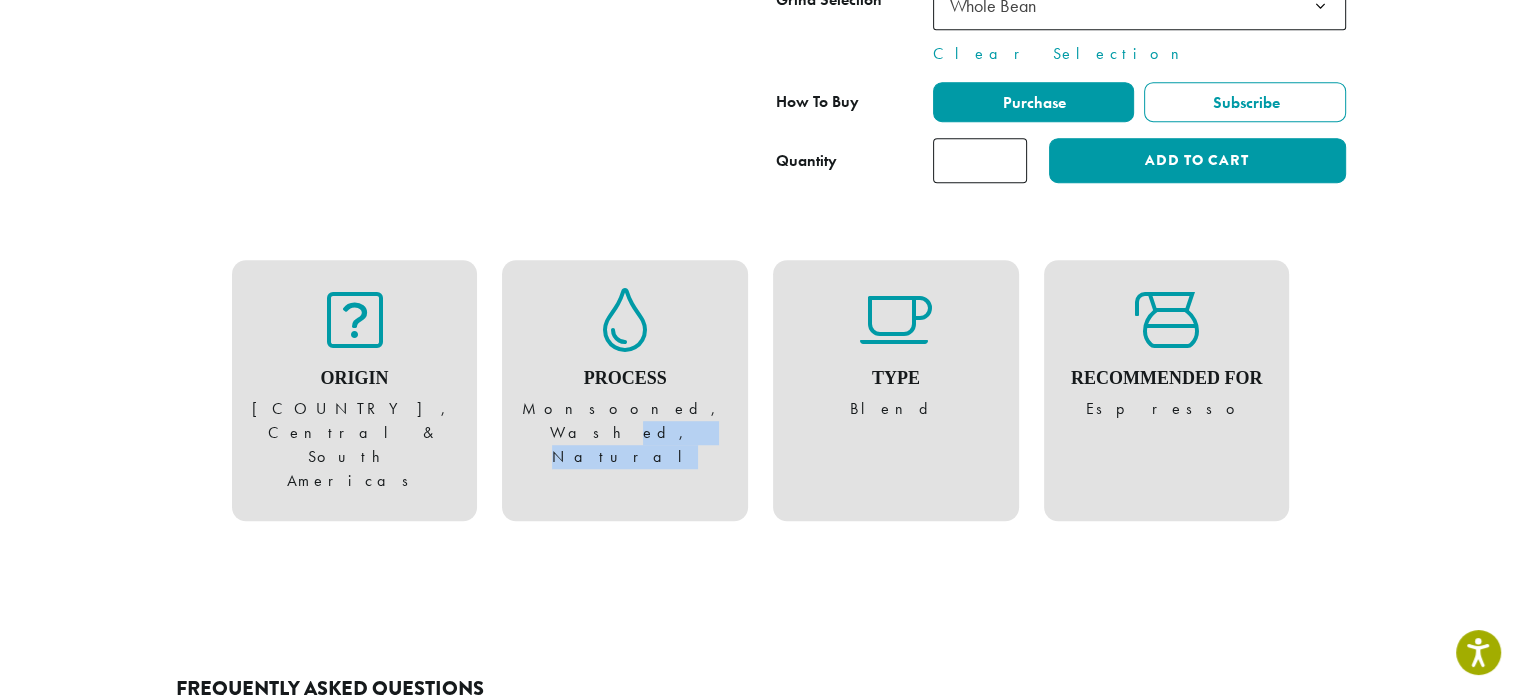 click on "Process
Monsooned, Washed, Natural" at bounding box center (625, 391) 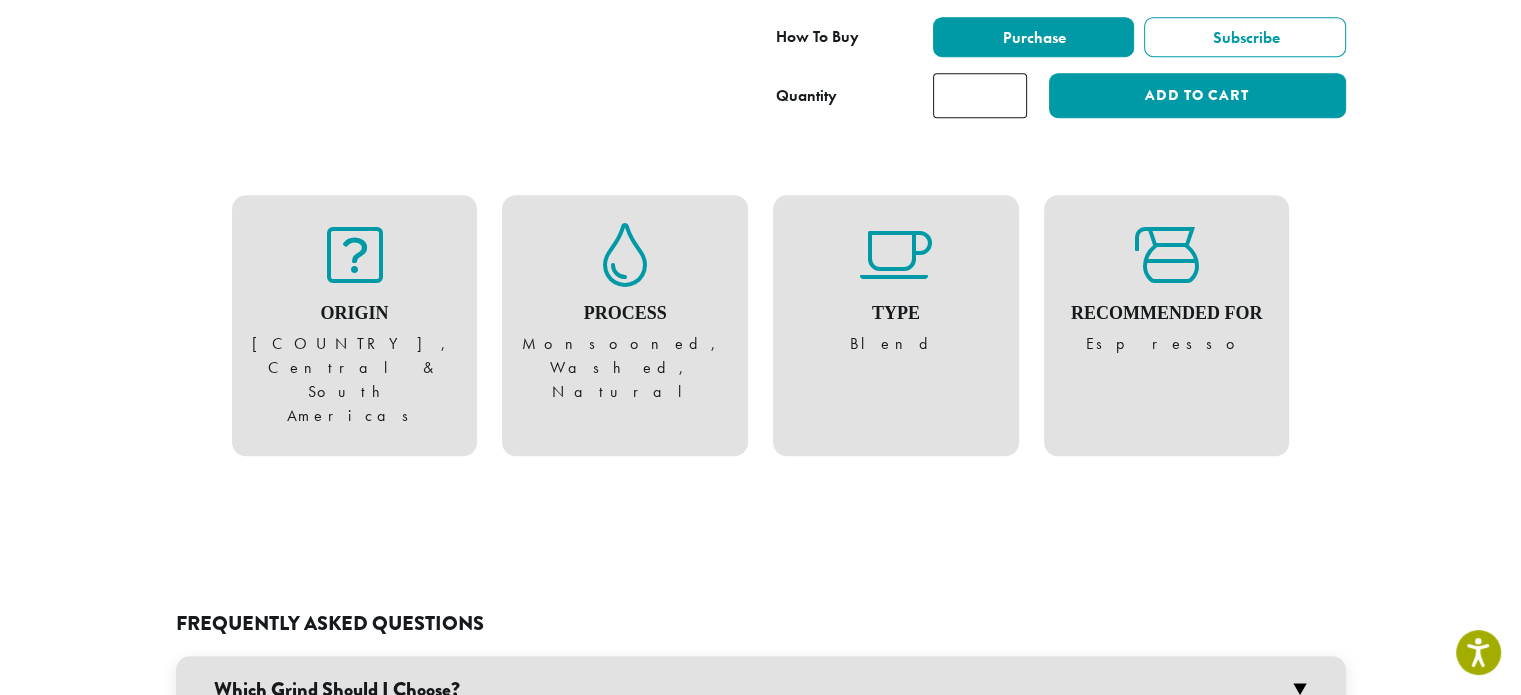 scroll, scrollTop: 1500, scrollLeft: 0, axis: vertical 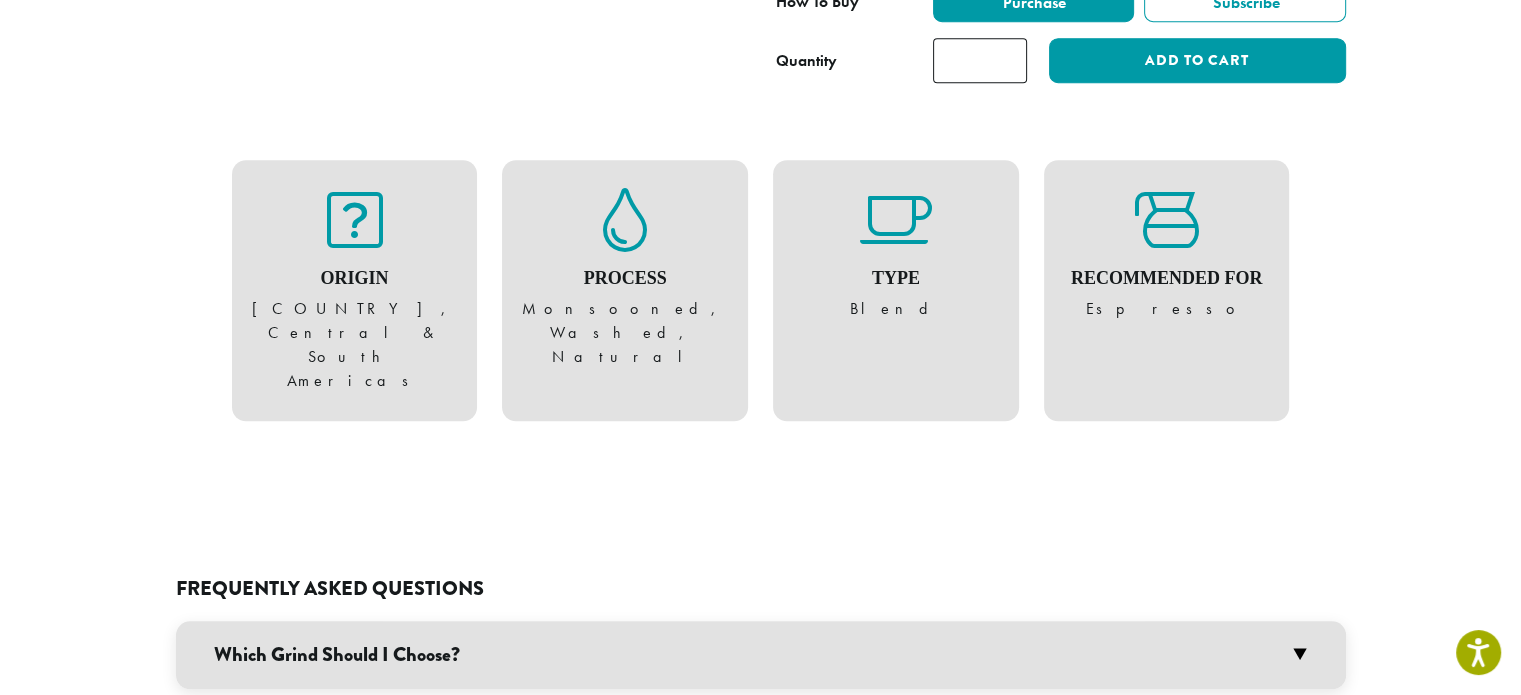 click on "Which Grind Should I Choose?" at bounding box center [761, 655] 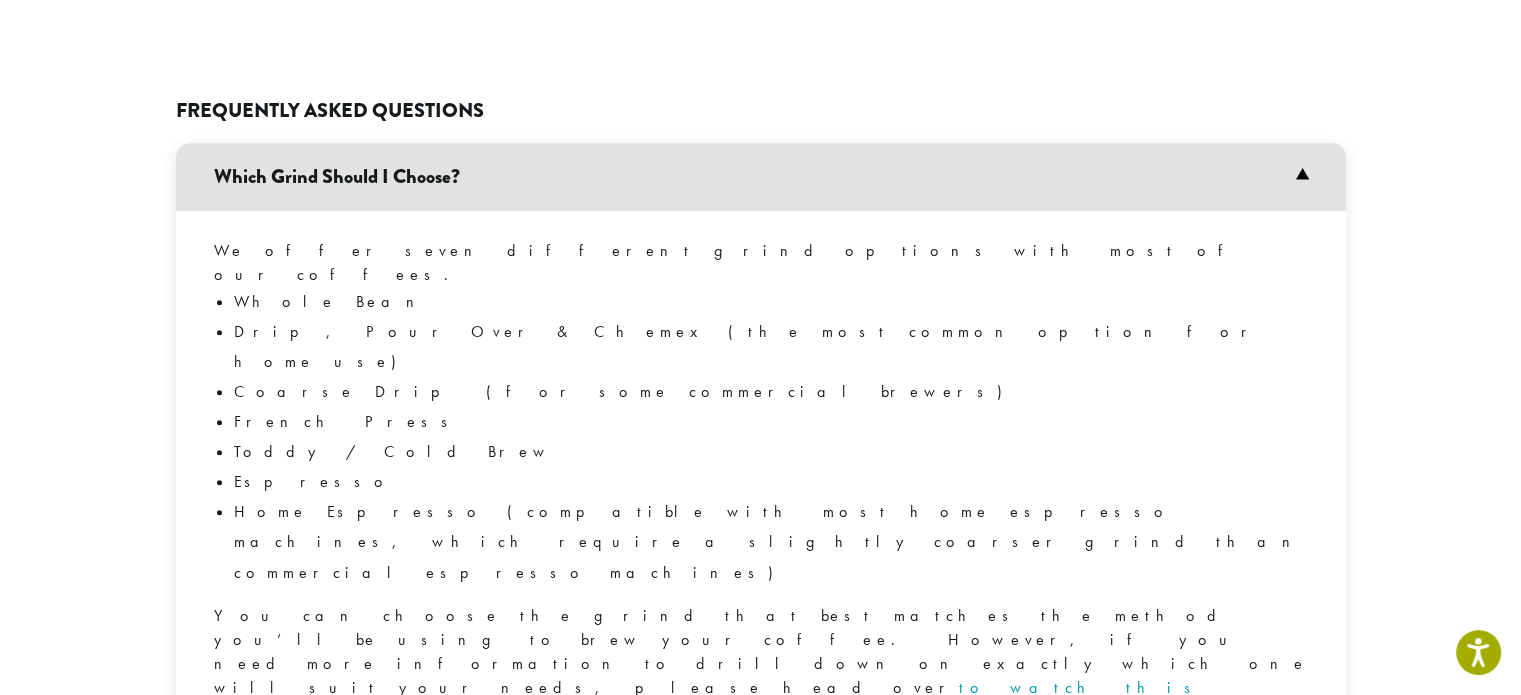 scroll, scrollTop: 2000, scrollLeft: 0, axis: vertical 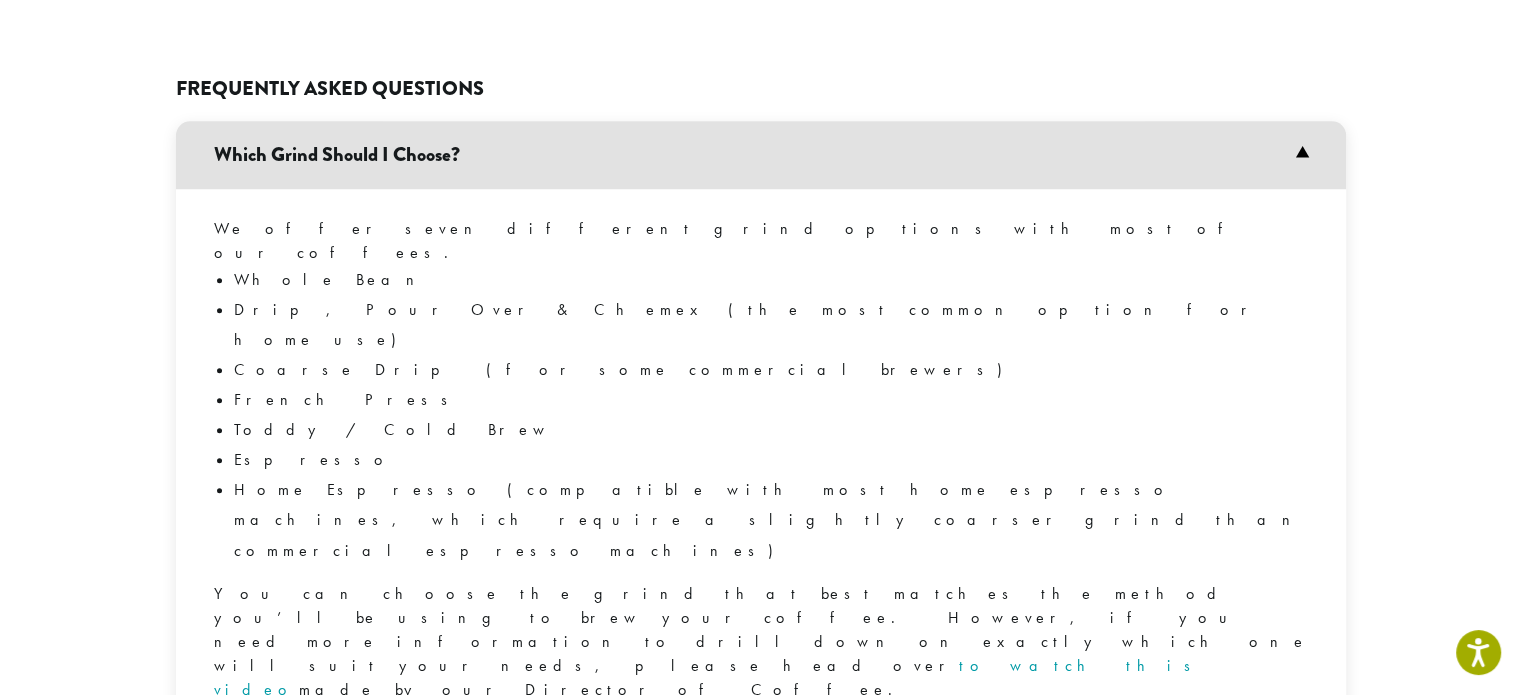 click on "How do I serve Dillanos coffee and products in my cafe or business?" at bounding box center [761, 796] 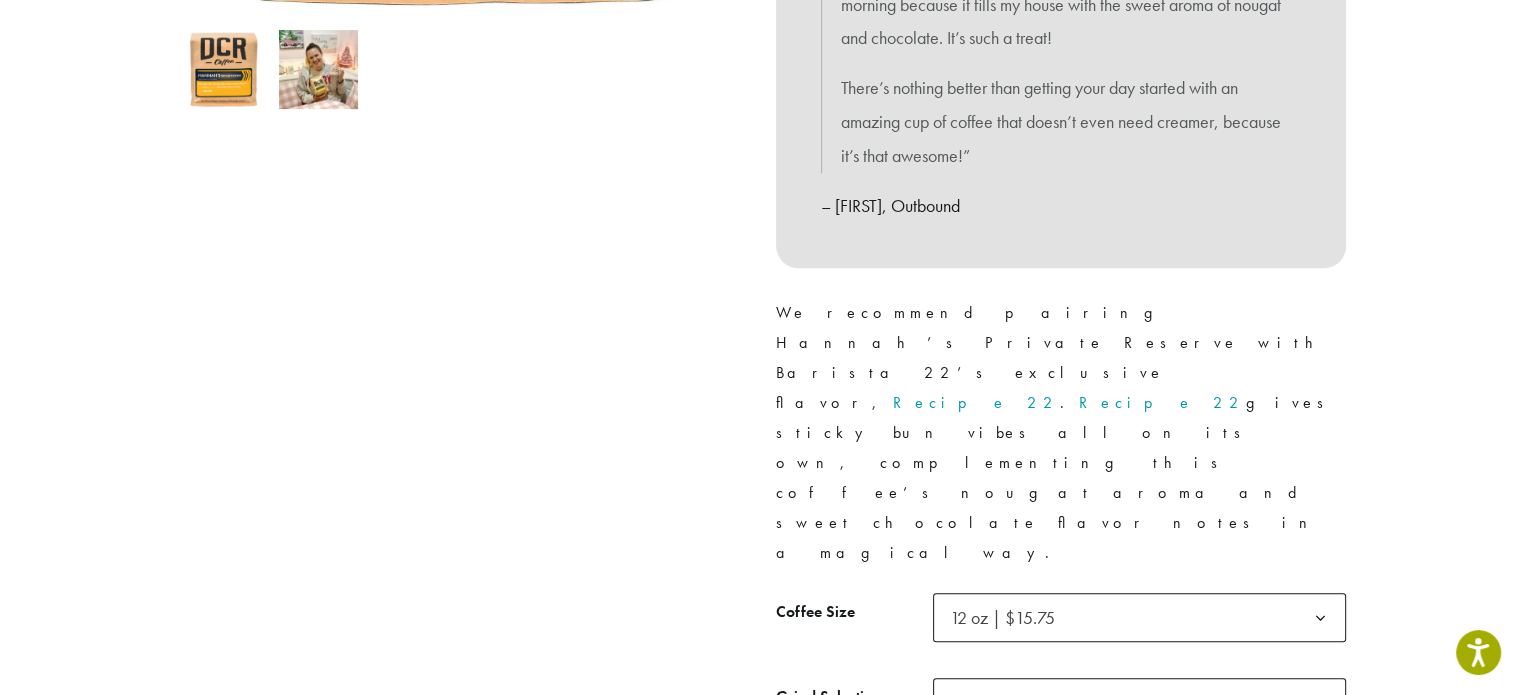 scroll, scrollTop: 0, scrollLeft: 0, axis: both 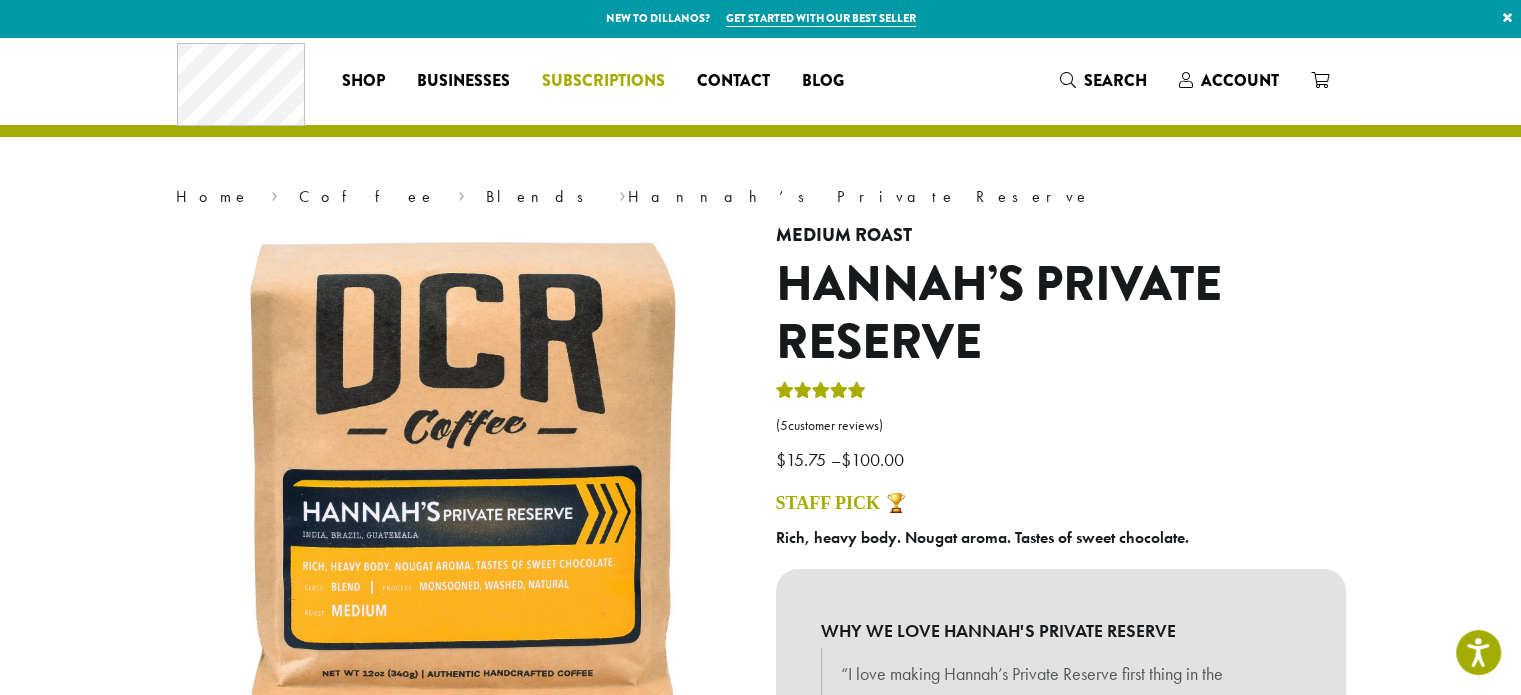 click on "Subscriptions" at bounding box center (603, 81) 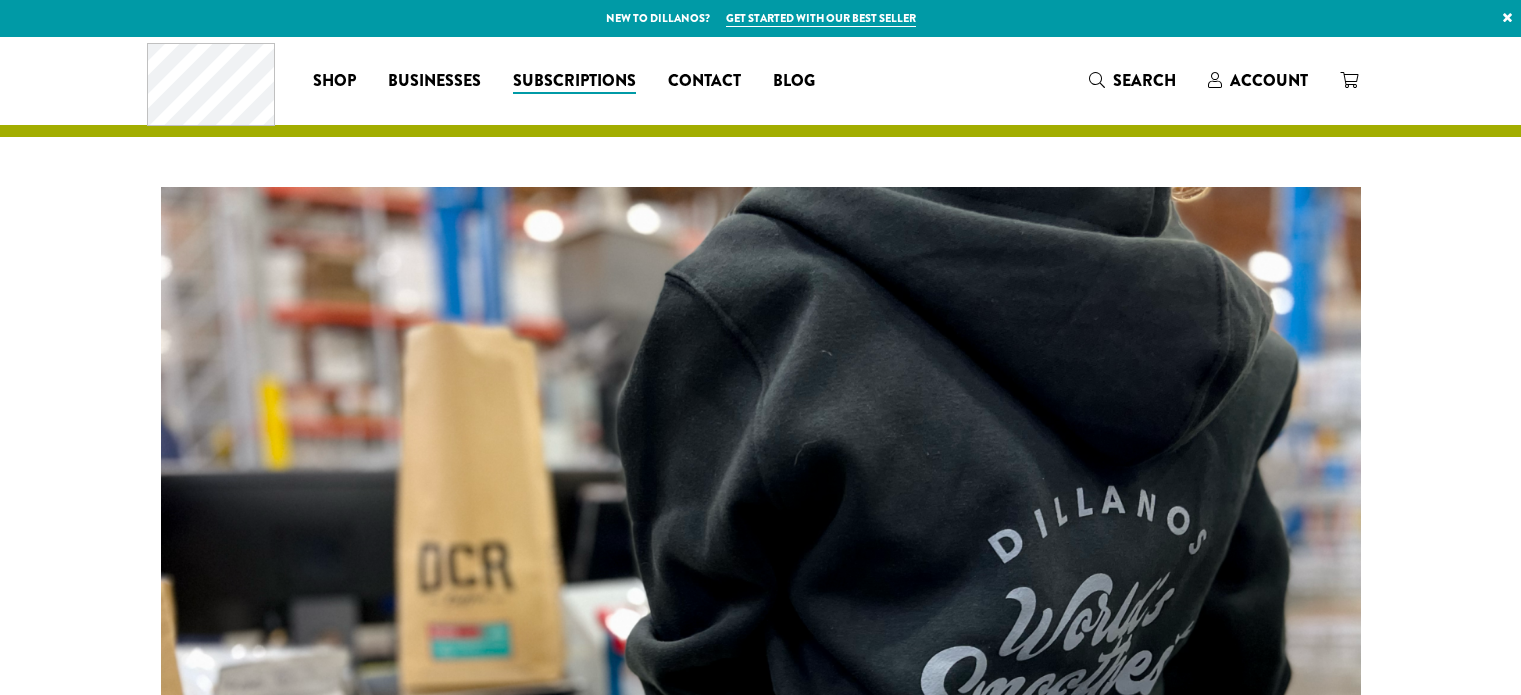 scroll, scrollTop: 0, scrollLeft: 0, axis: both 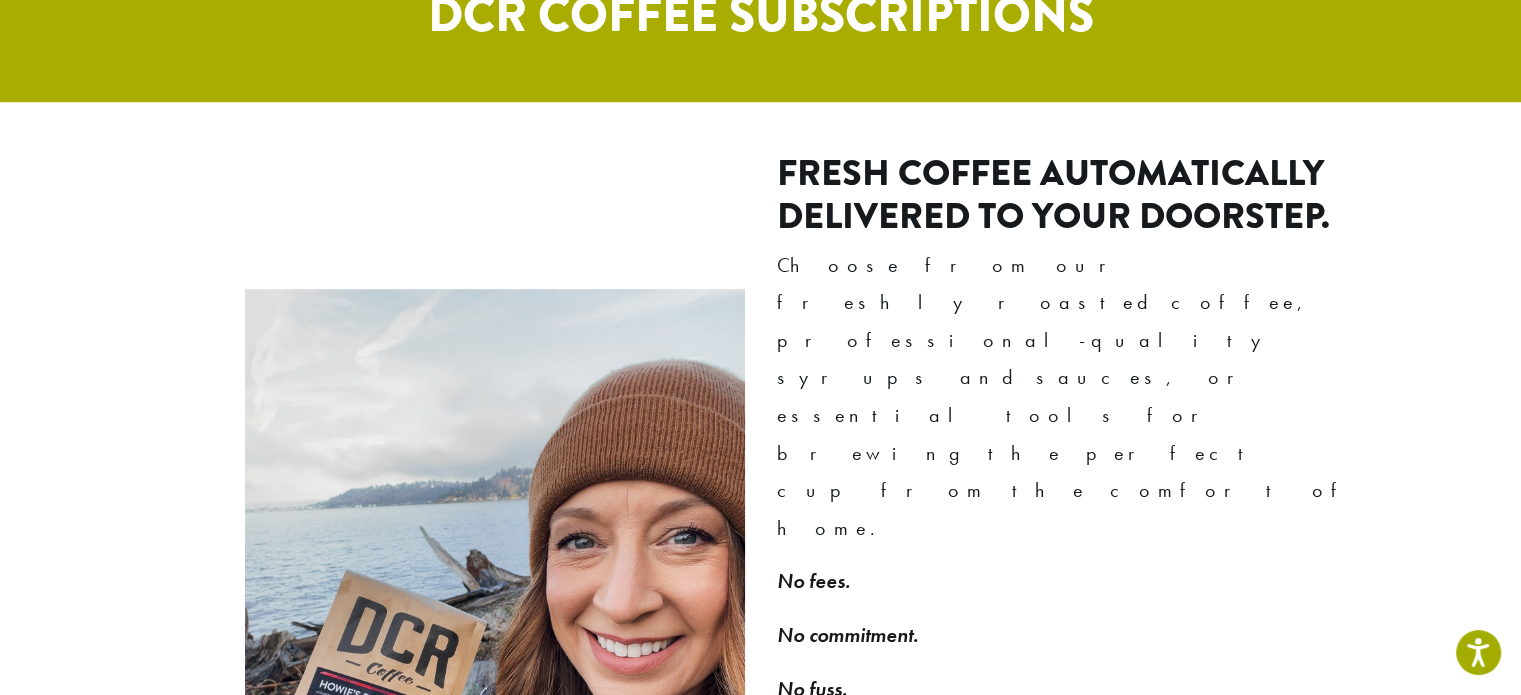 click on "Choose from our freshly roasted coffee, professional-quality syrups and sauces, or essential tools for brewing the perfect cup from the comfort of home." at bounding box center (1069, 397) 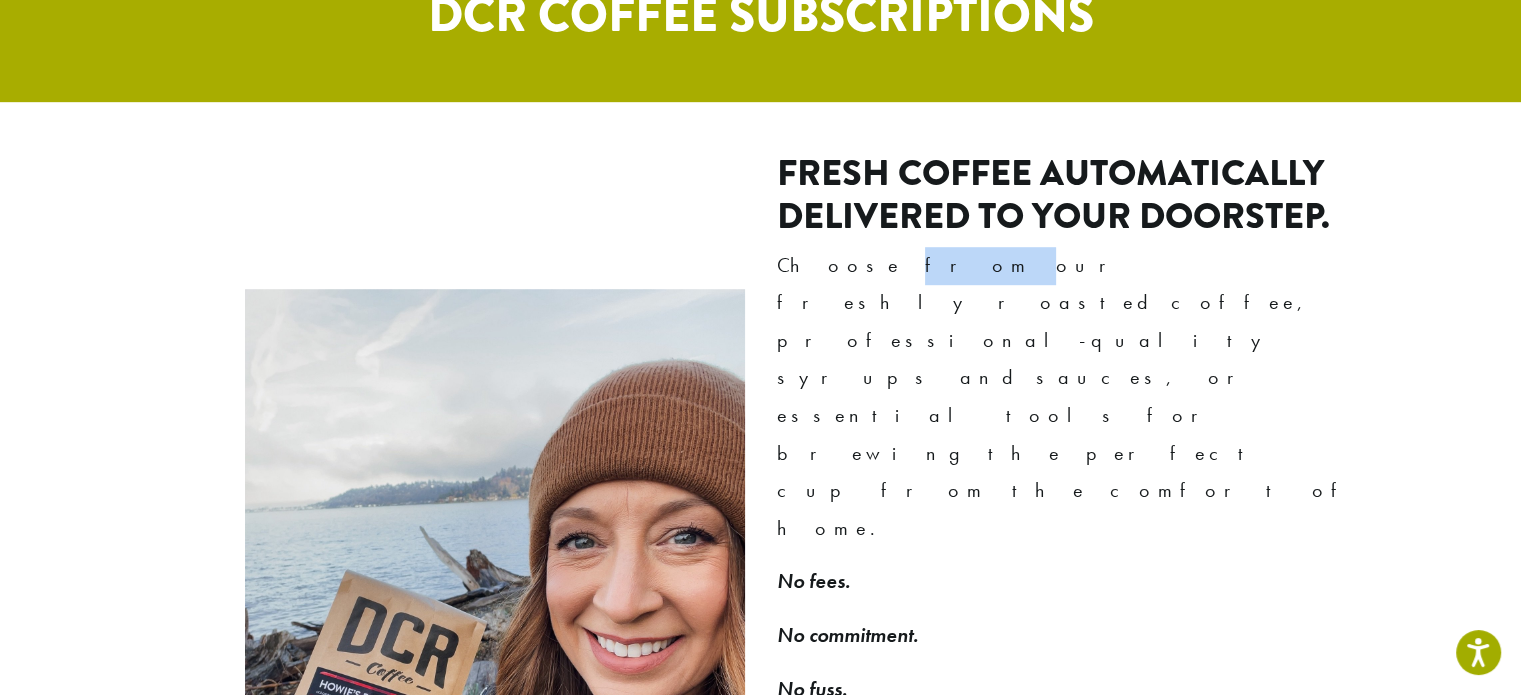 click on "Choose from our freshly roasted coffee, professional-quality syrups and sauces, or essential tools for brewing the perfect cup from the comfort of home." at bounding box center [1069, 397] 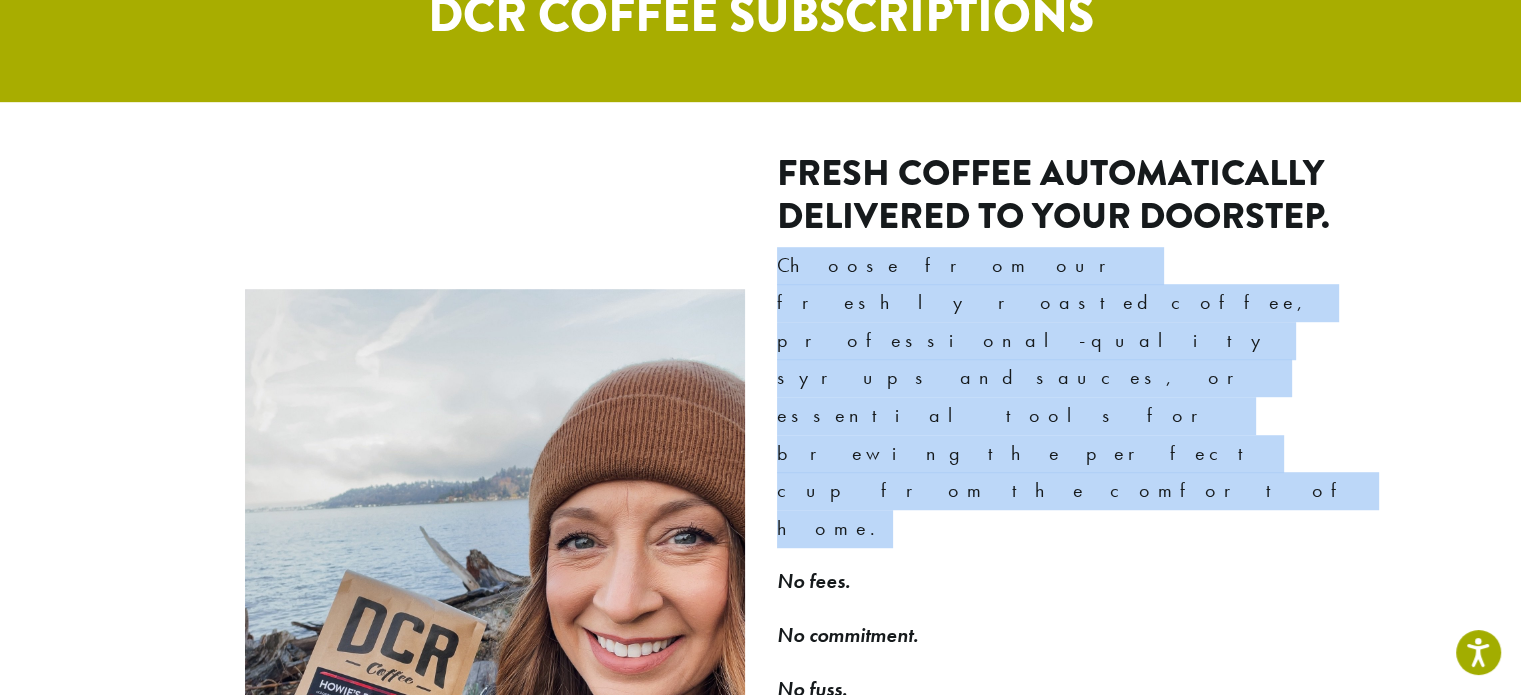 click on "Choose from our freshly roasted coffee, professional-quality syrups and sauces, or essential tools for brewing the perfect cup from the comfort of home." at bounding box center (1069, 397) 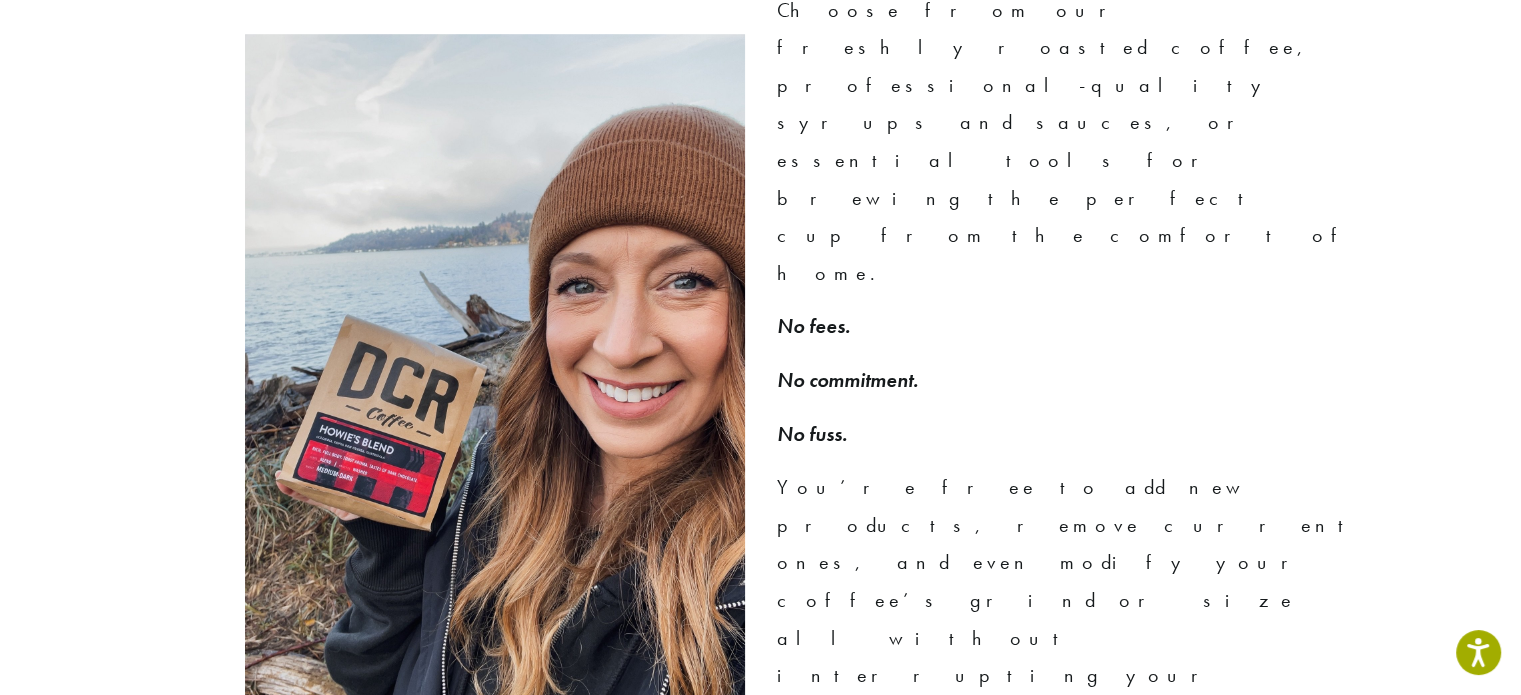 scroll, scrollTop: 1500, scrollLeft: 0, axis: vertical 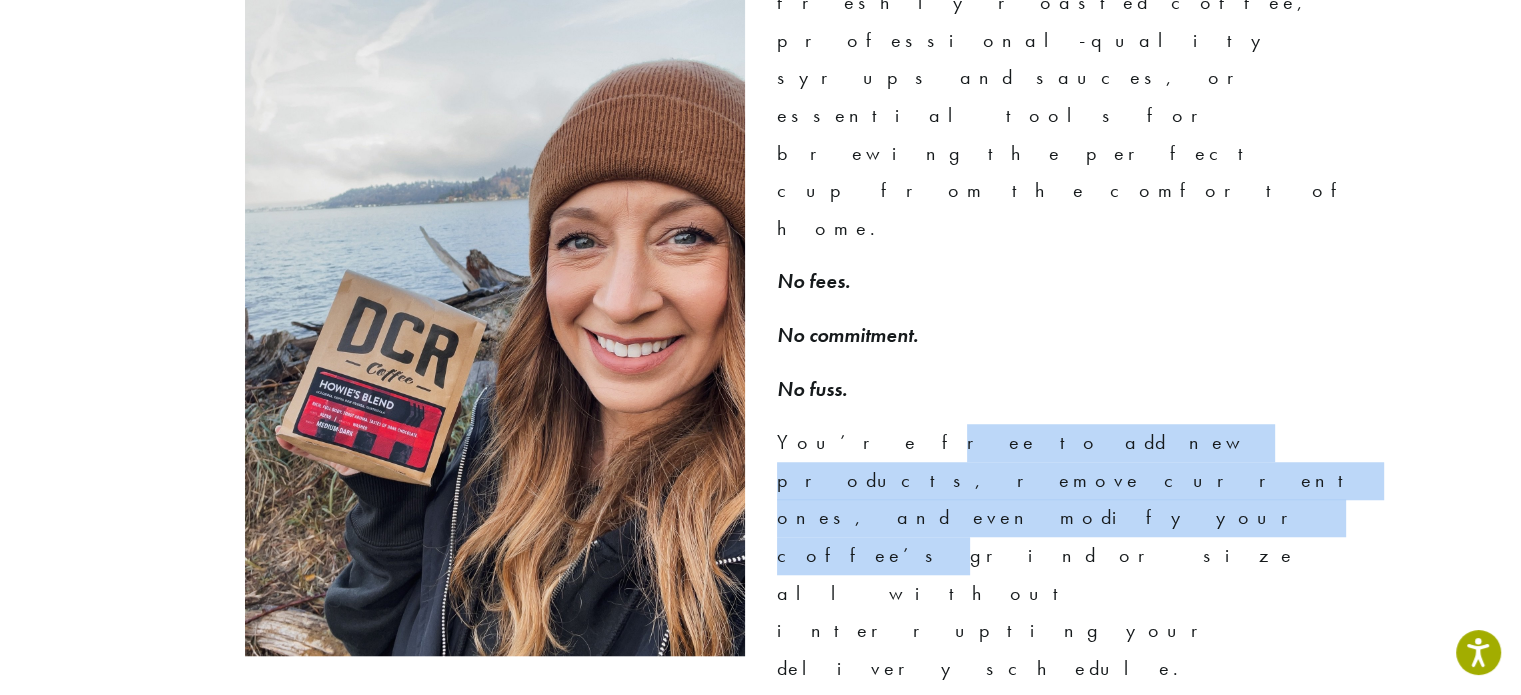 drag, startPoint x: 836, startPoint y: 319, endPoint x: 884, endPoint y: 355, distance: 60 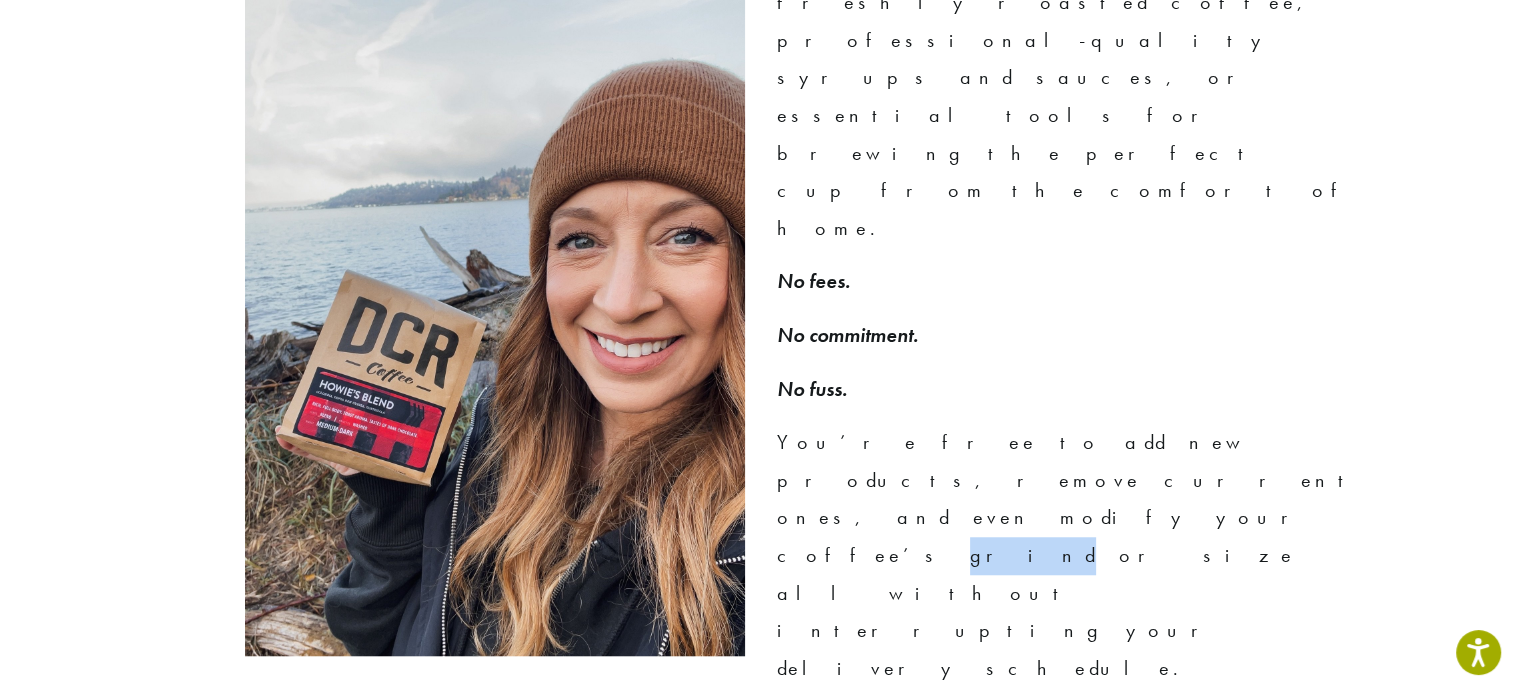 drag, startPoint x: 884, startPoint y: 355, endPoint x: 912, endPoint y: 363, distance: 29.12044 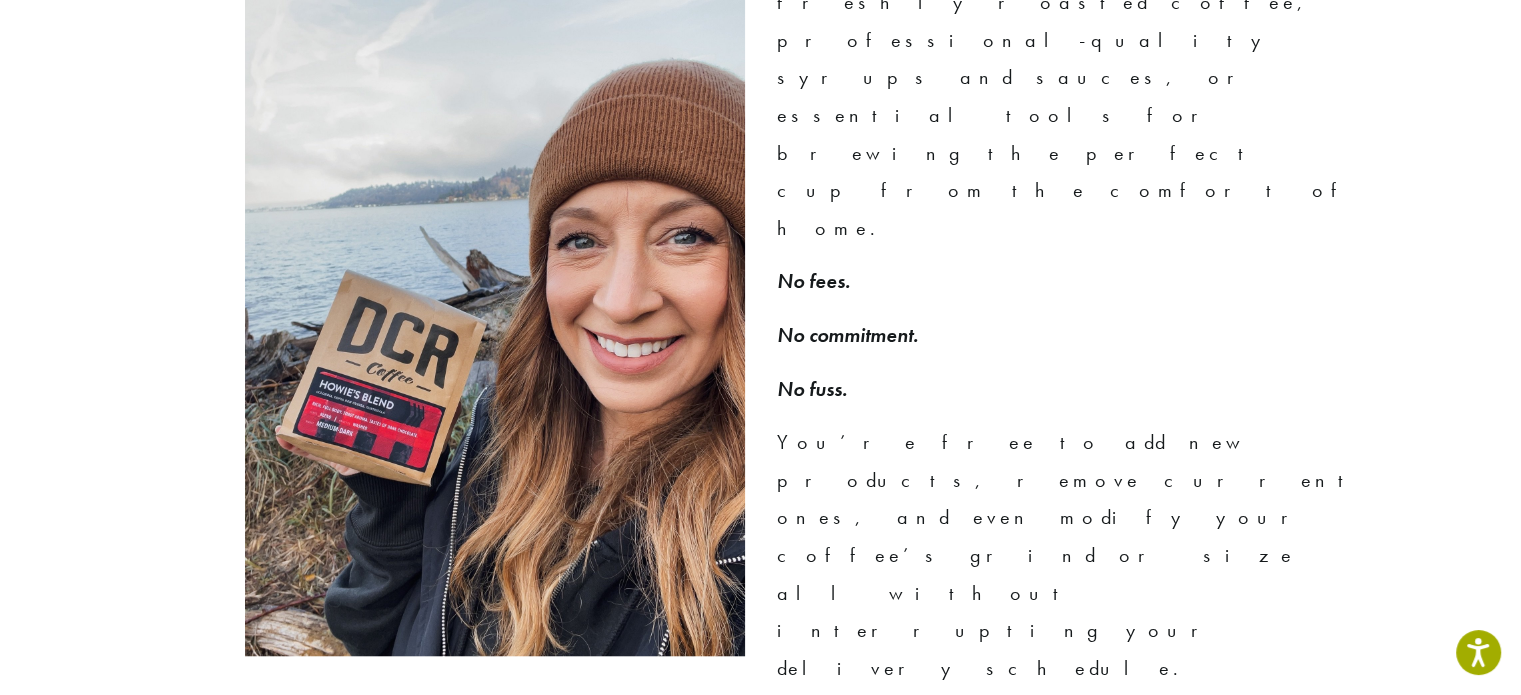 click on "You’re free to add new products, remove current ones, and even modify your coffee’s grind or size all without interrupting your delivery schedule." at bounding box center (1069, 555) 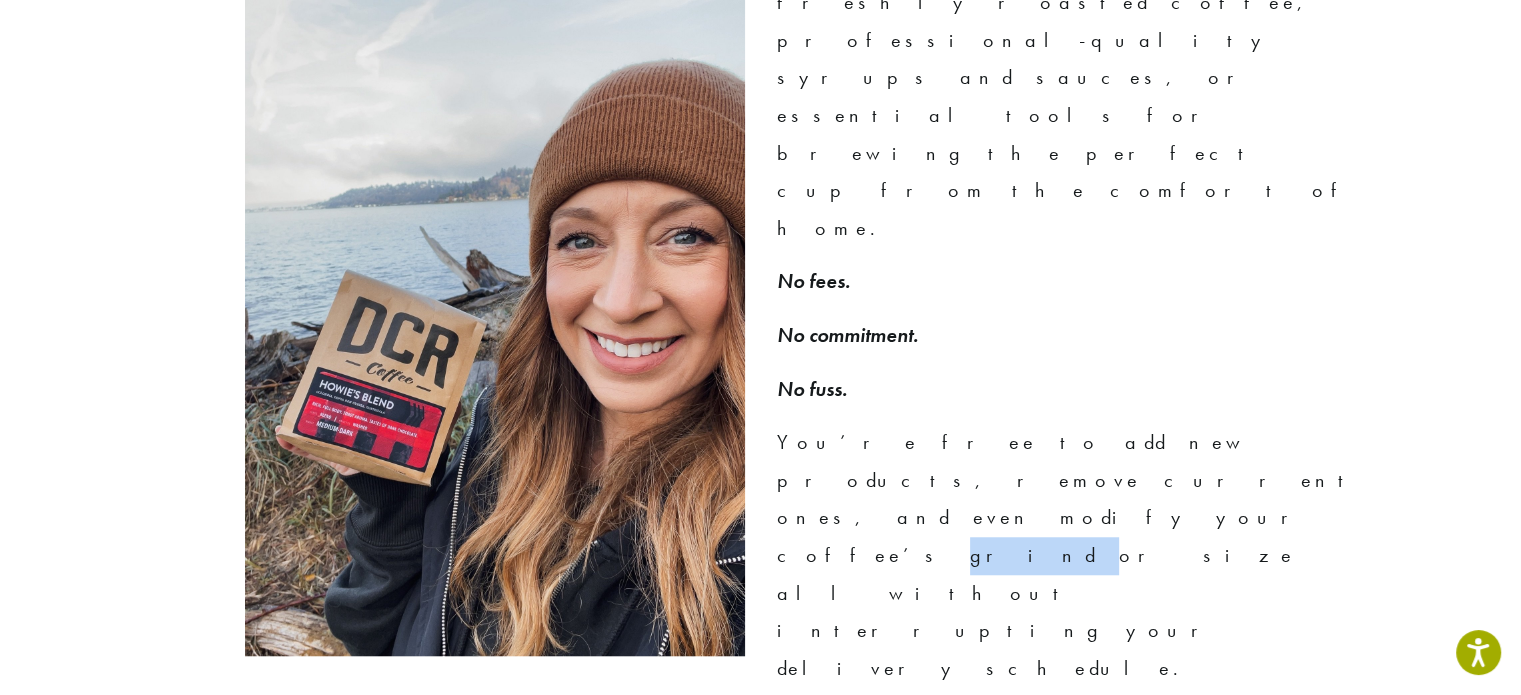 click on "You’re free to add new products, remove current ones, and even modify your coffee’s grind or size all without interrupting your delivery schedule." at bounding box center [1069, 555] 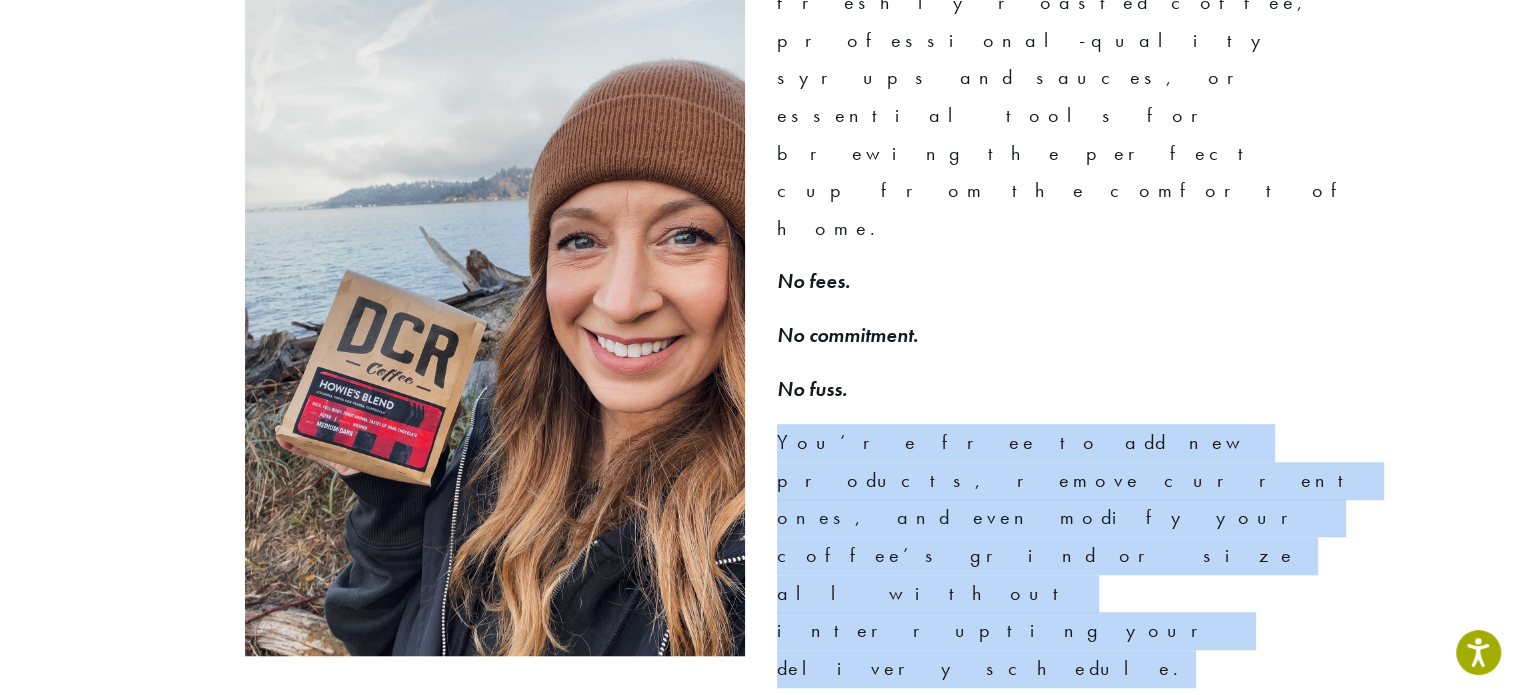 click on "You’re free to add new products, remove current ones, and even modify your coffee’s grind or size all without interrupting your delivery schedule." at bounding box center (1069, 555) 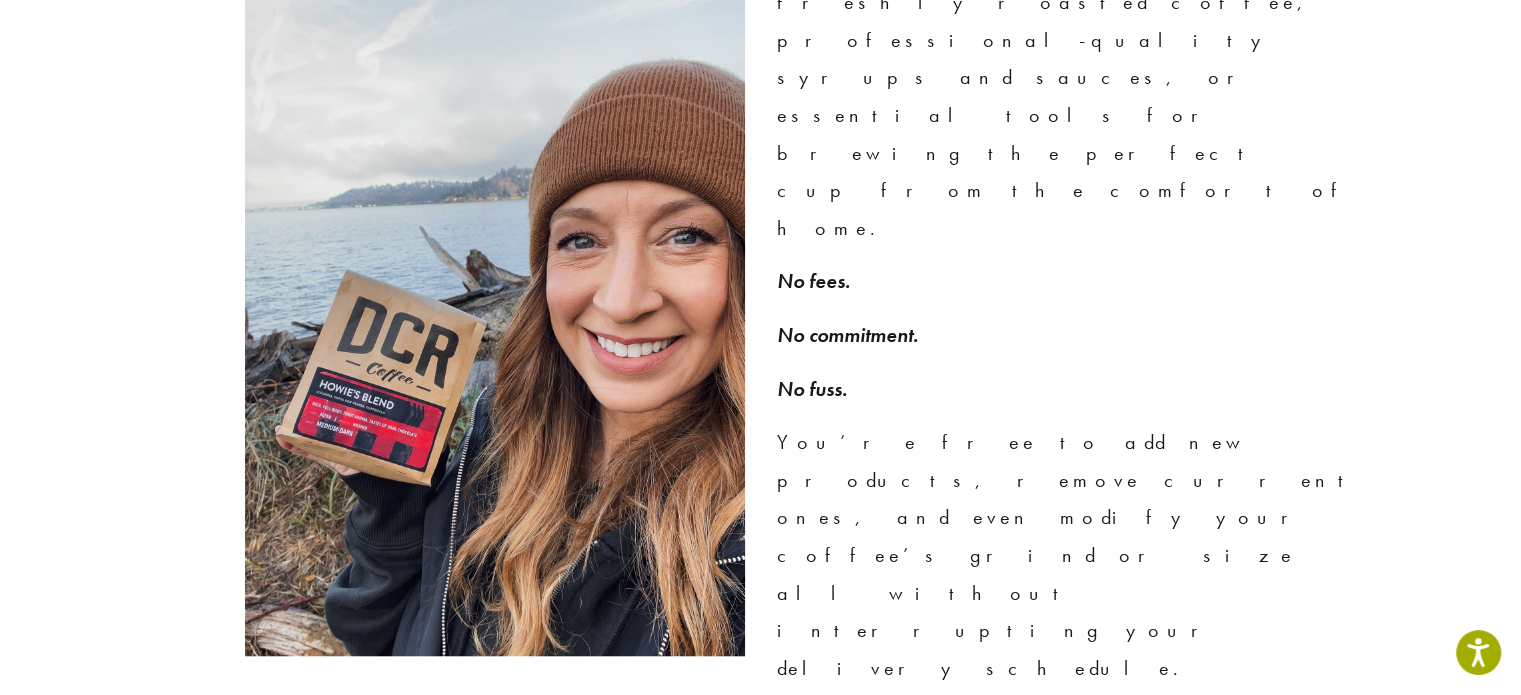 click on "View Coffees" at bounding box center [921, 765] 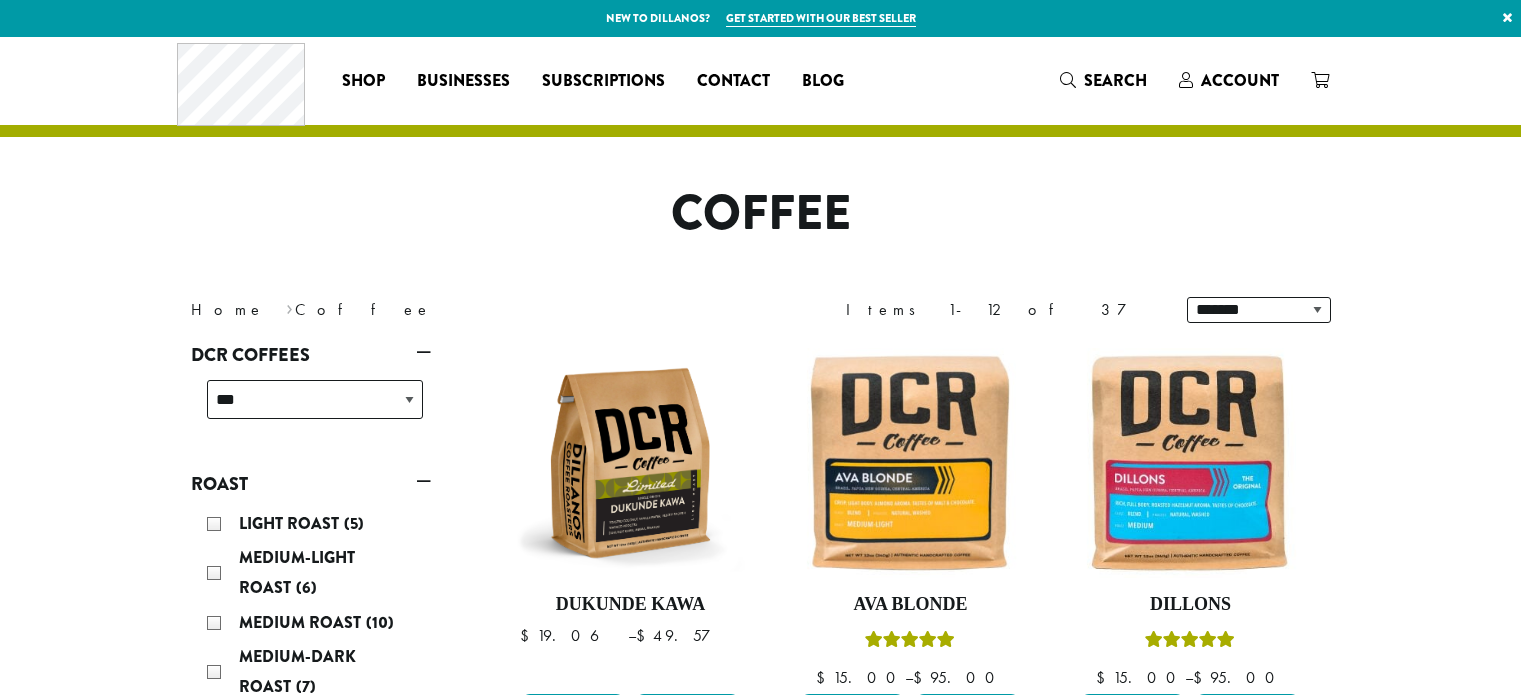 scroll, scrollTop: 0, scrollLeft: 0, axis: both 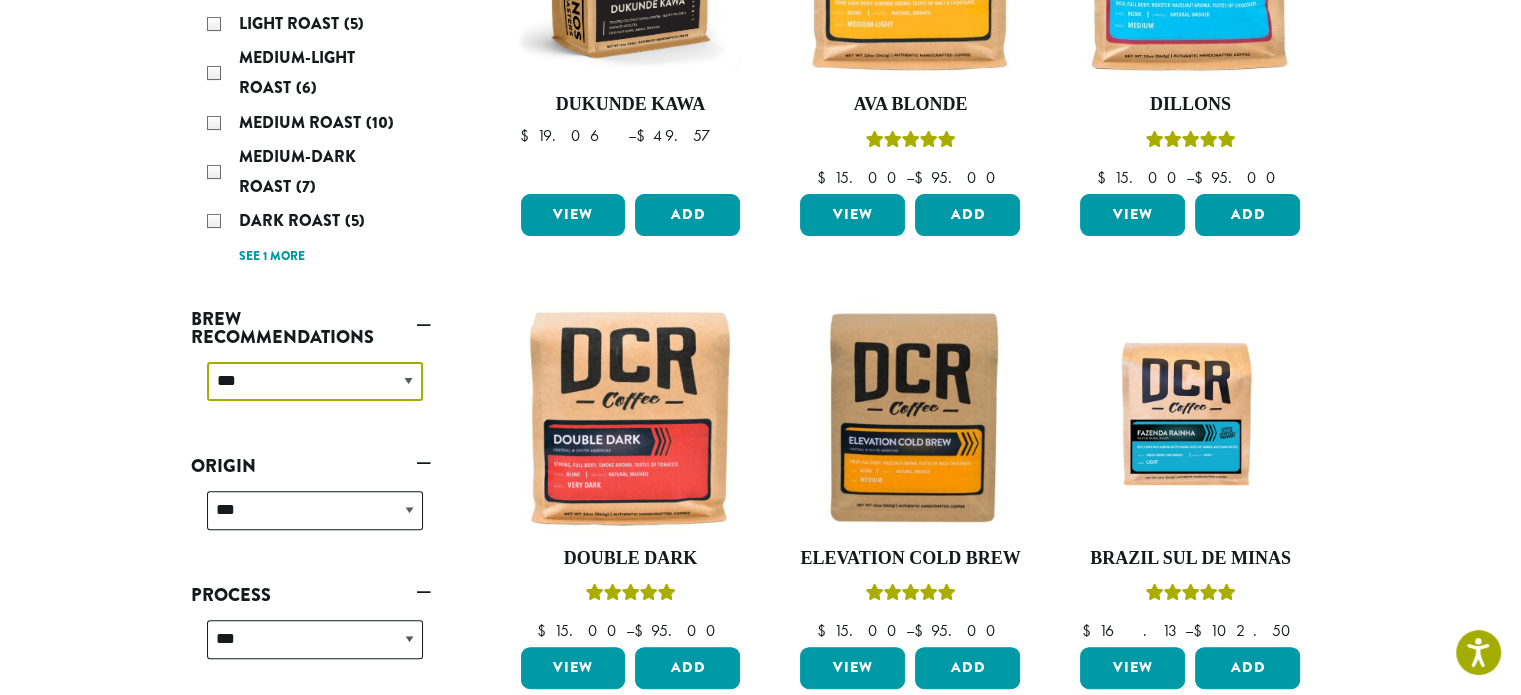 click on "**********" at bounding box center (315, 381) 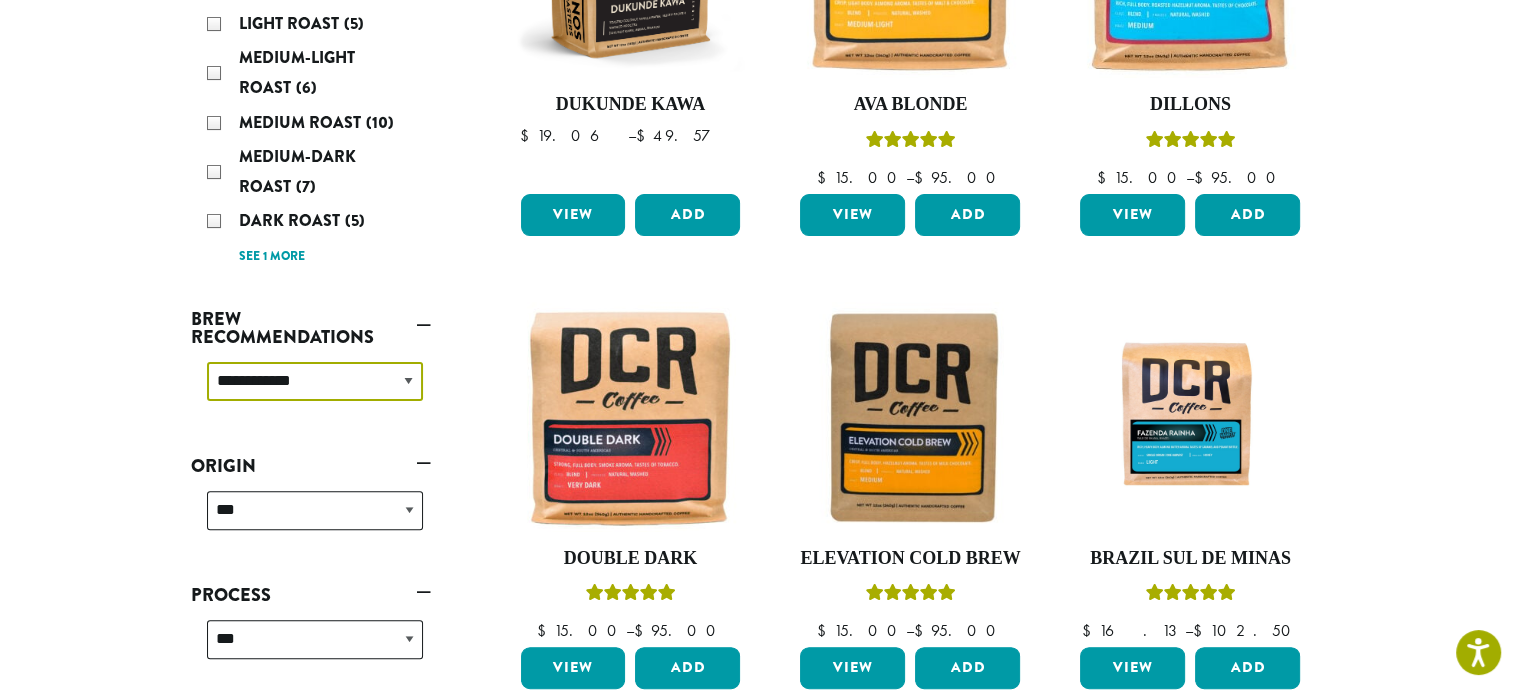 click on "**********" at bounding box center (315, 381) 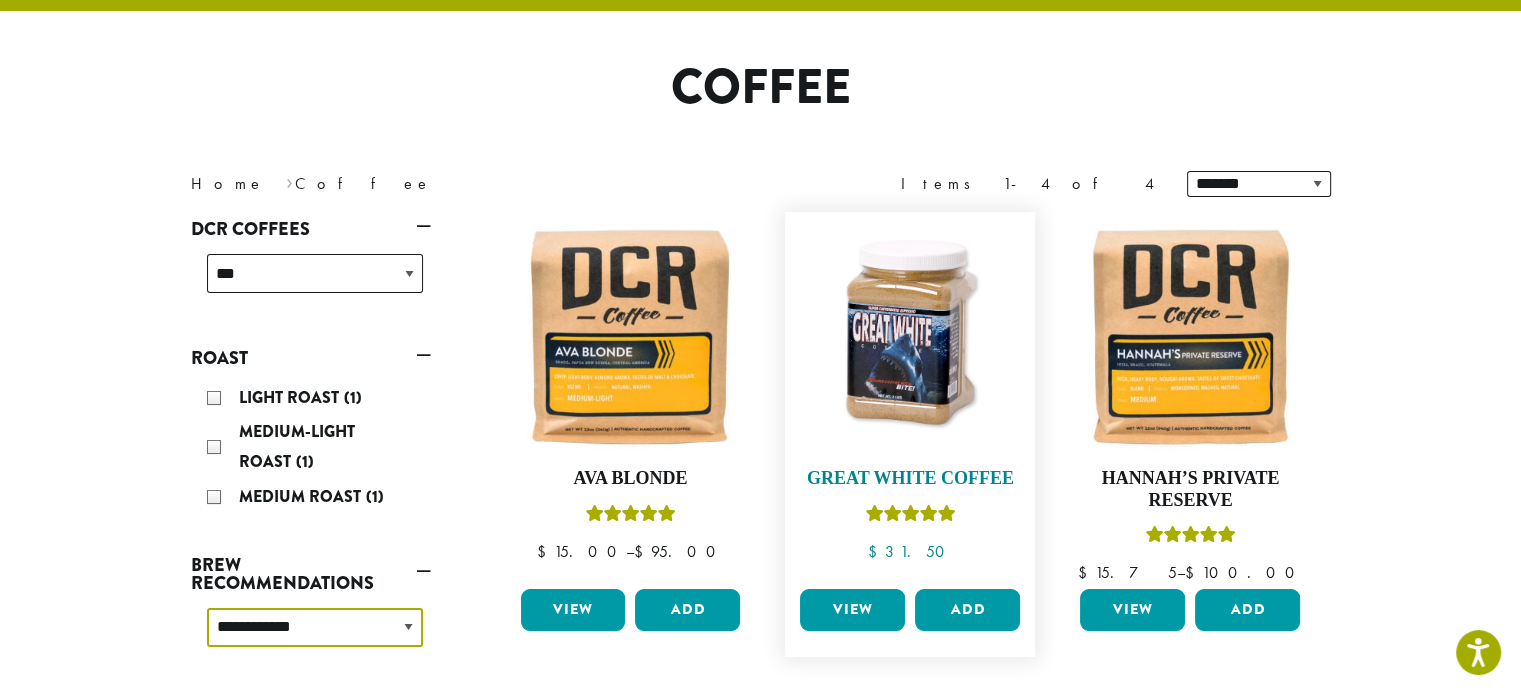 scroll, scrollTop: 123, scrollLeft: 0, axis: vertical 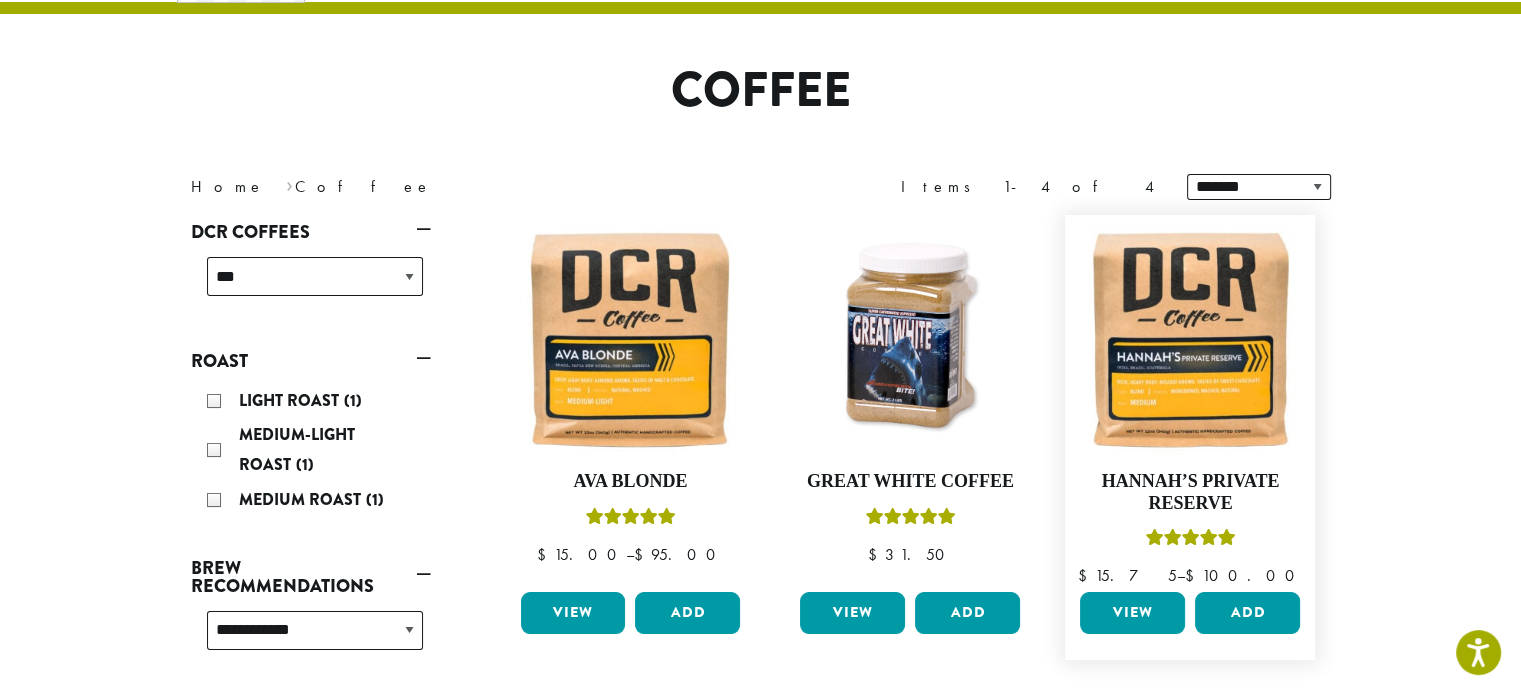 click on "View" at bounding box center (1132, 613) 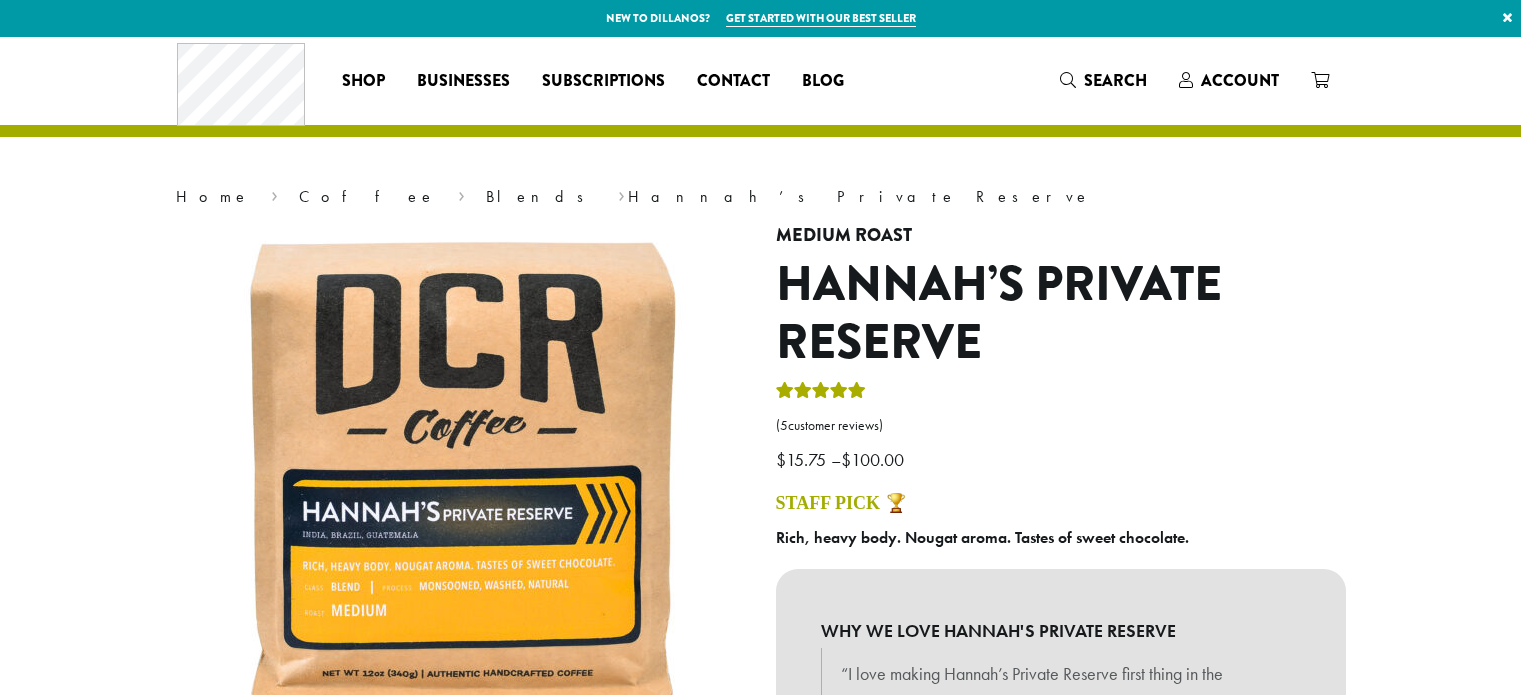scroll, scrollTop: 0, scrollLeft: 0, axis: both 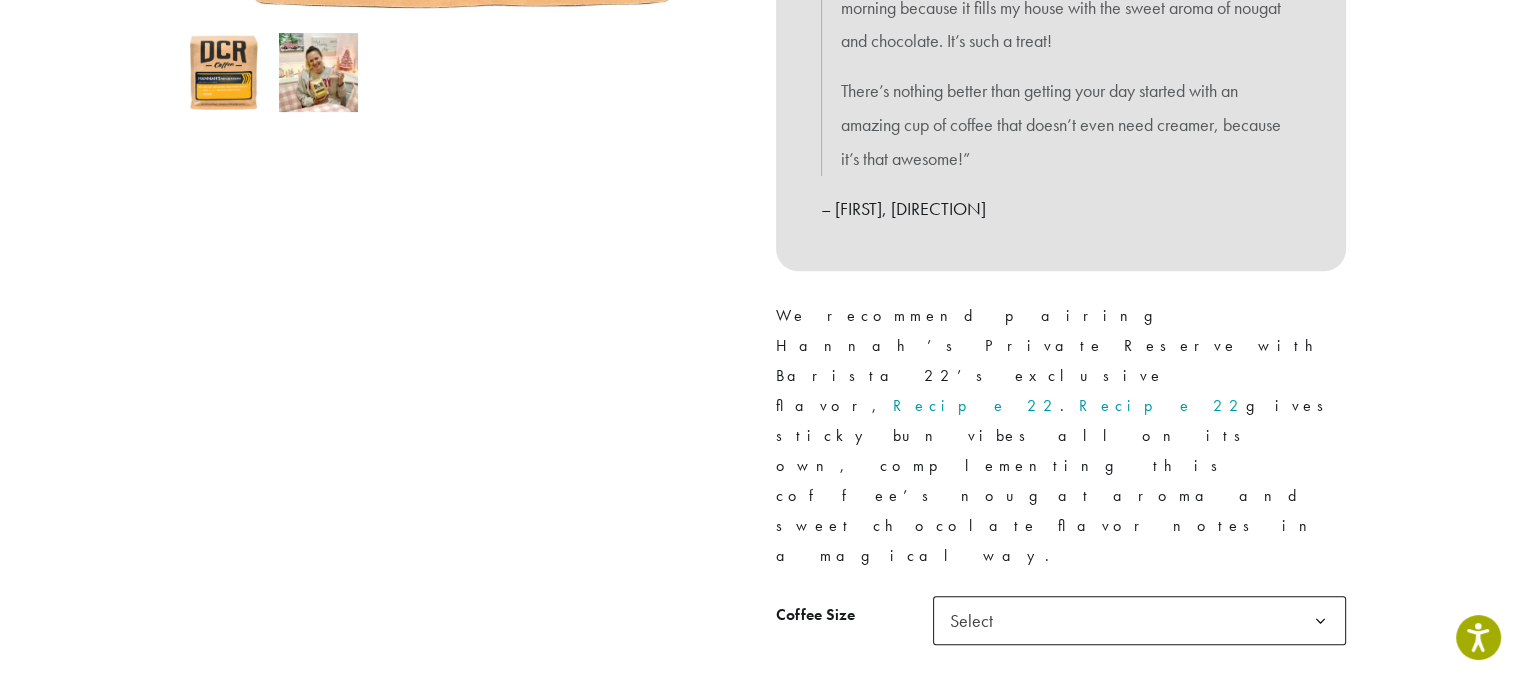 click on "Select" 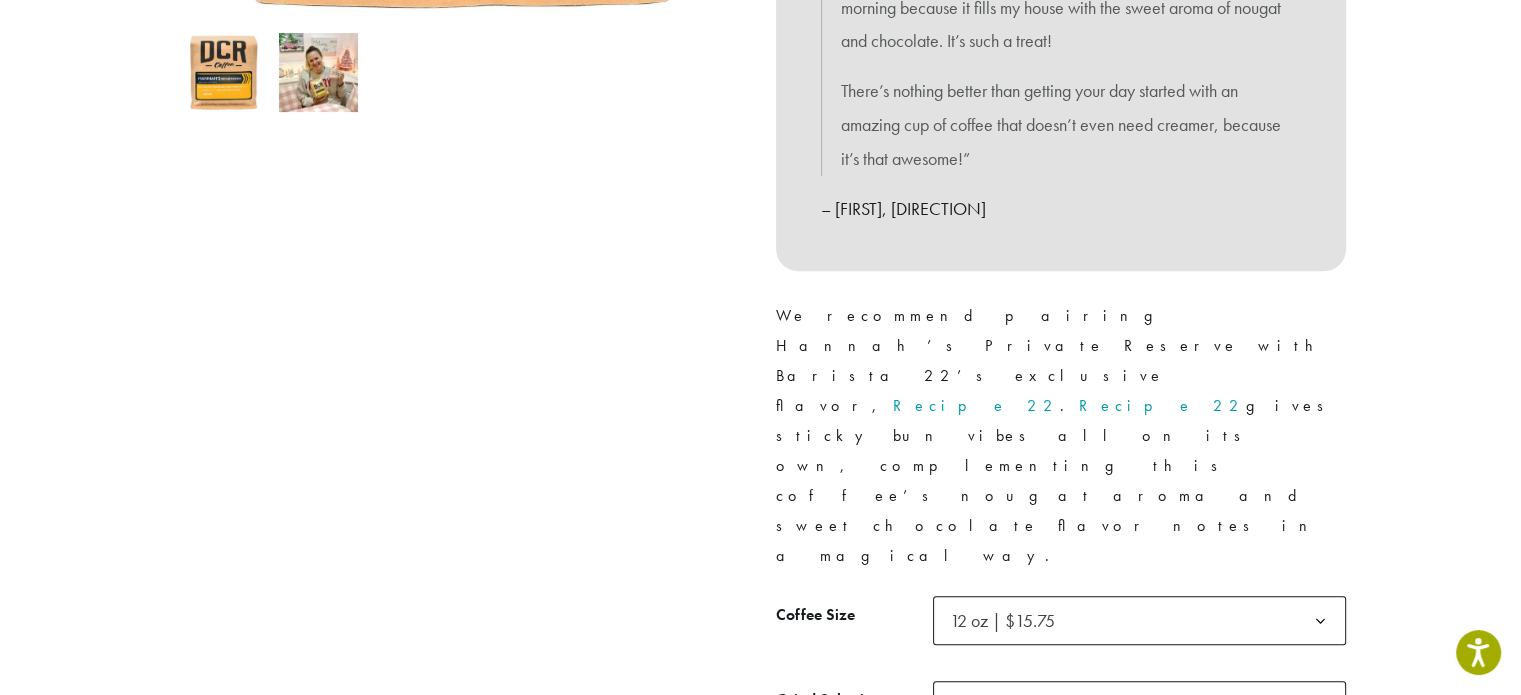 click on "Select" 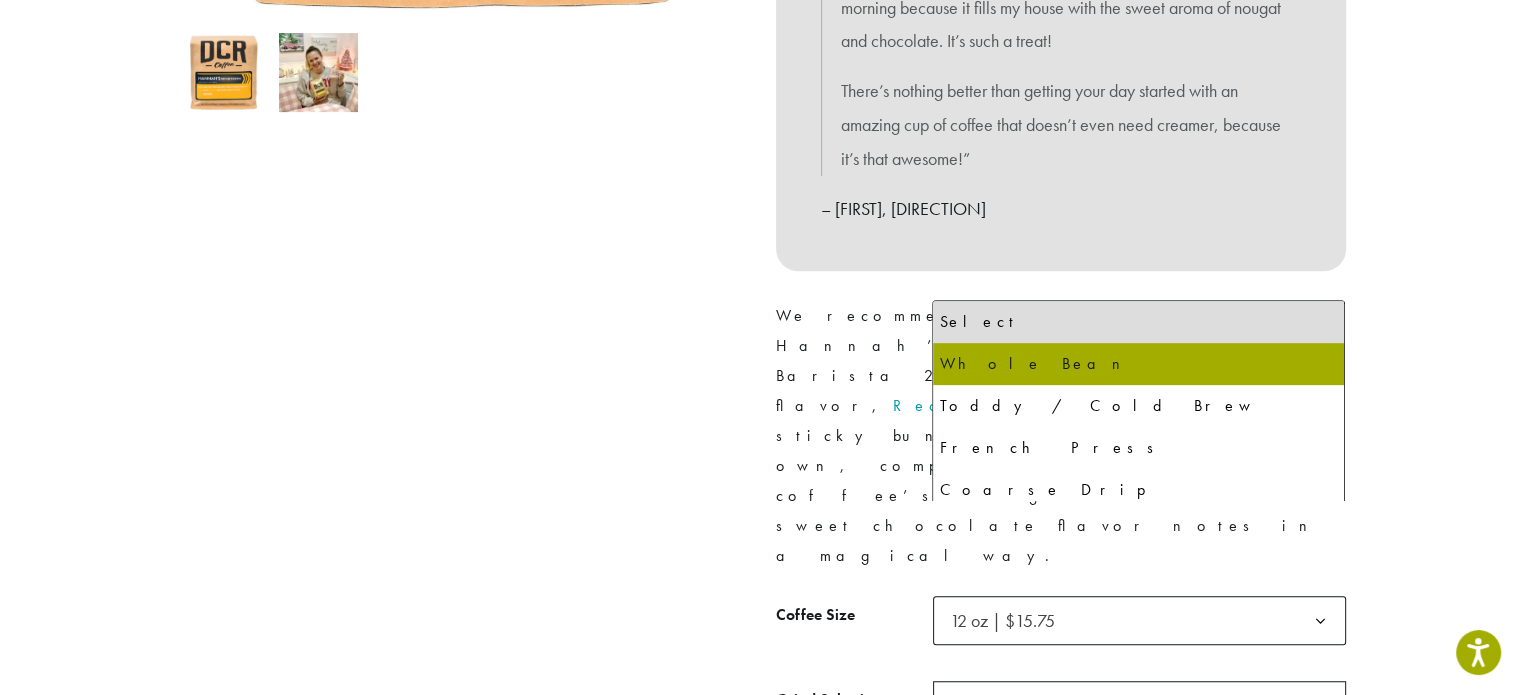 select on "*********" 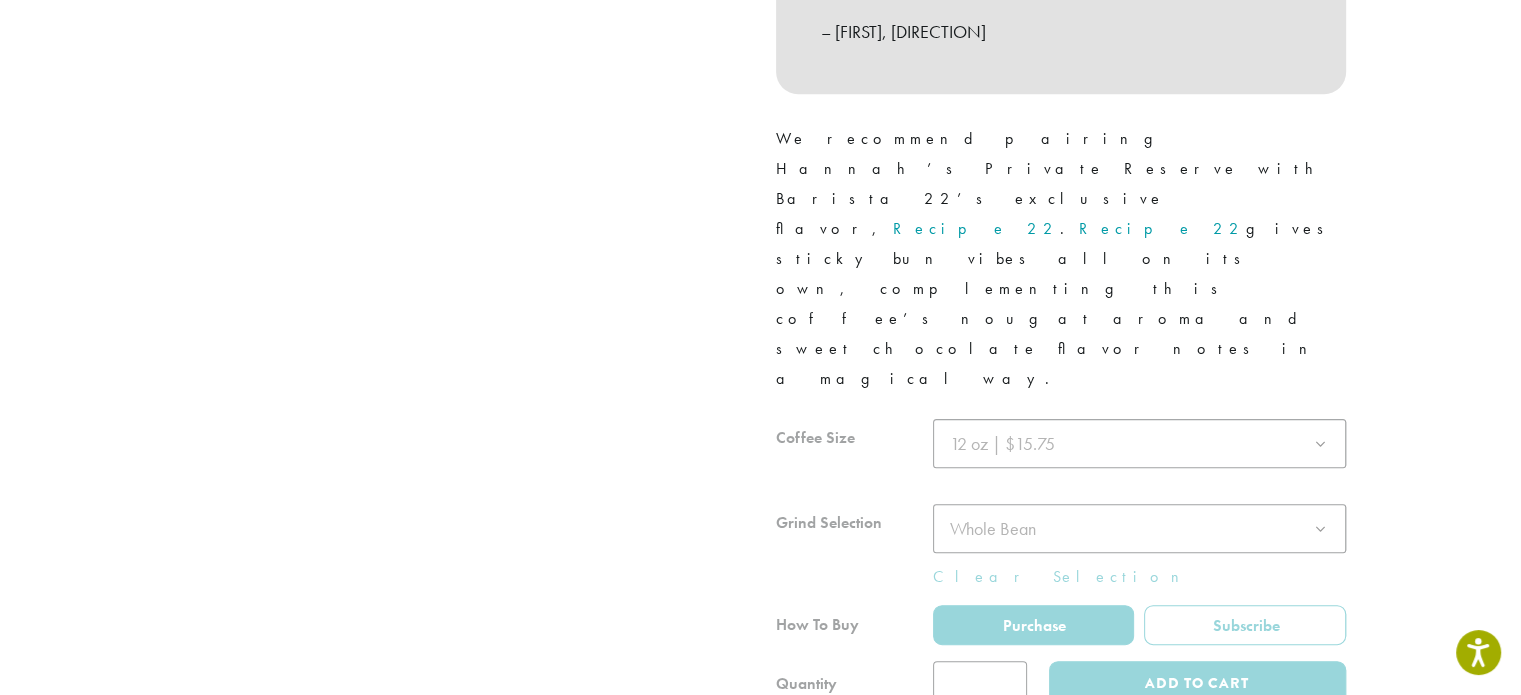 scroll, scrollTop: 900, scrollLeft: 0, axis: vertical 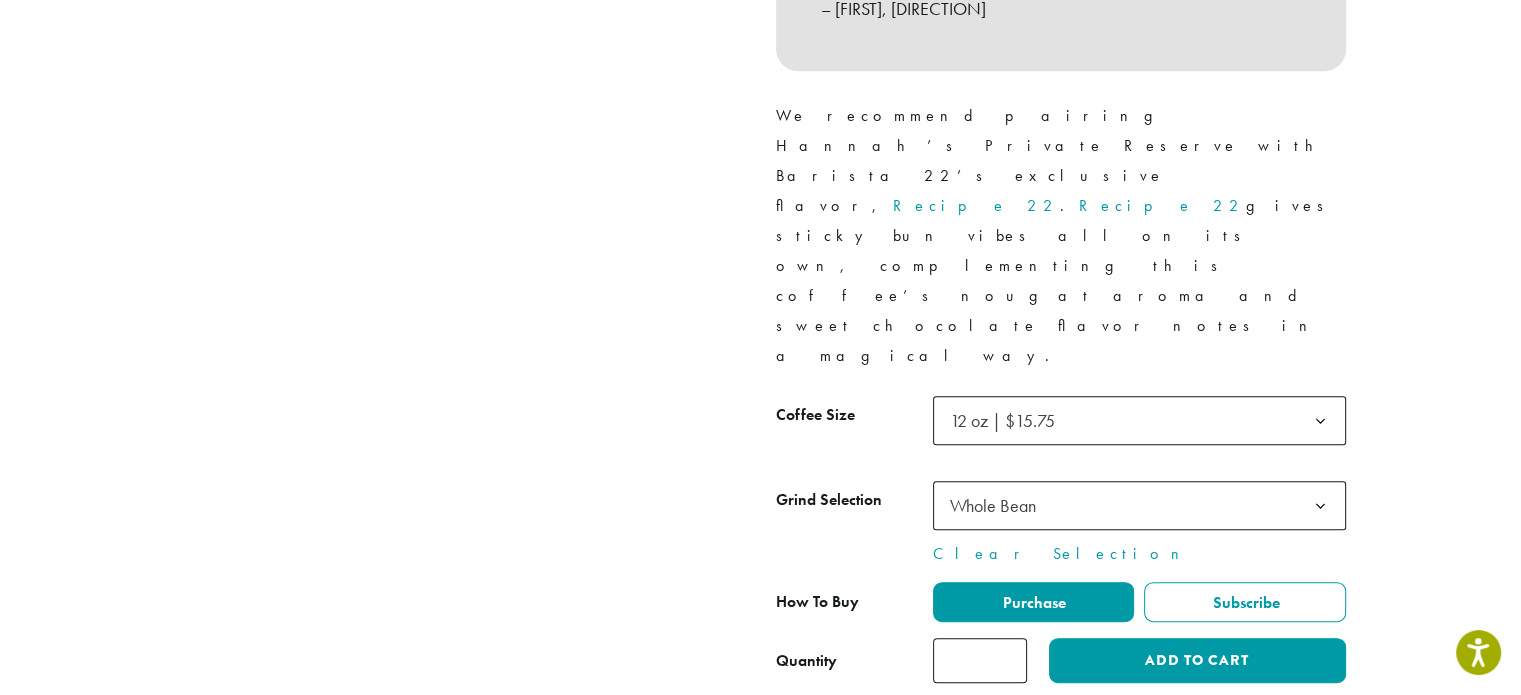 click on "Subscribe" 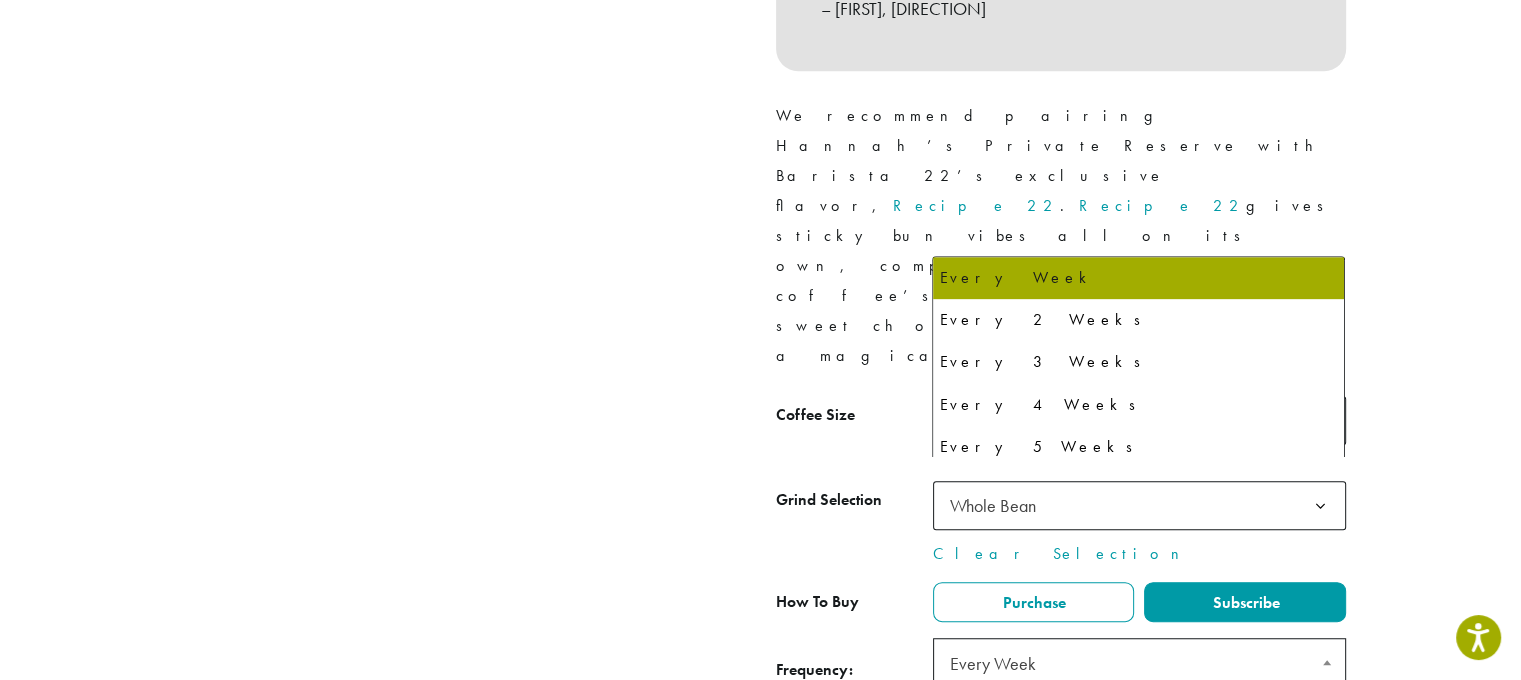 click on "Every Week" 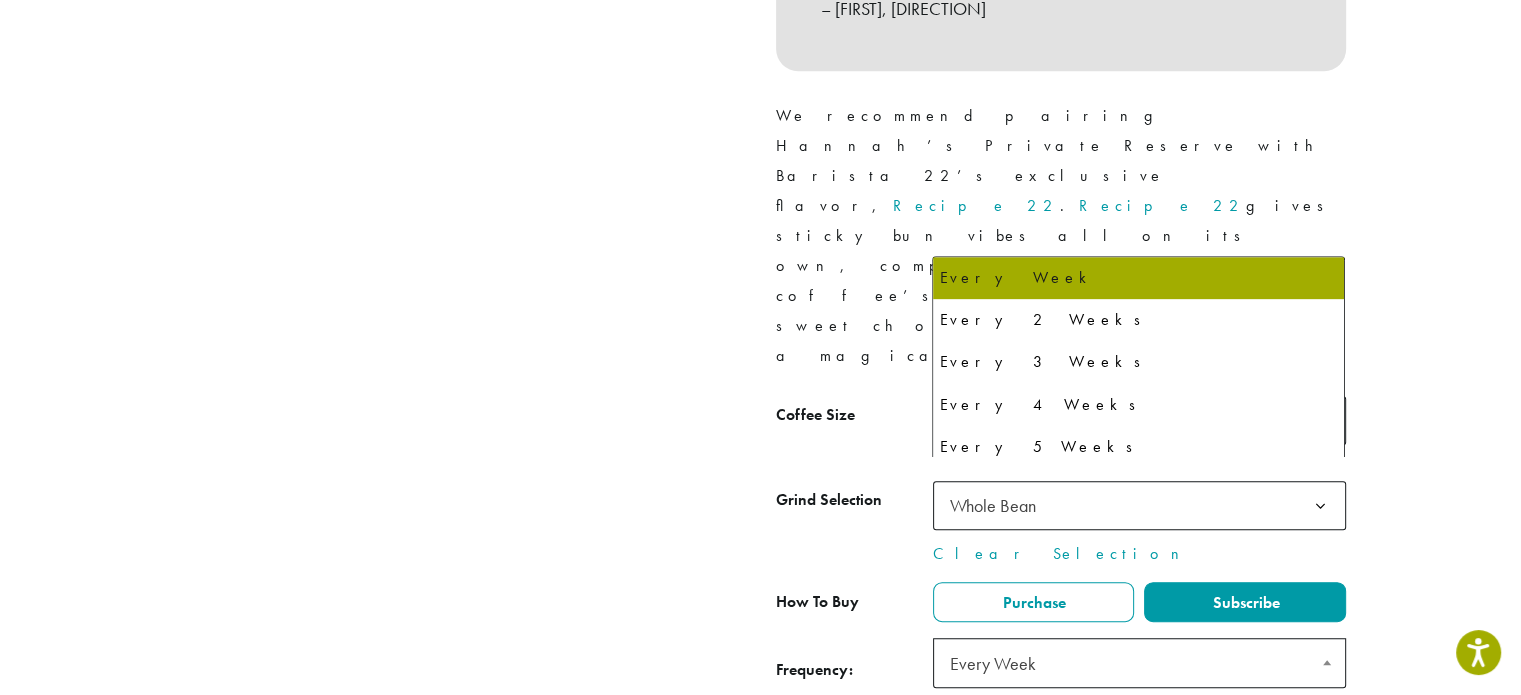 click on "Every Week" 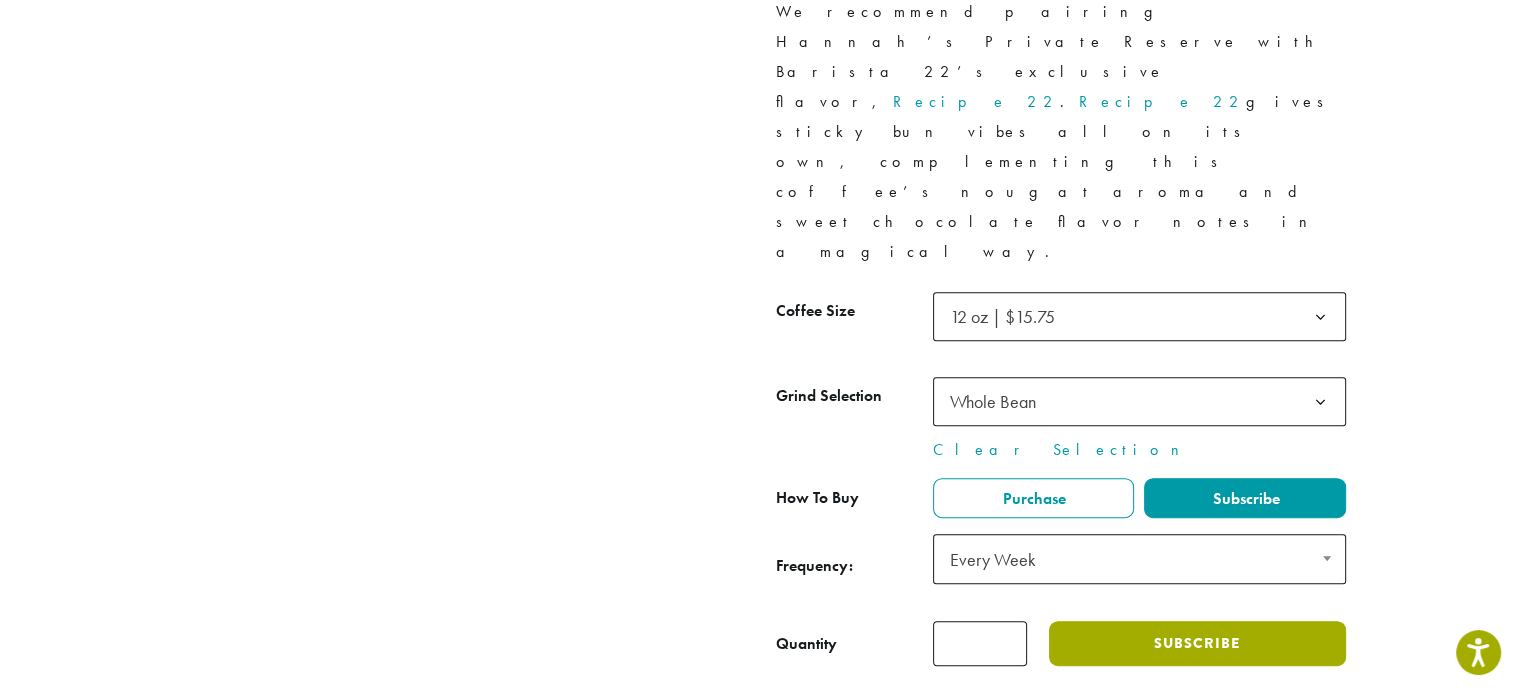 scroll, scrollTop: 1000, scrollLeft: 0, axis: vertical 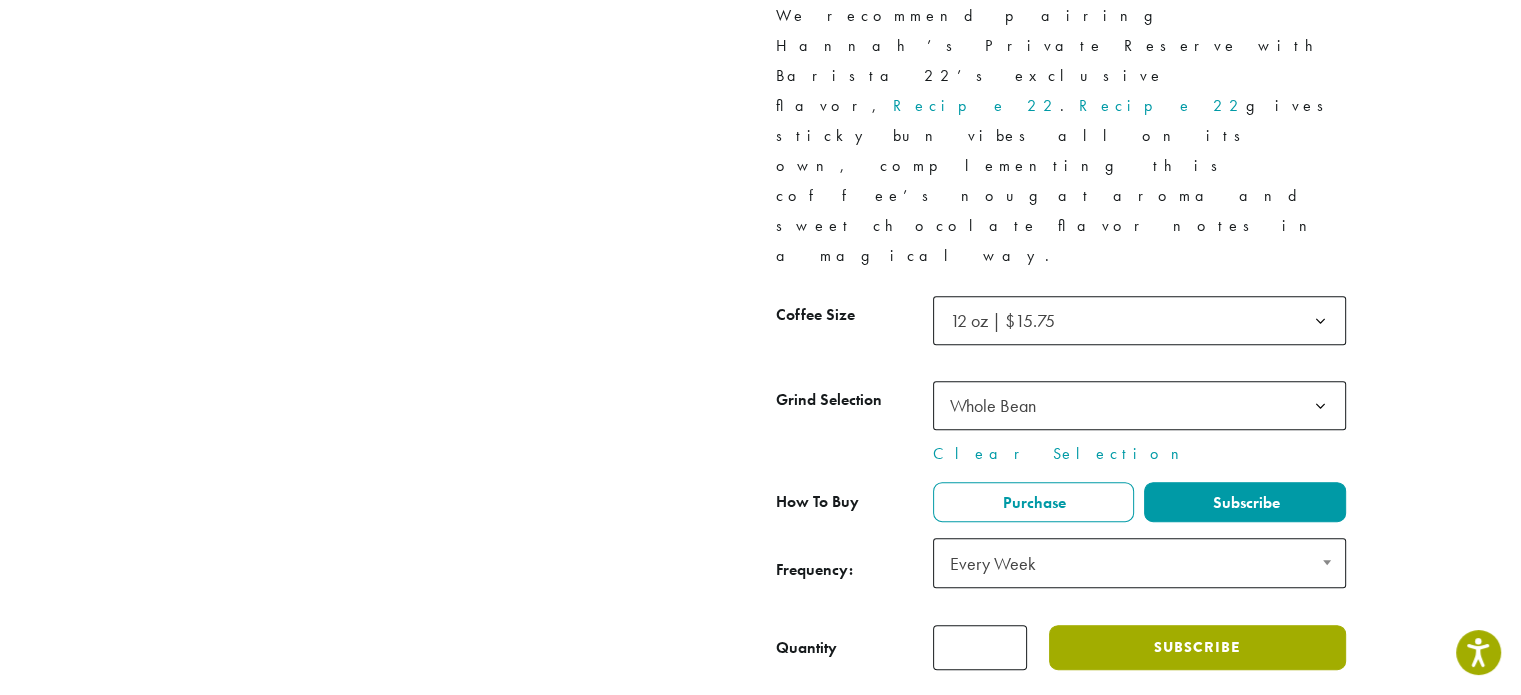 click on "Subscribe" 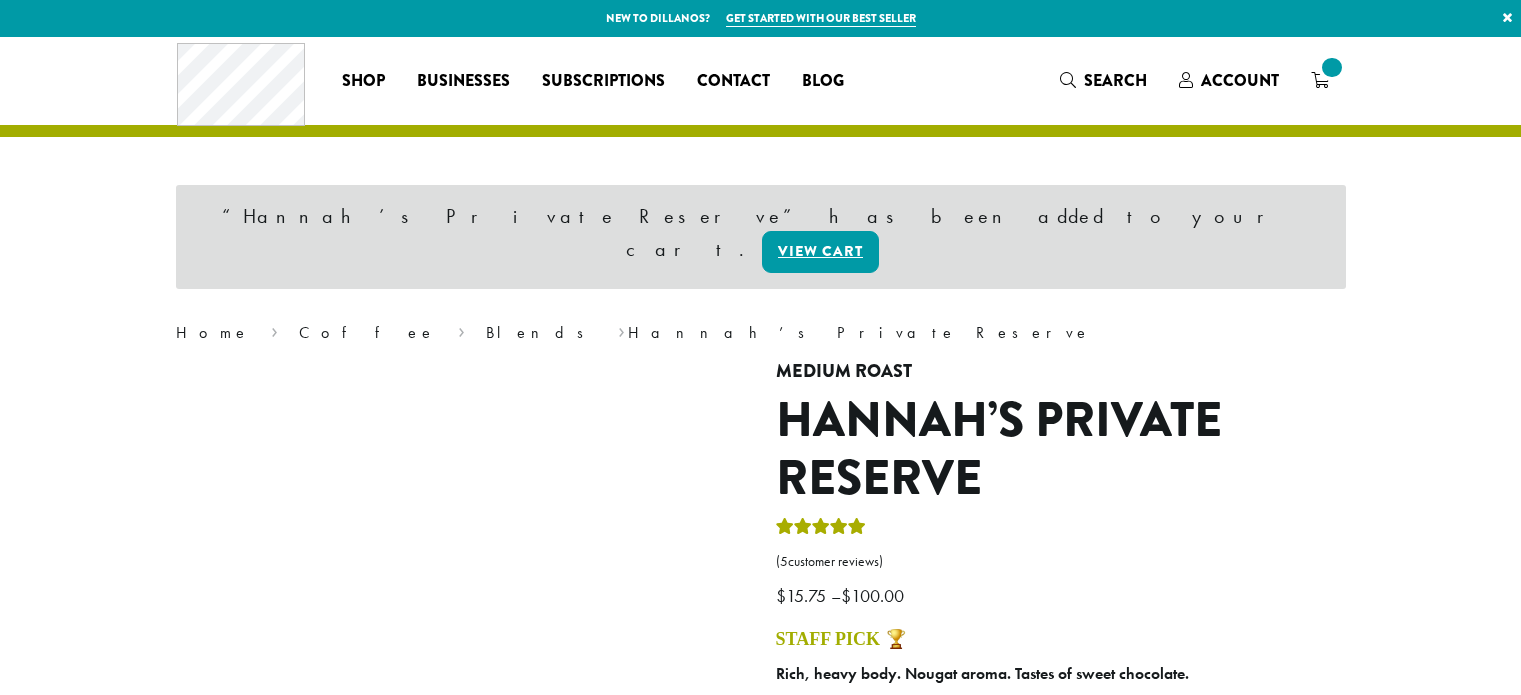 scroll, scrollTop: 0, scrollLeft: 0, axis: both 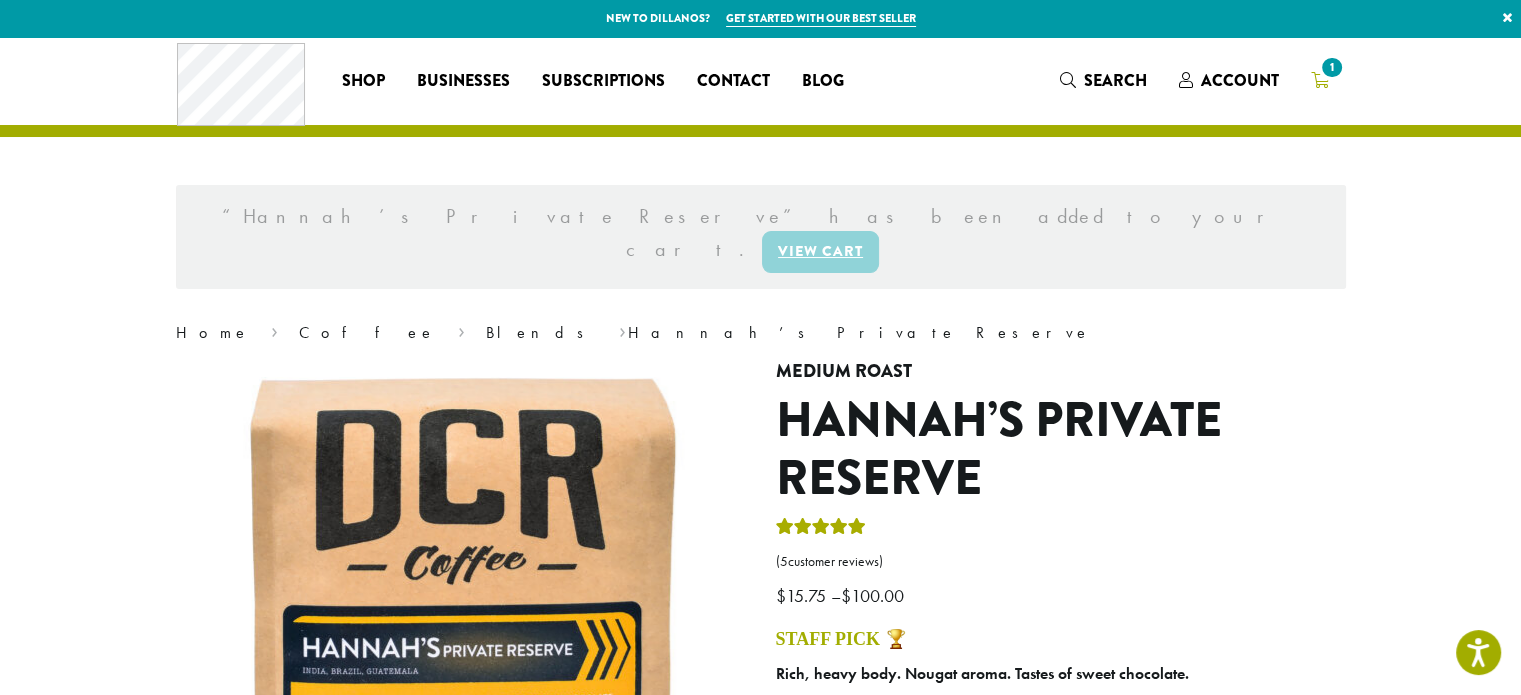 click on "1" at bounding box center (1320, 80) 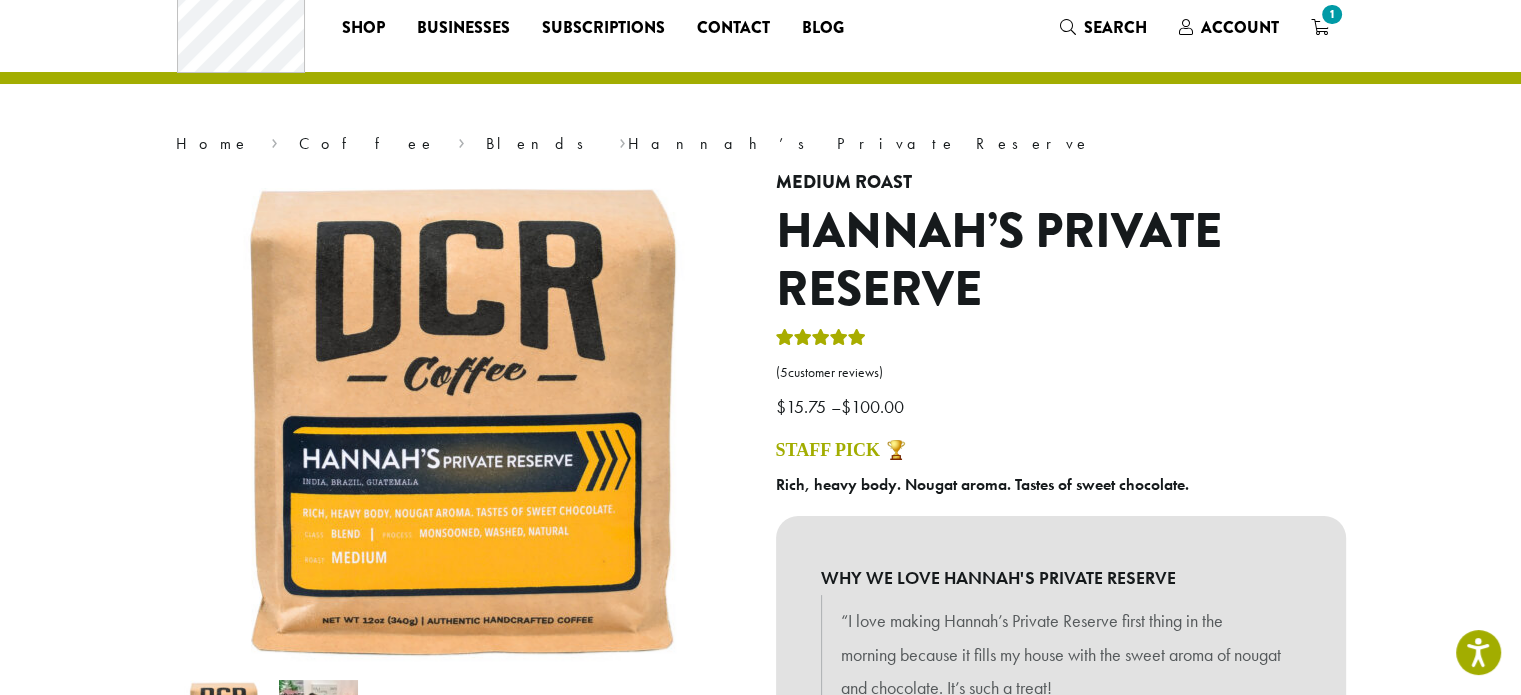 scroll, scrollTop: 0, scrollLeft: 0, axis: both 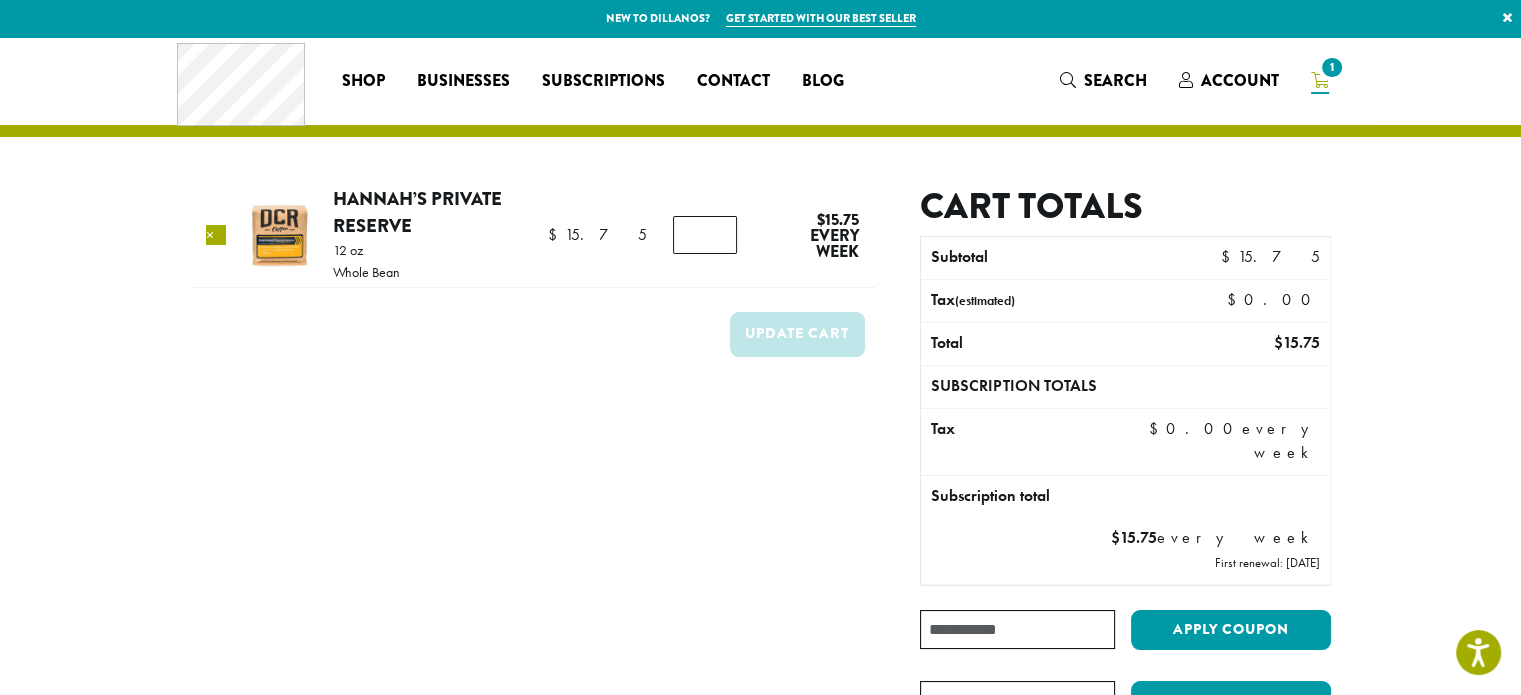click on "×" at bounding box center [216, 235] 